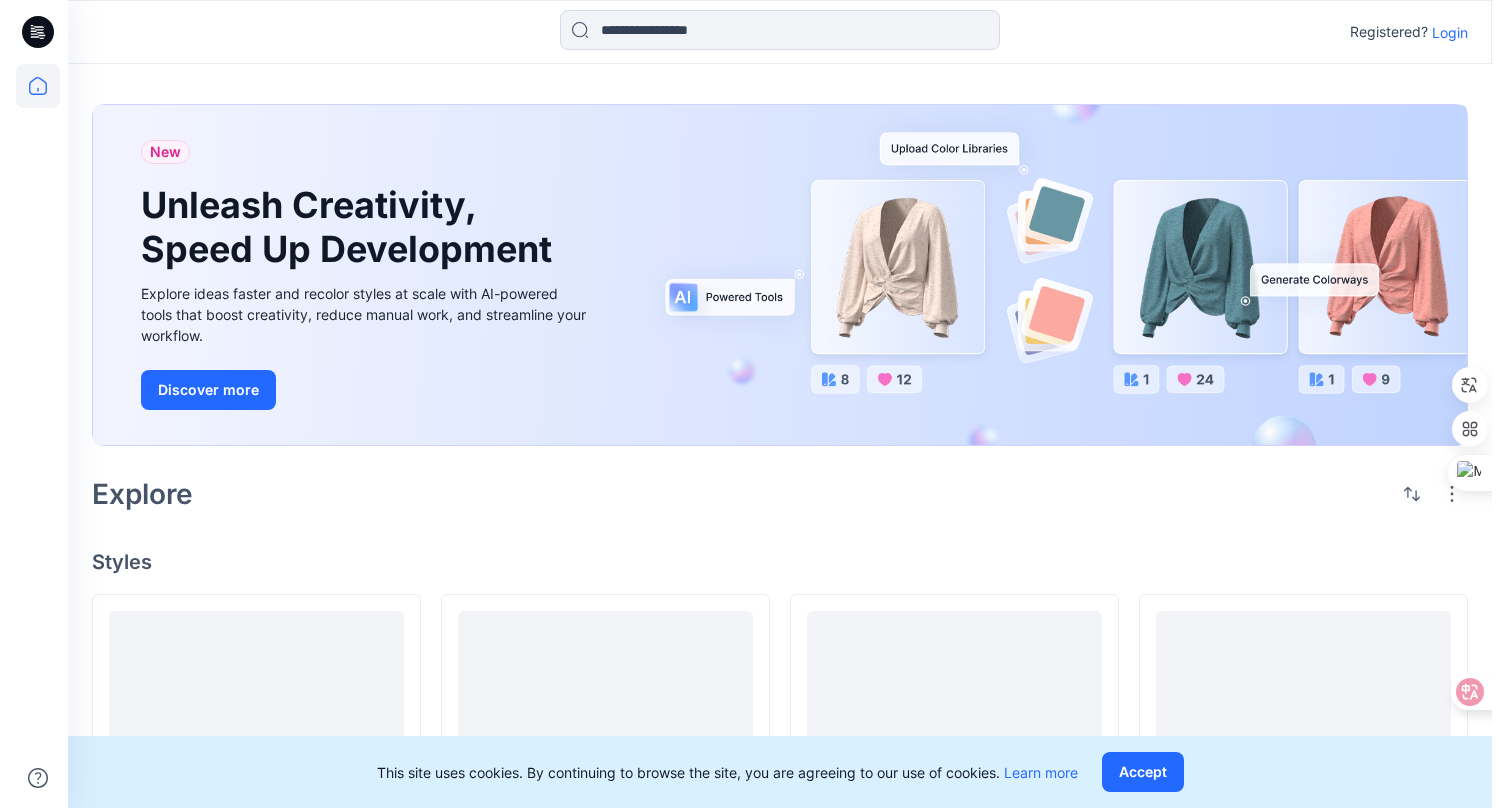 scroll, scrollTop: 0, scrollLeft: 0, axis: both 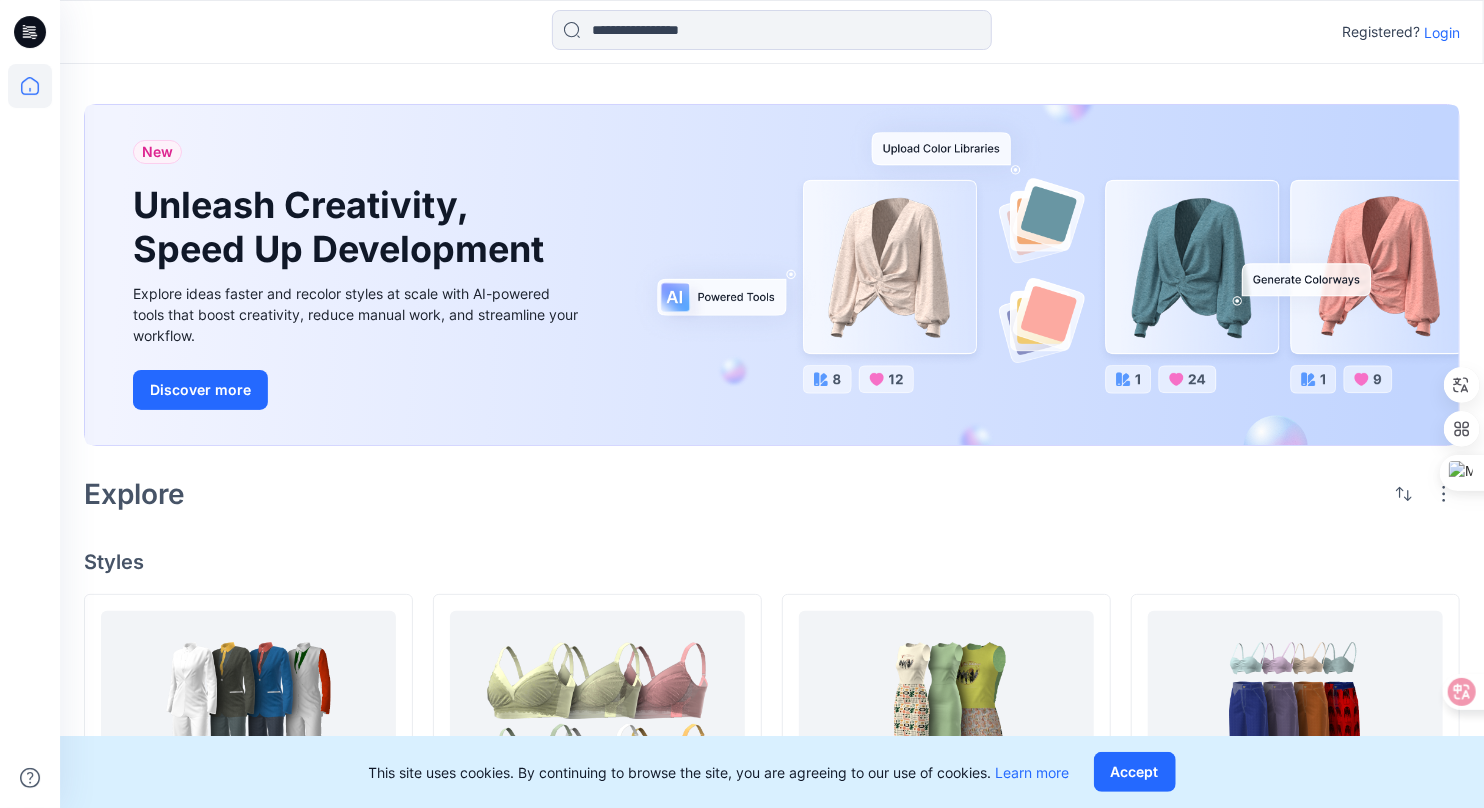 click on "Login" at bounding box center [1442, 32] 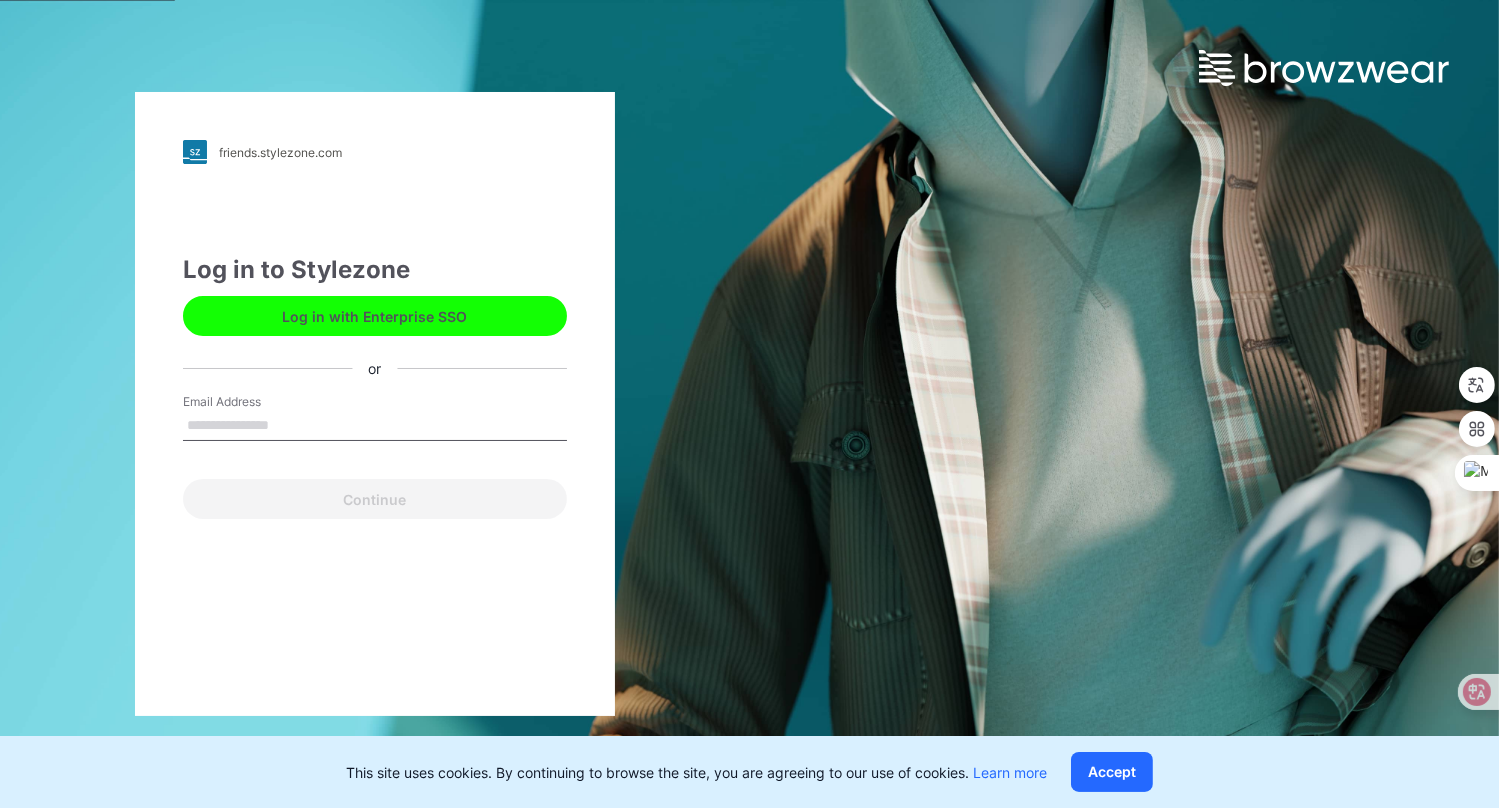 click on "Log in with Enterprise SSO" at bounding box center [375, 316] 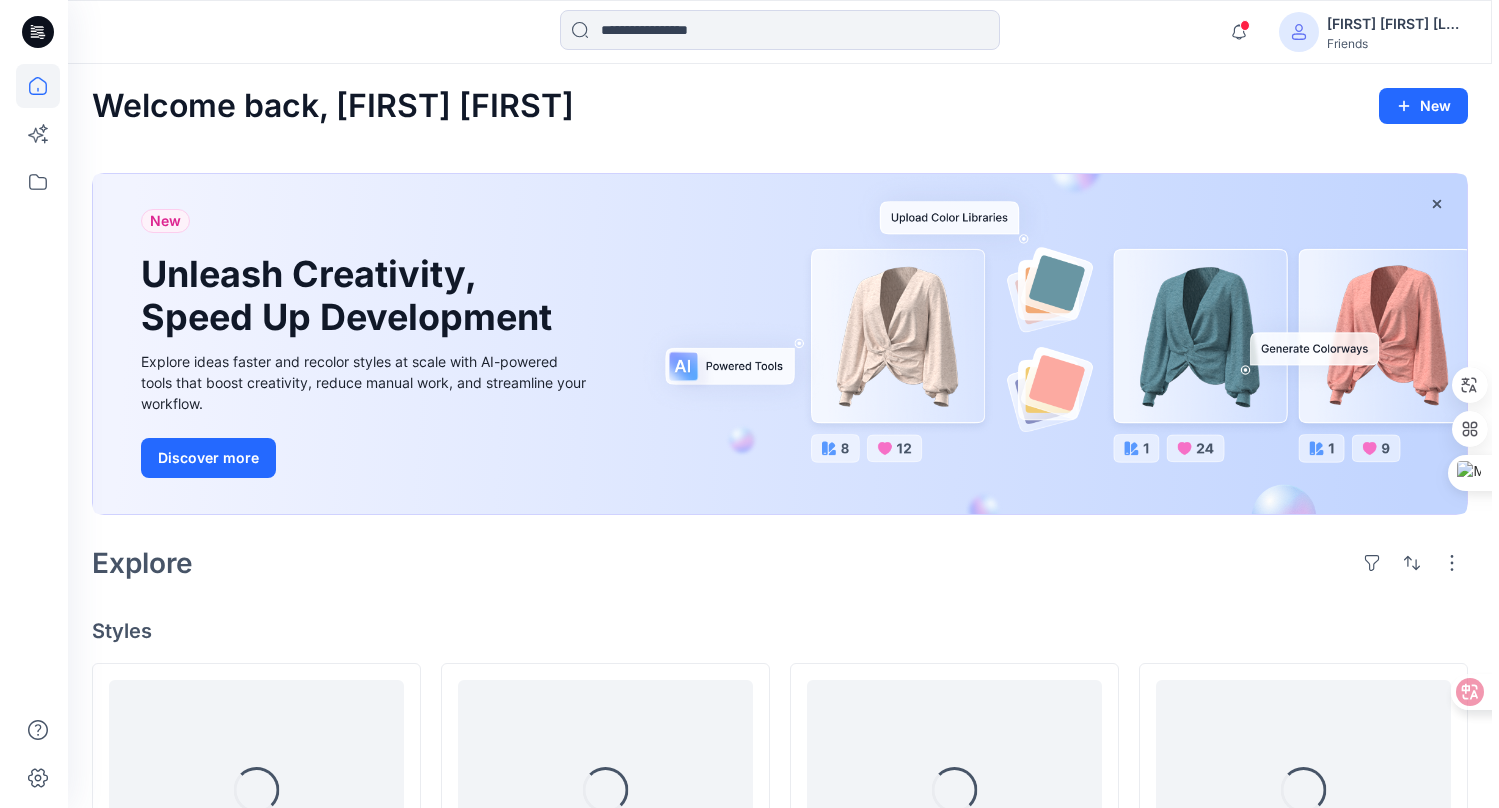 scroll, scrollTop: 0, scrollLeft: 0, axis: both 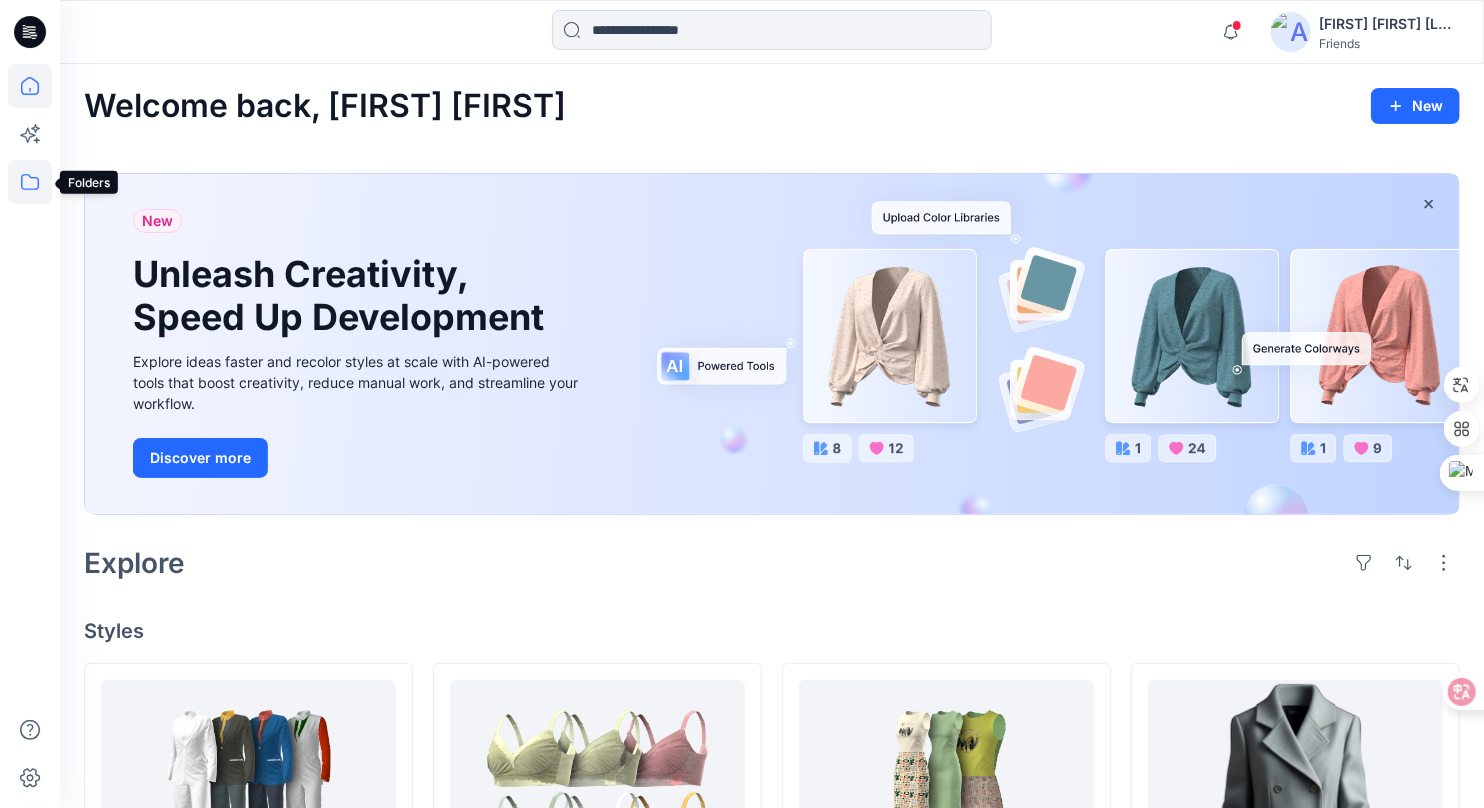 click 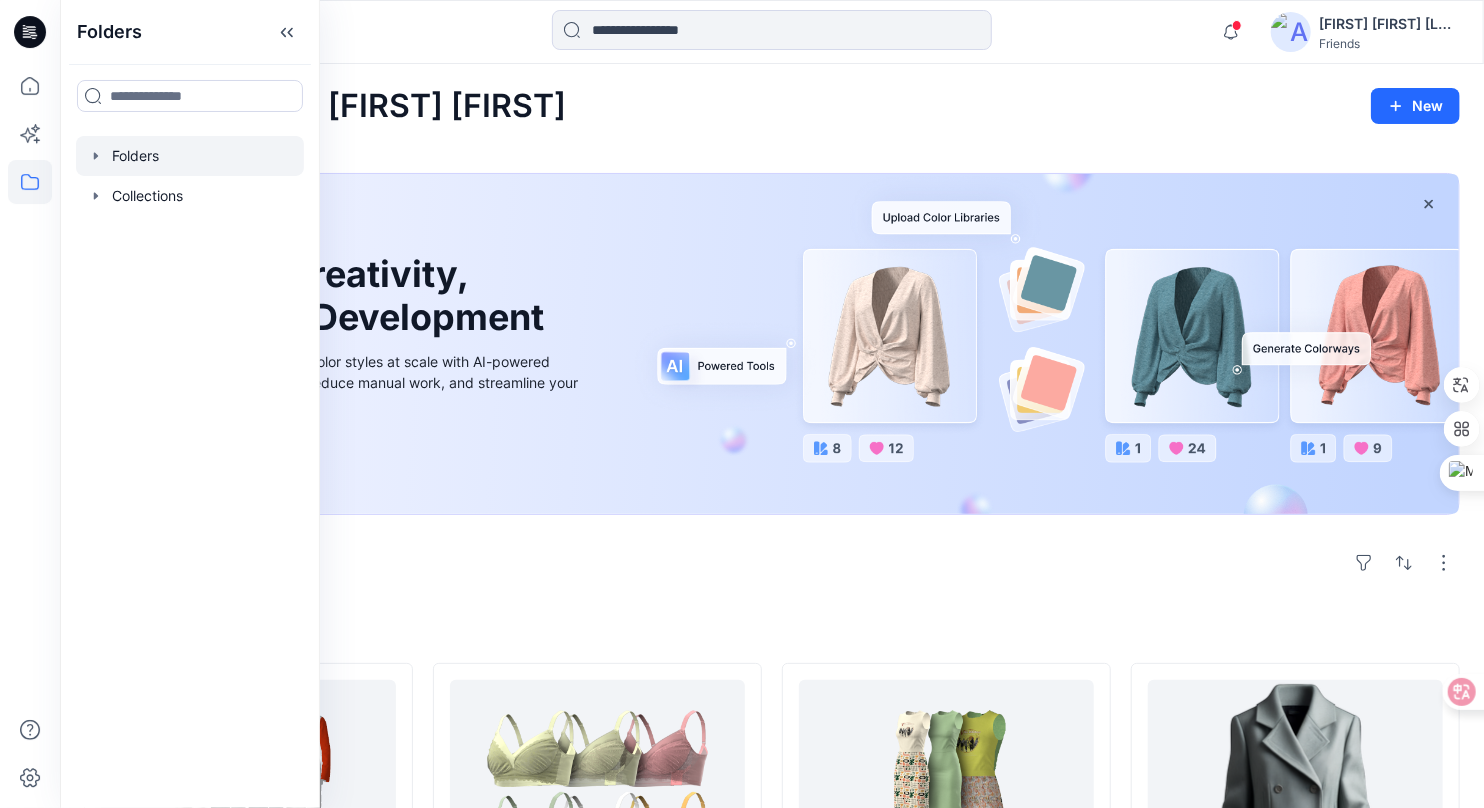click at bounding box center (190, 156) 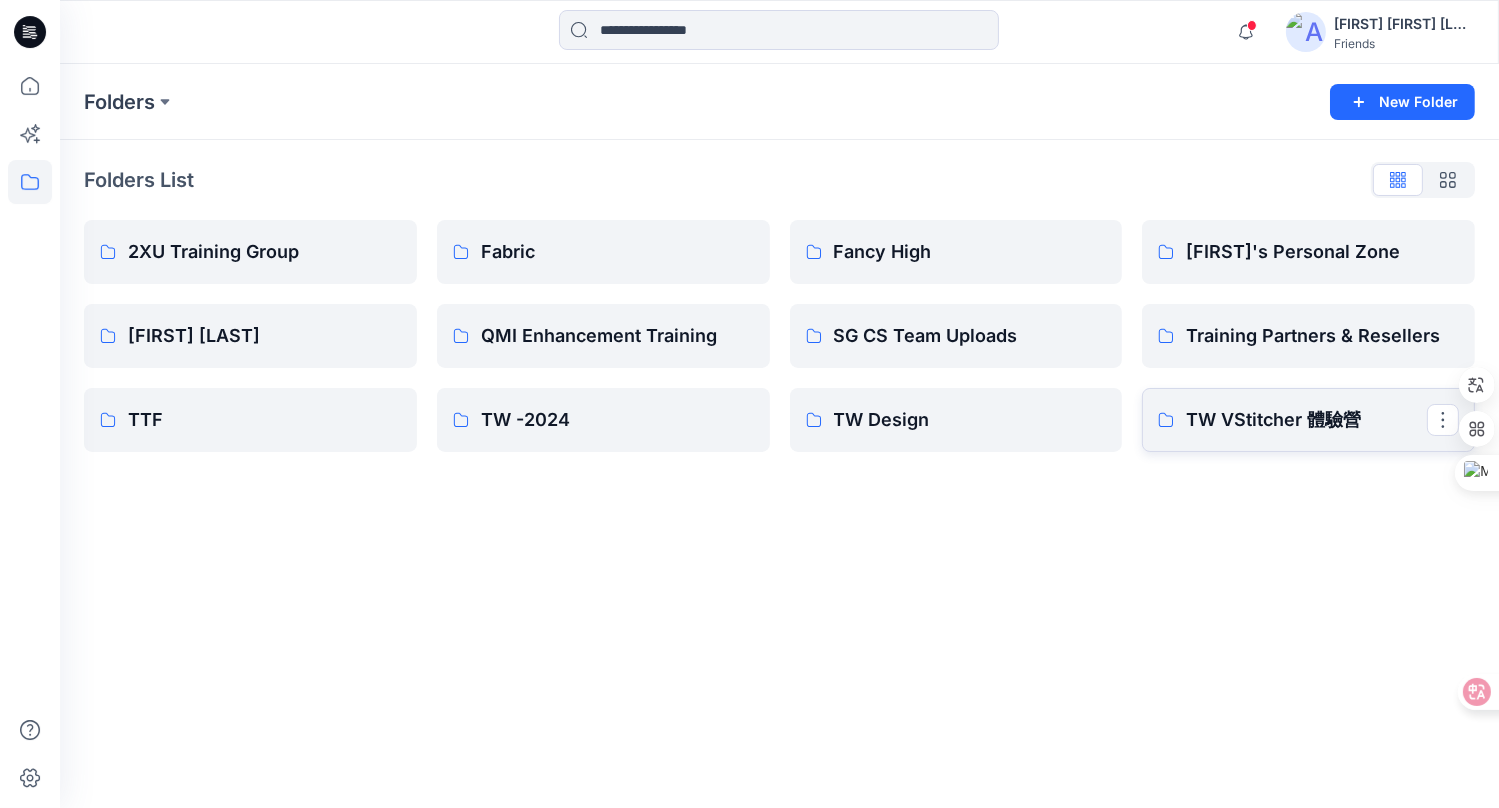 click on "TW VStitcher 體驗營" at bounding box center (1306, 420) 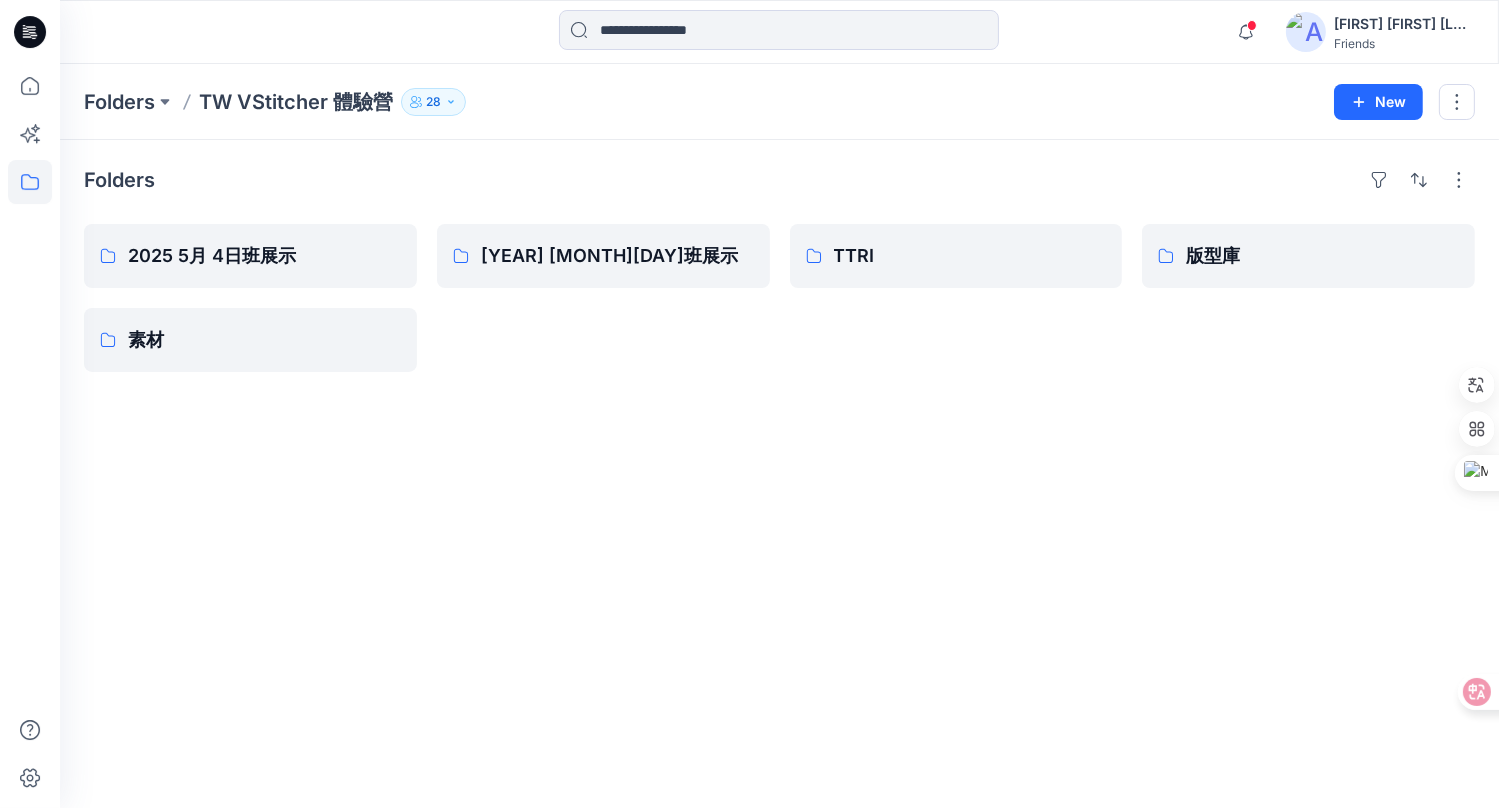 click 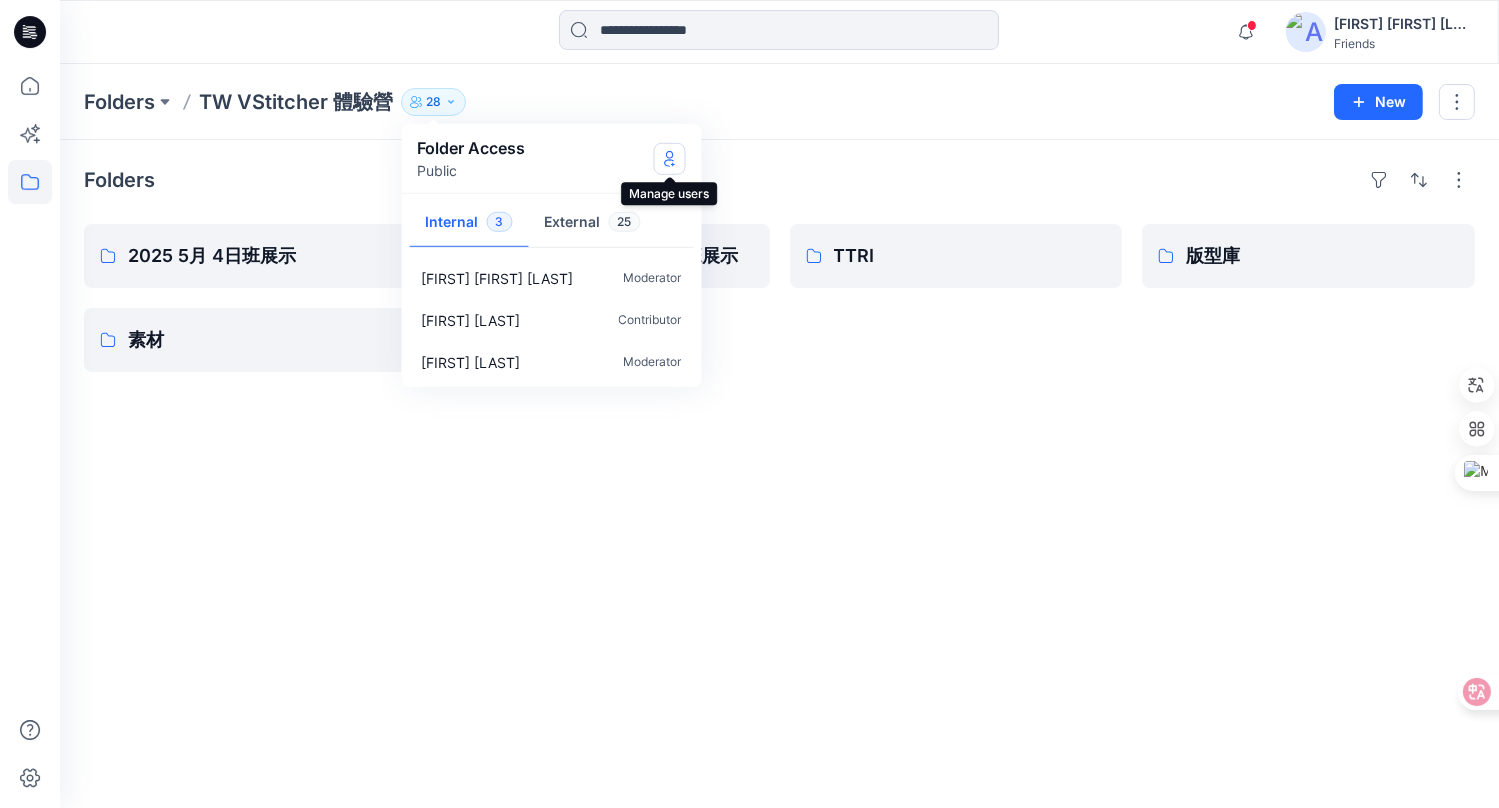 click 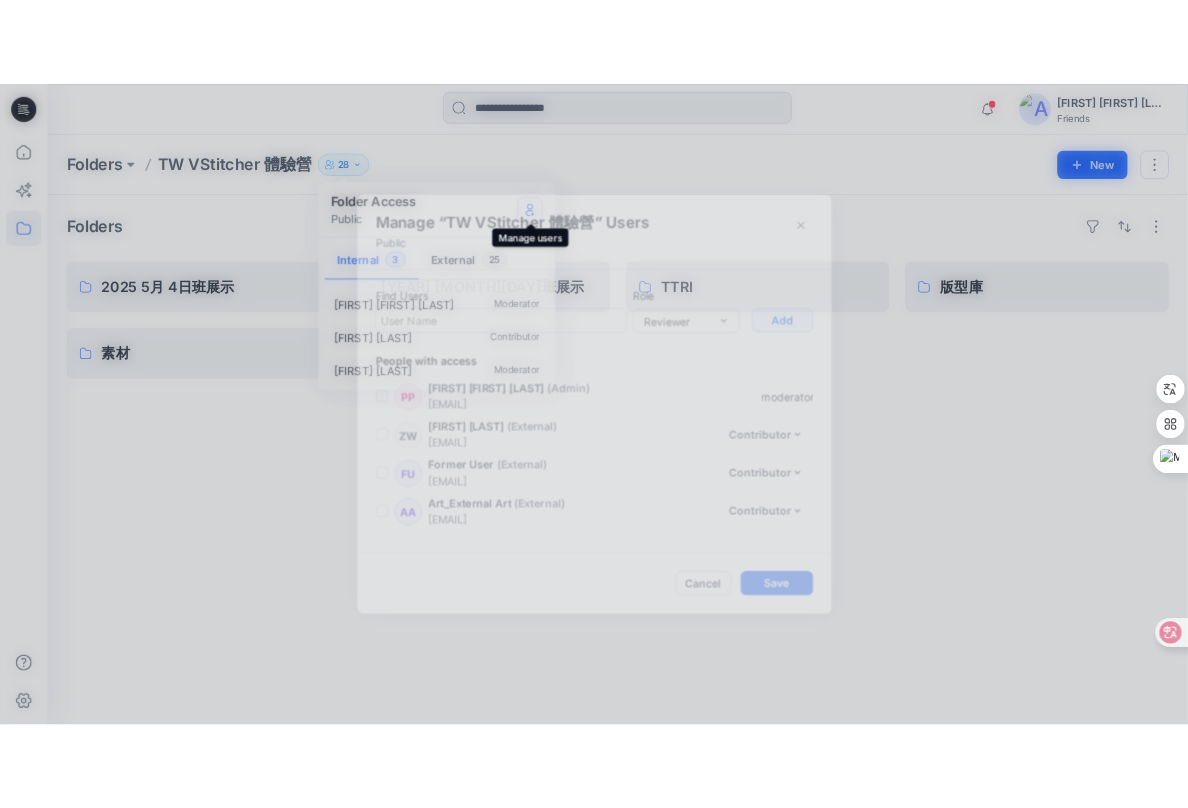 scroll, scrollTop: 1191, scrollLeft: 0, axis: vertical 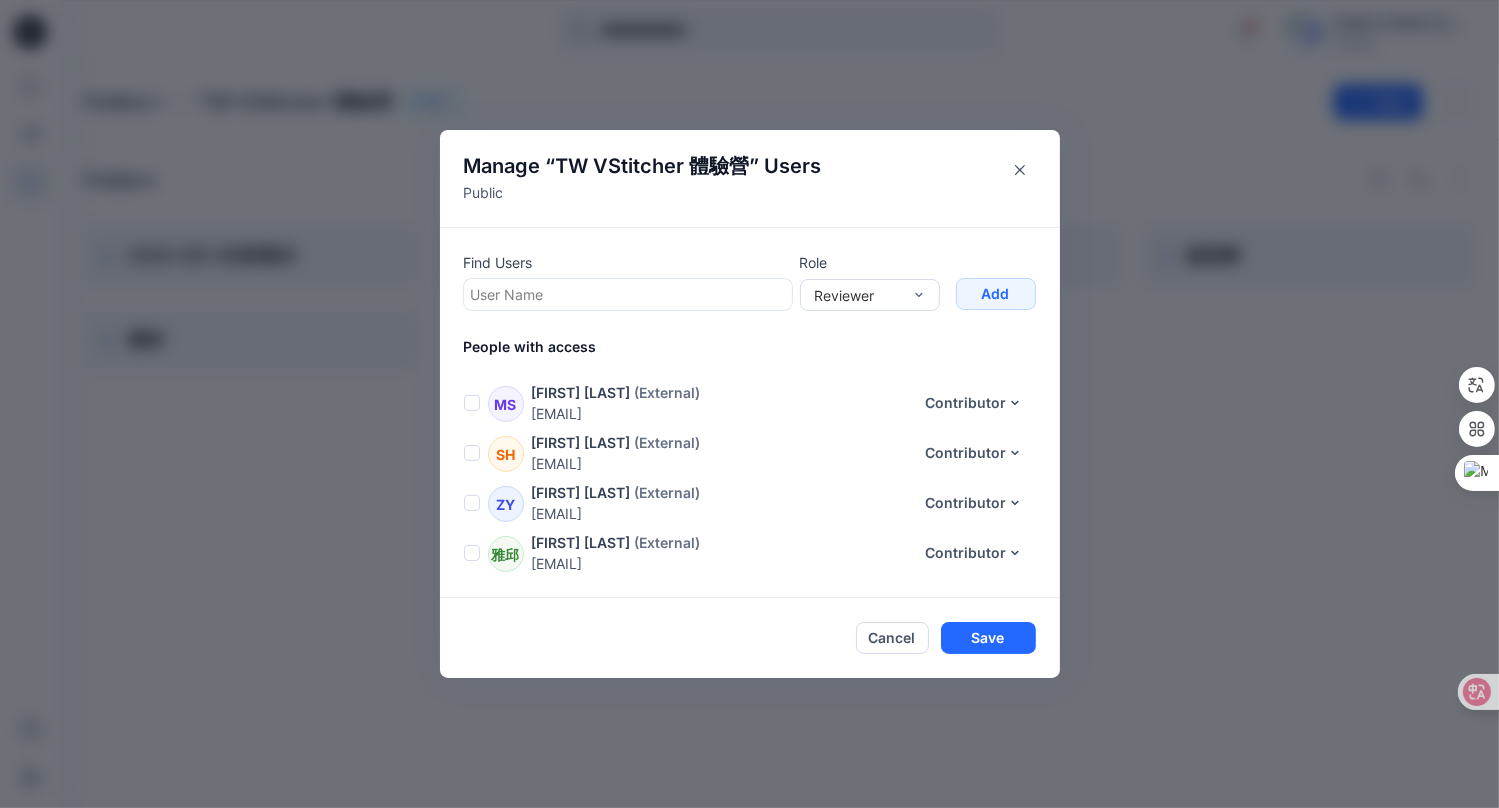 click at bounding box center (628, 294) 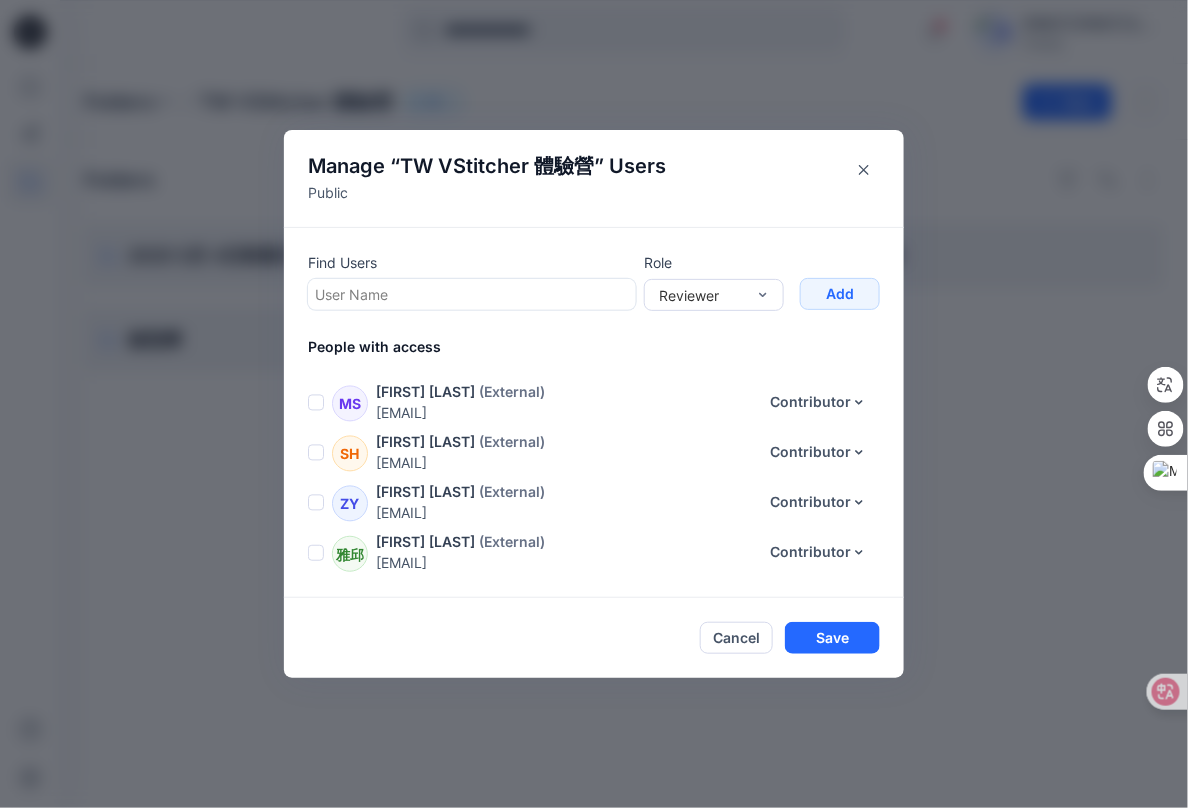 click at bounding box center (472, 294) 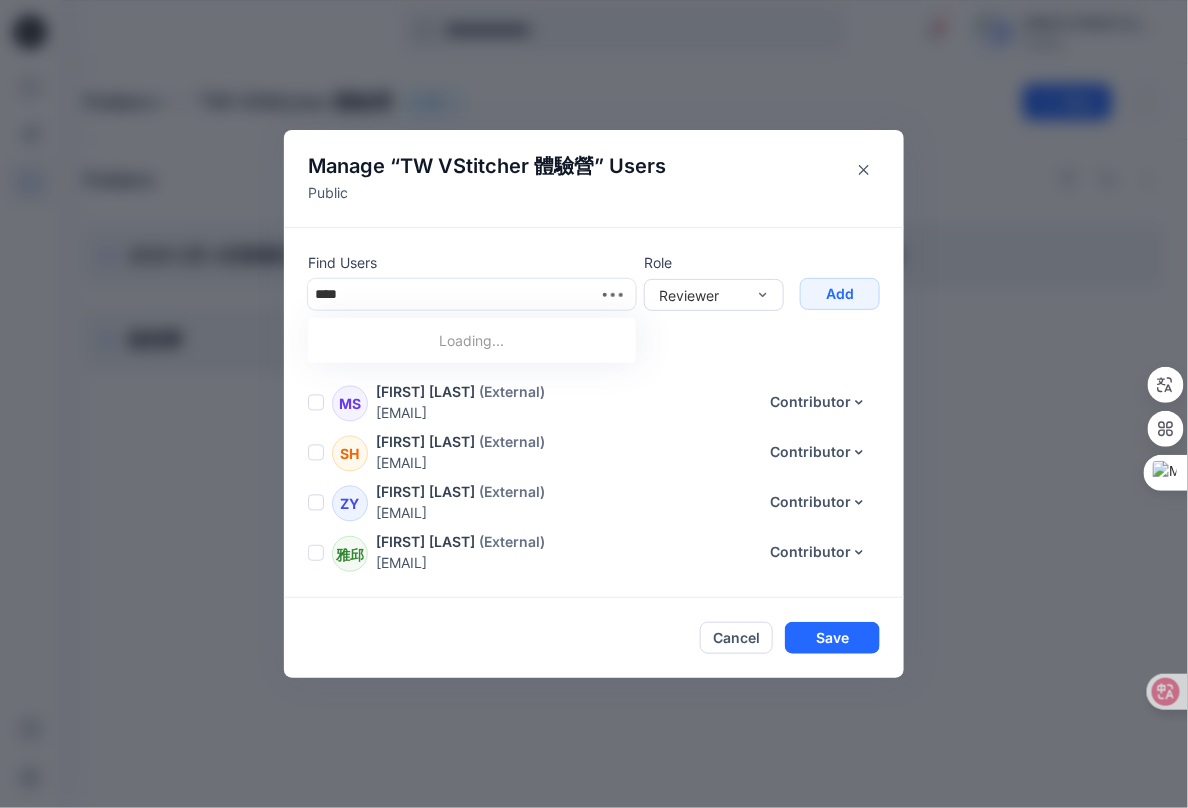 type on "*****" 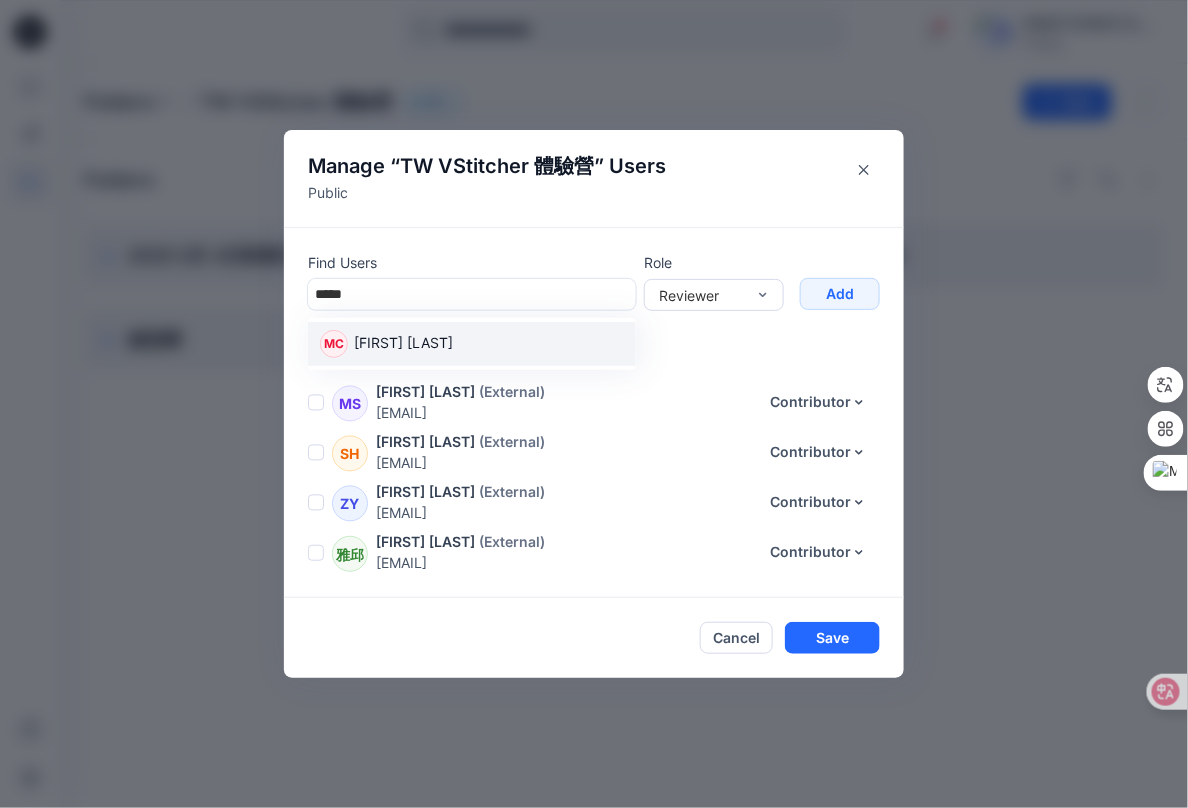 click on "[FIRST] [LAST]" at bounding box center (403, 345) 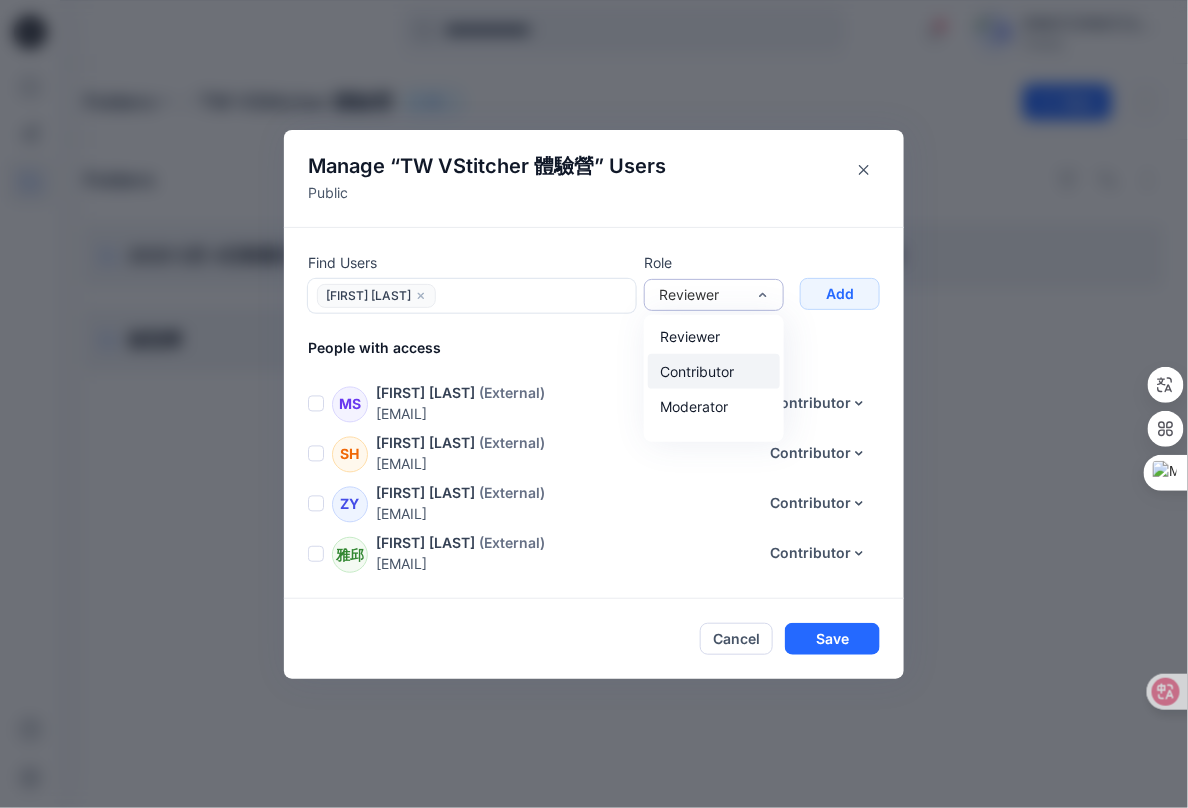 click on "Contributor" at bounding box center (714, 371) 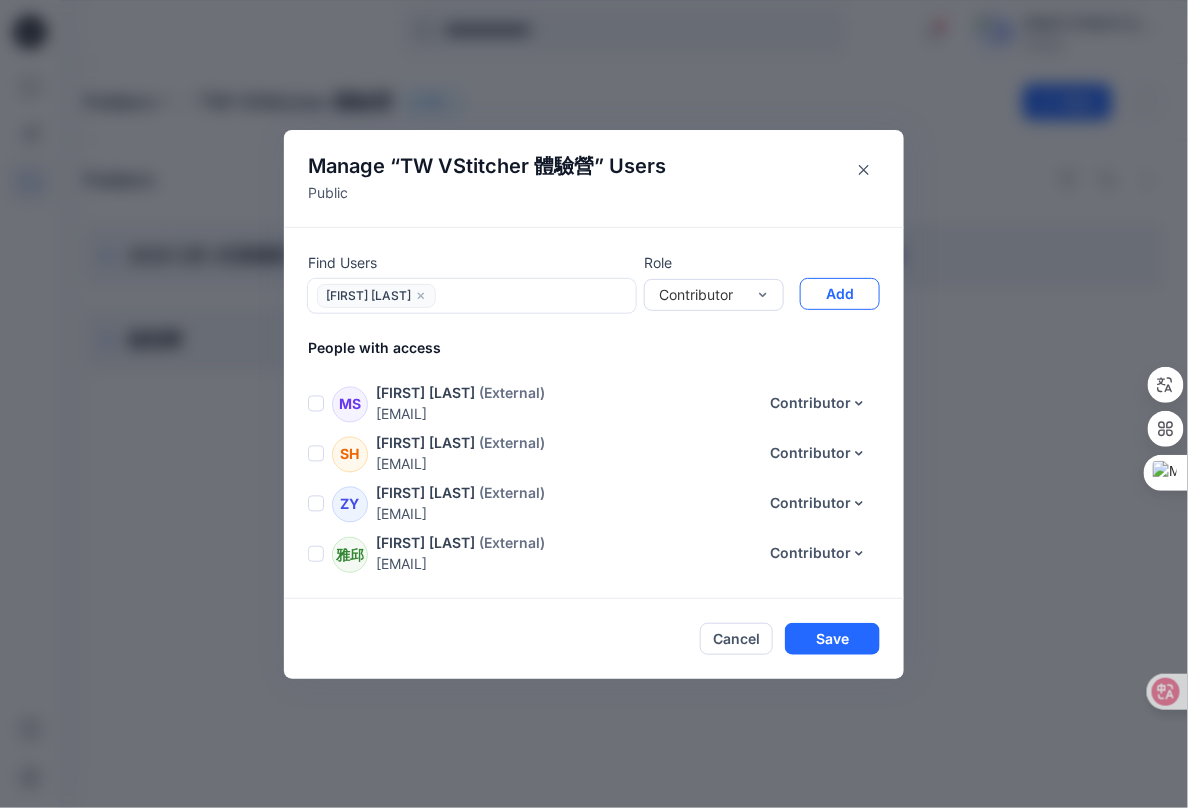 click on "Add" at bounding box center (840, 294) 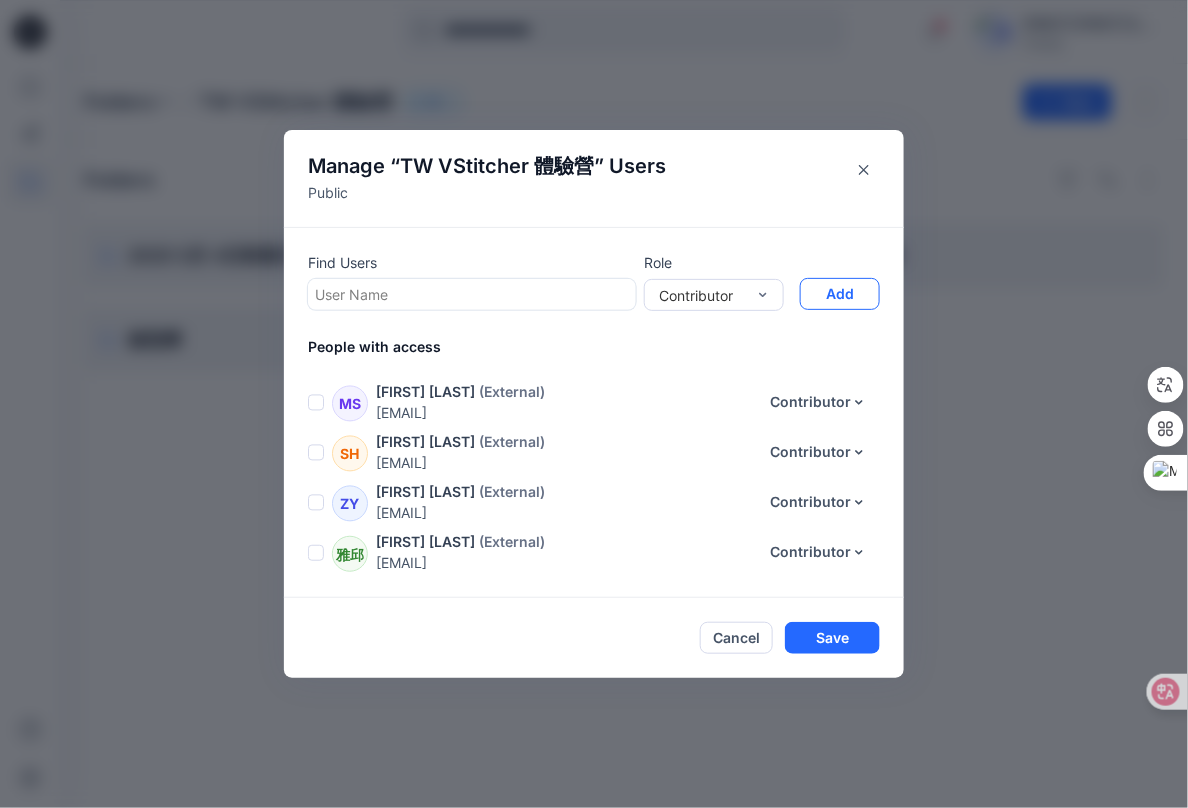 scroll, scrollTop: 1241, scrollLeft: 0, axis: vertical 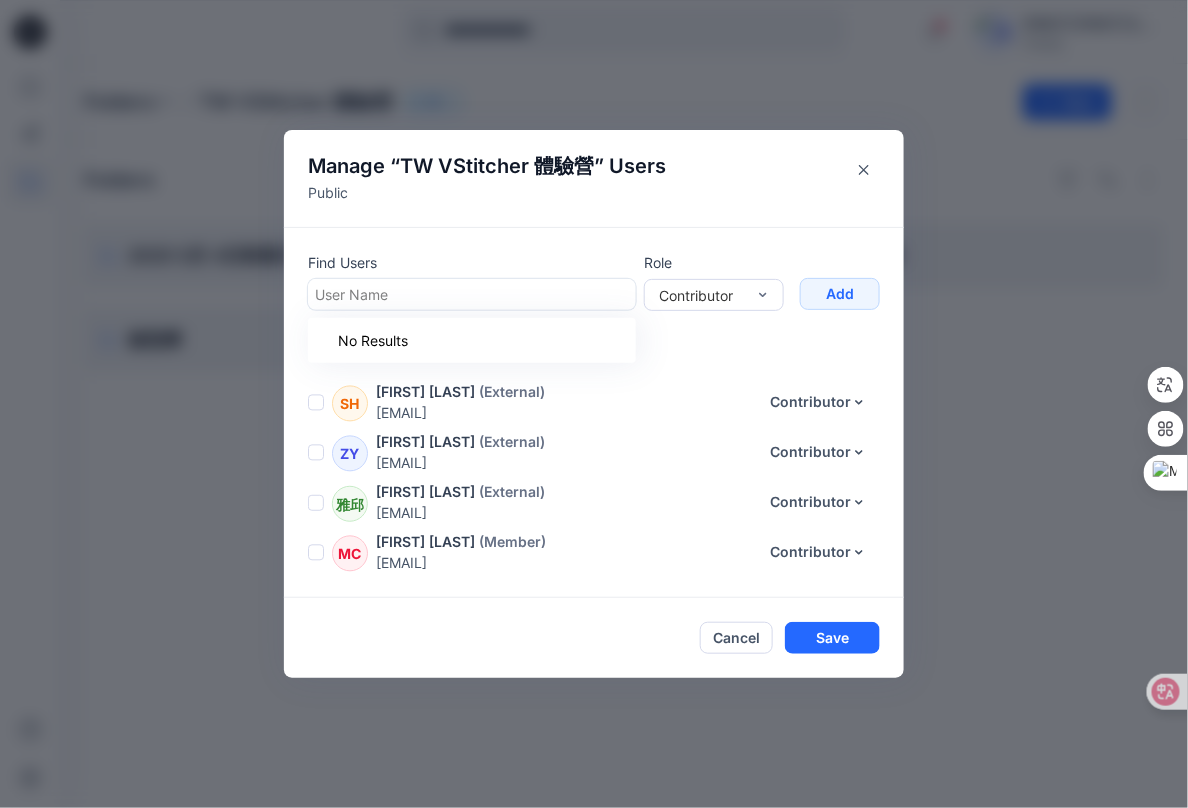 click at bounding box center [472, 294] 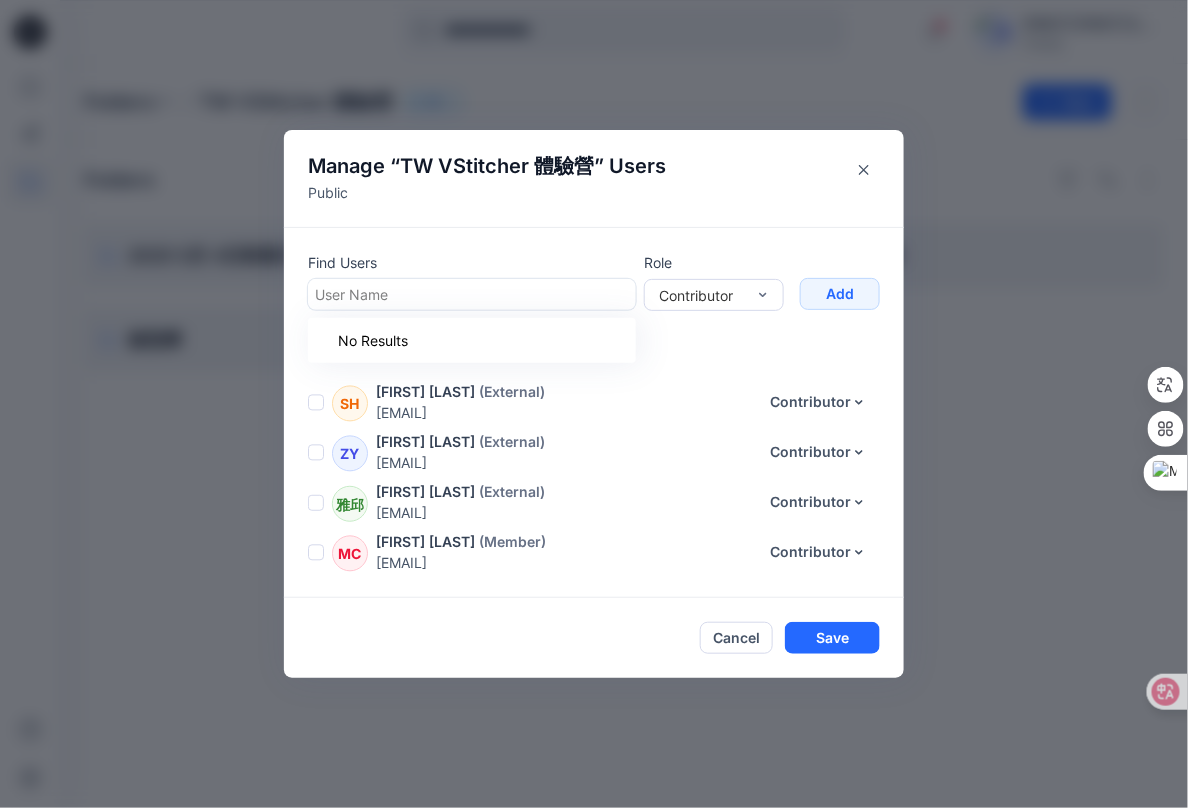 click at bounding box center [472, 294] 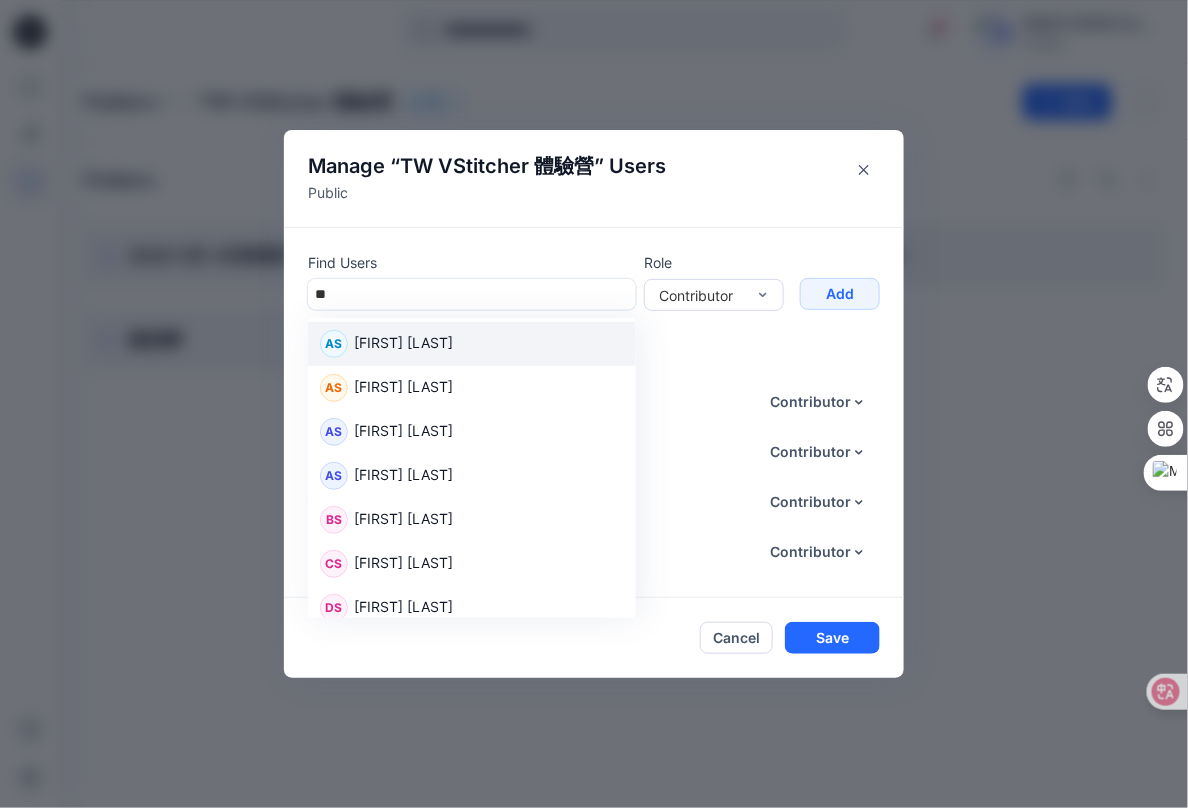 type on "**" 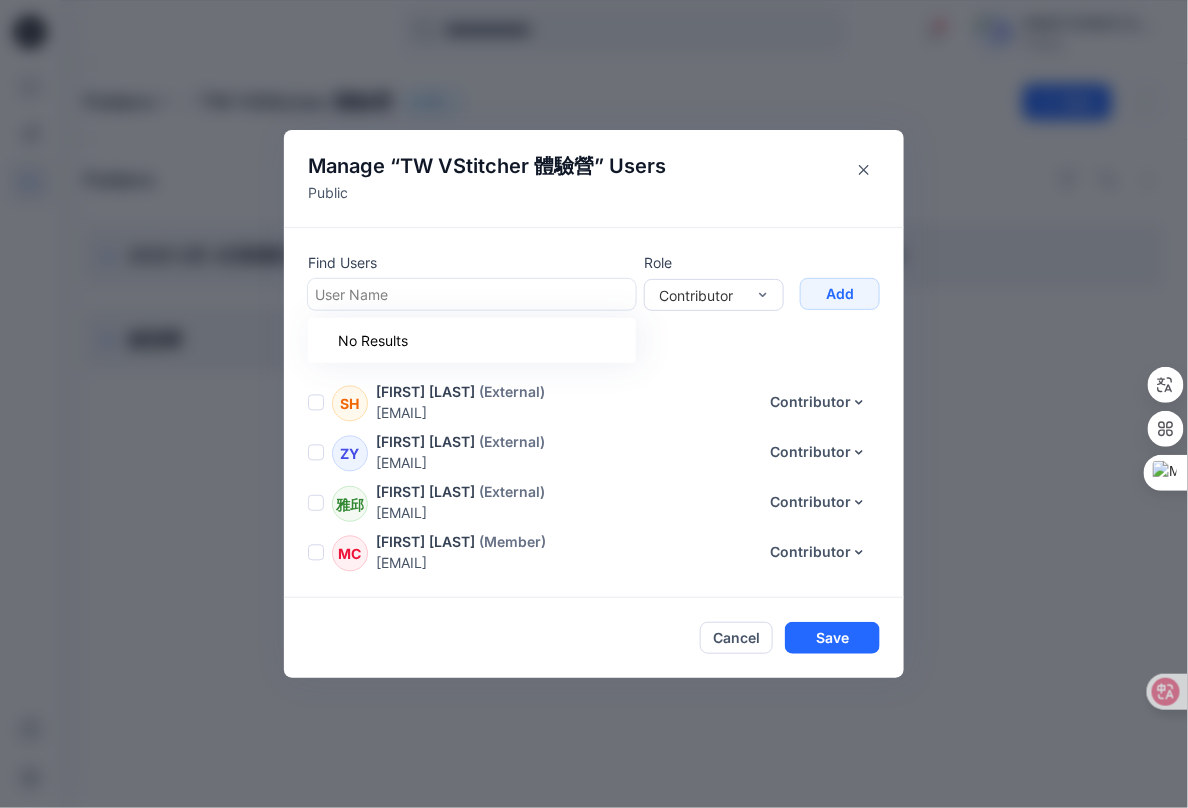 click at bounding box center [472, 294] 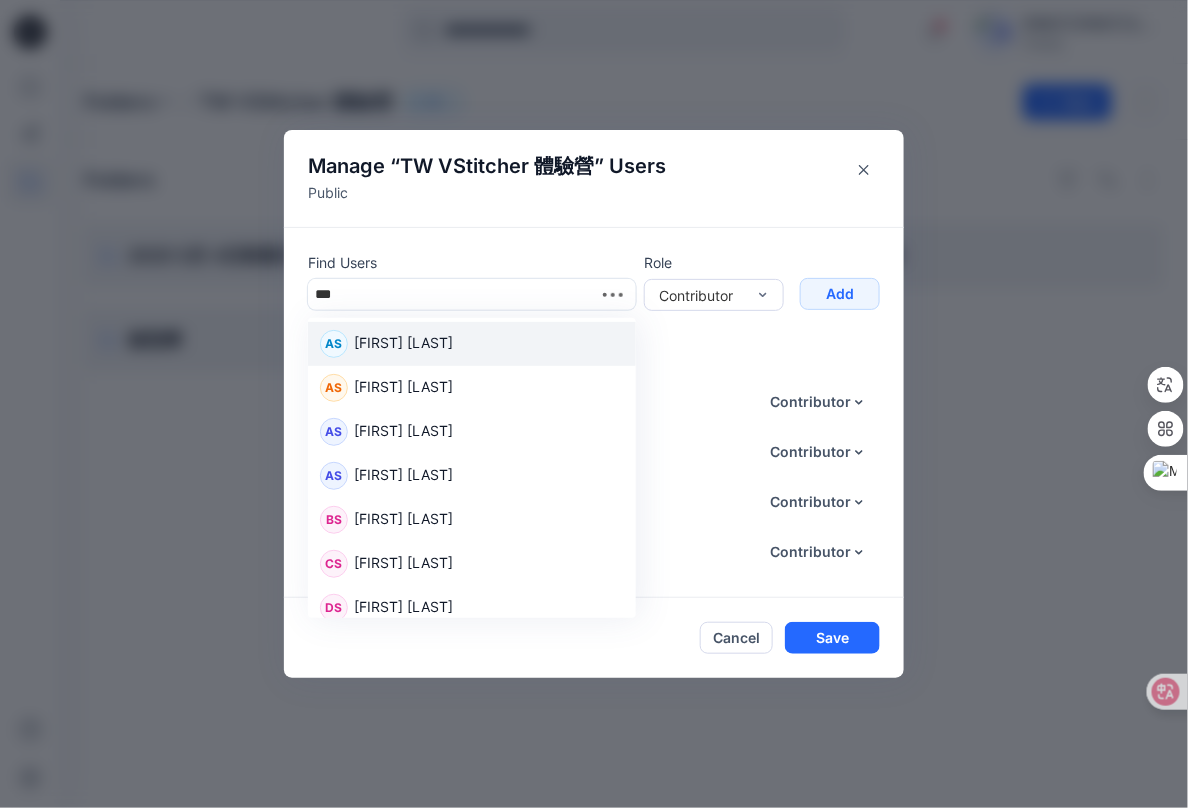type on "****" 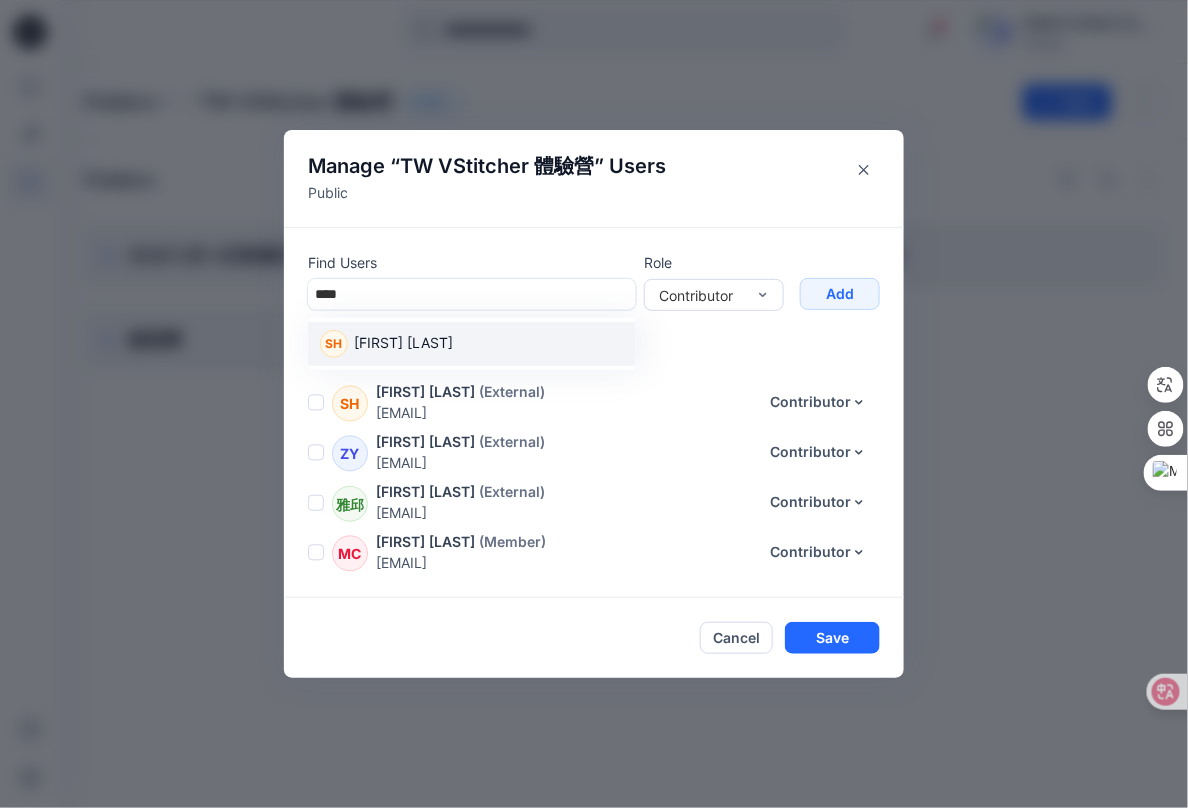 click on "[FIRST] [LAST]" at bounding box center [403, 345] 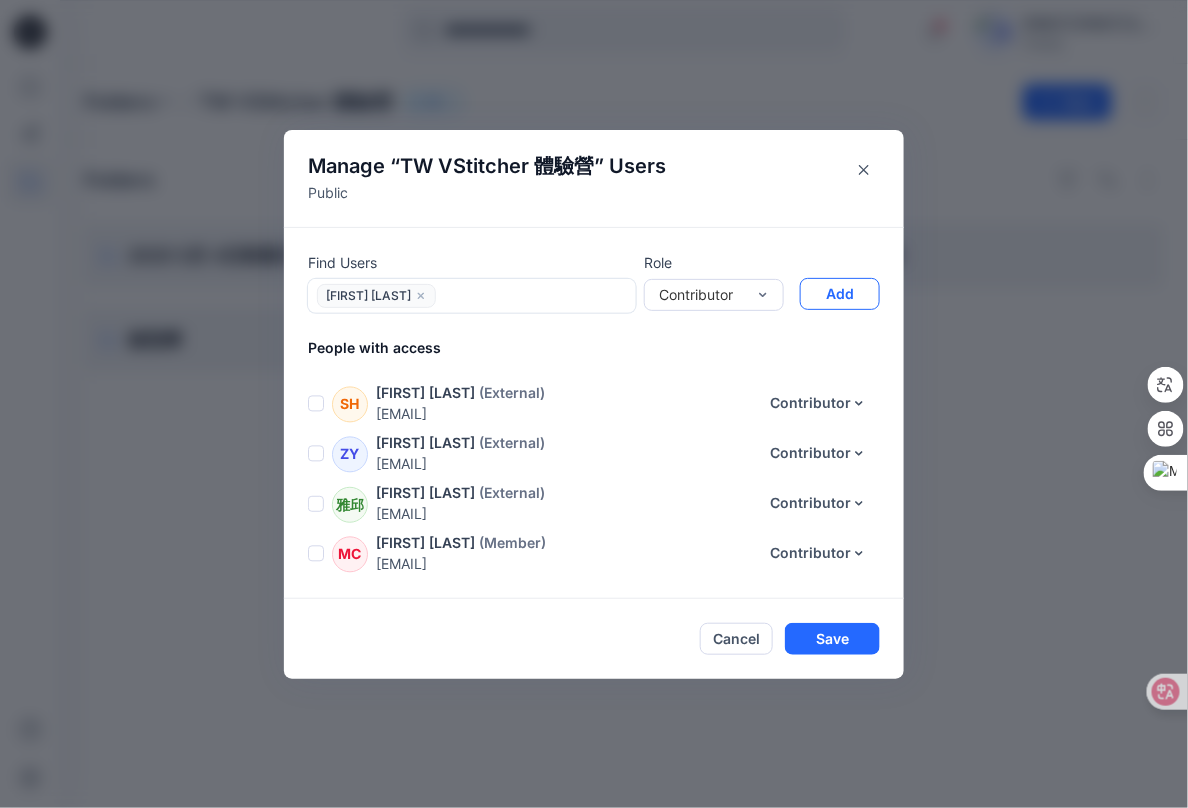 click on "Add" at bounding box center (840, 294) 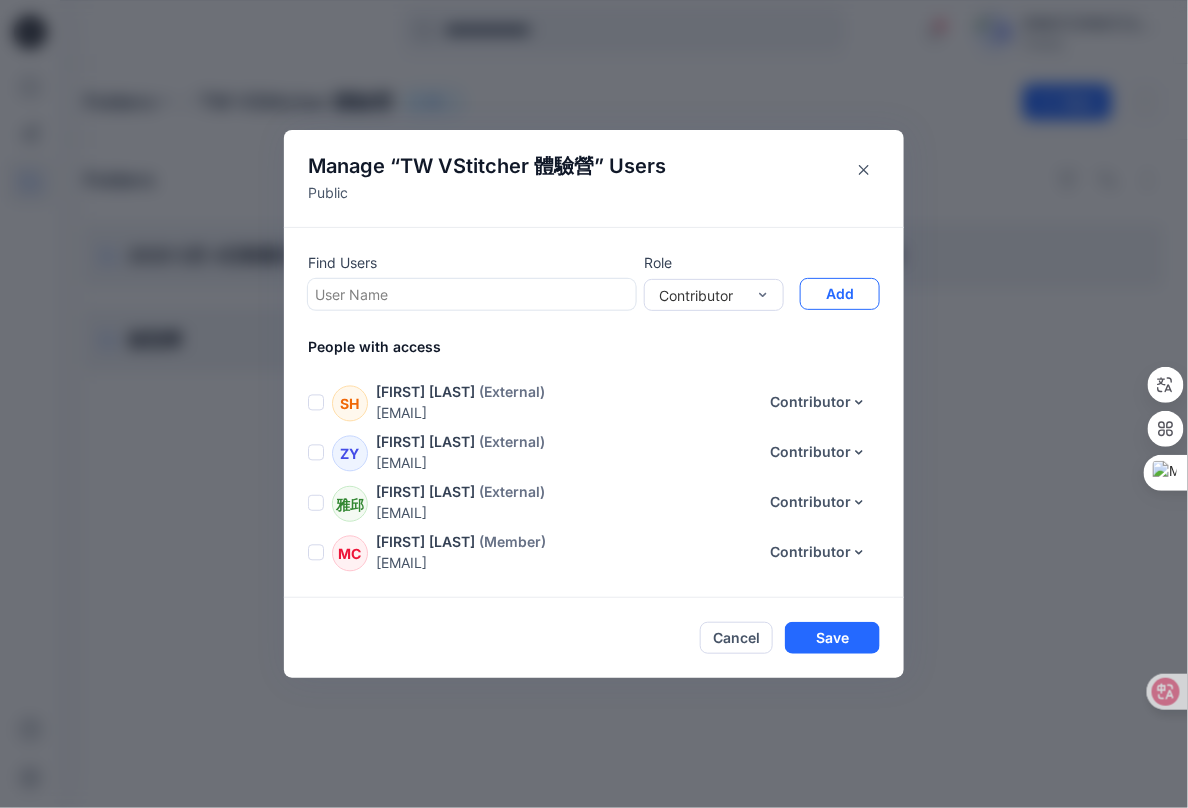 scroll, scrollTop: 1291, scrollLeft: 0, axis: vertical 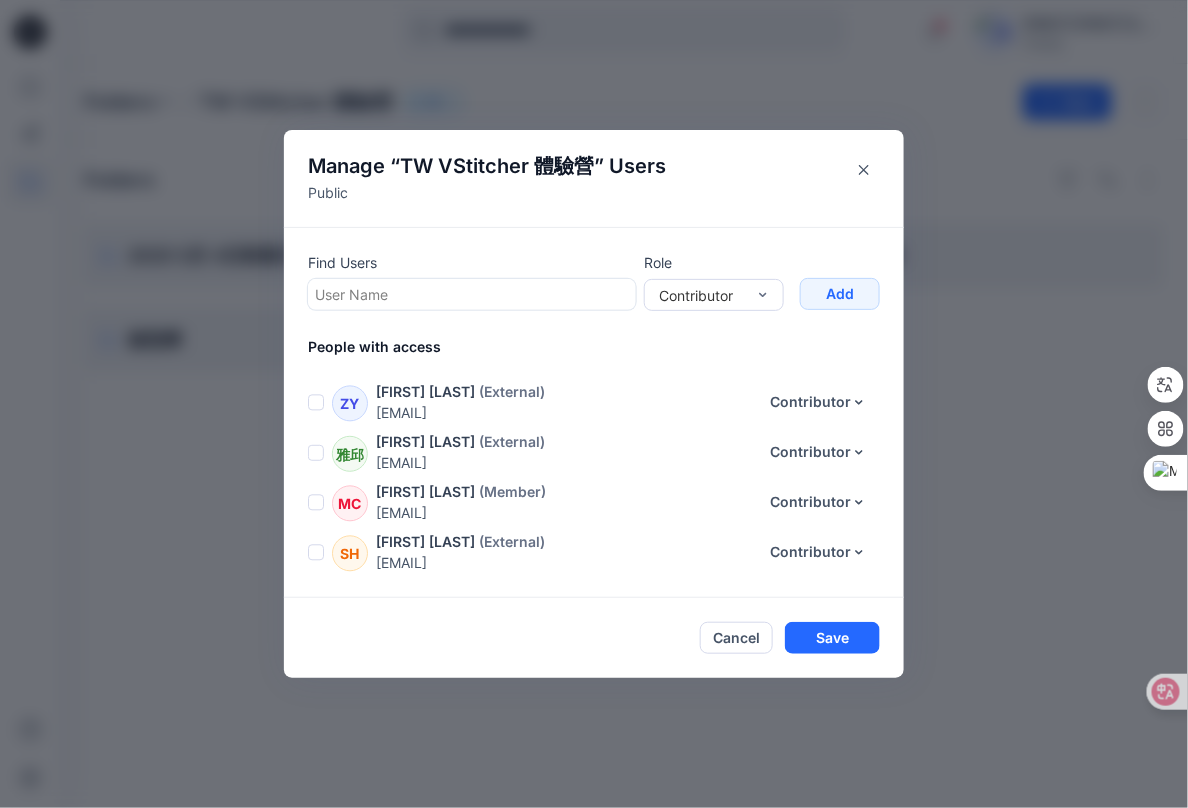 click on "Manage “ TW VStitcher 體驗營 ” Users Public" at bounding box center (594, 178) 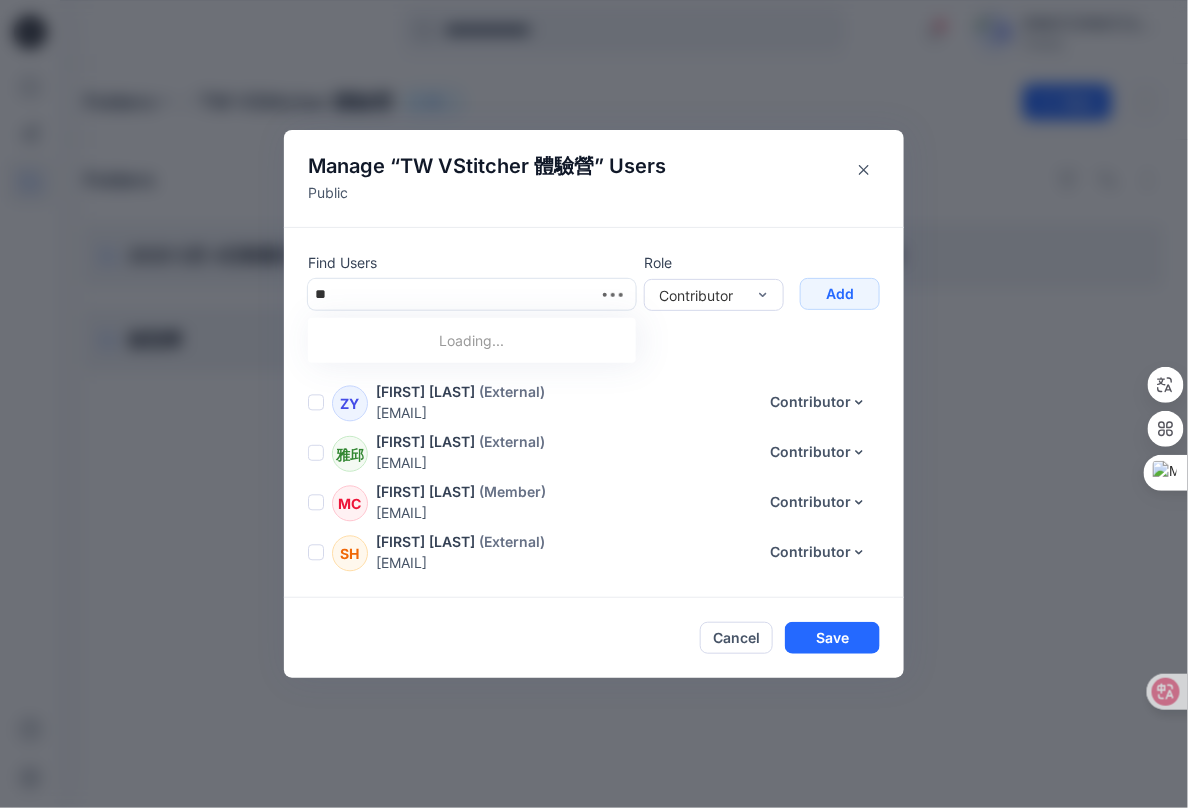 type on "***" 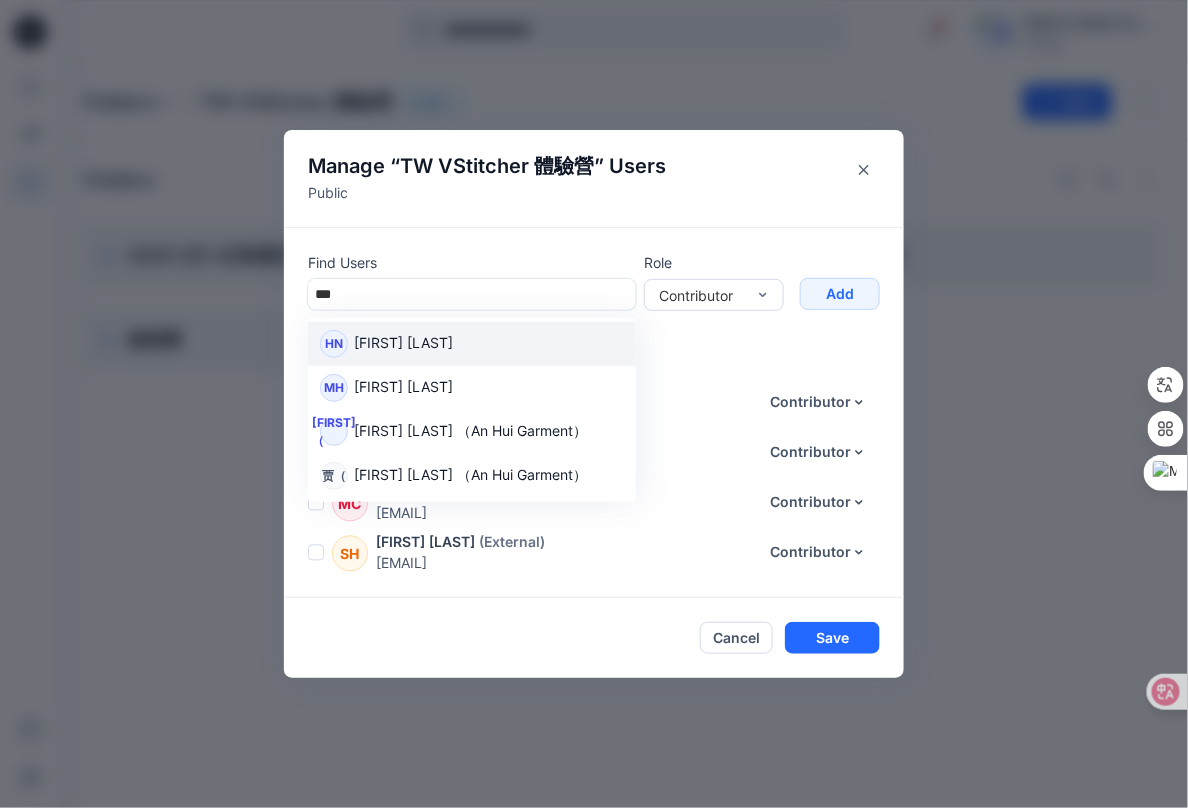 click on "[FIRST] [LAST]" at bounding box center [403, 345] 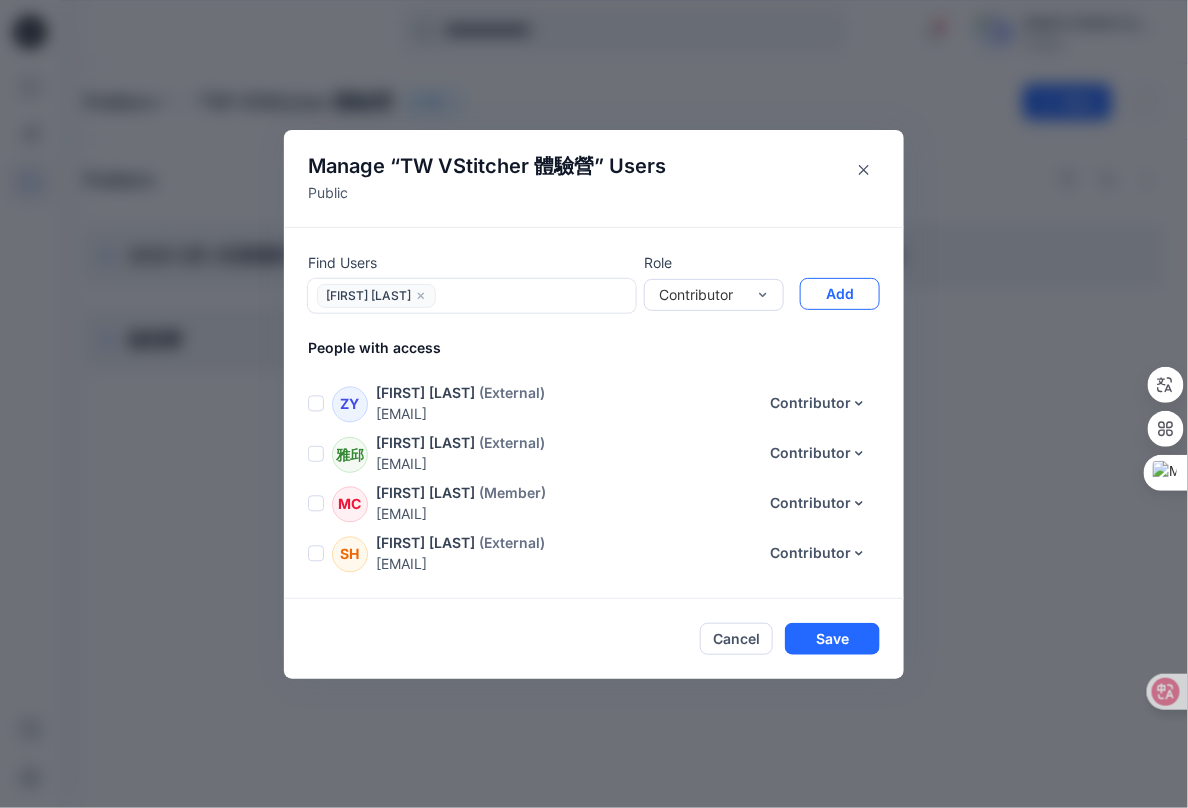 click on "Add" at bounding box center (840, 294) 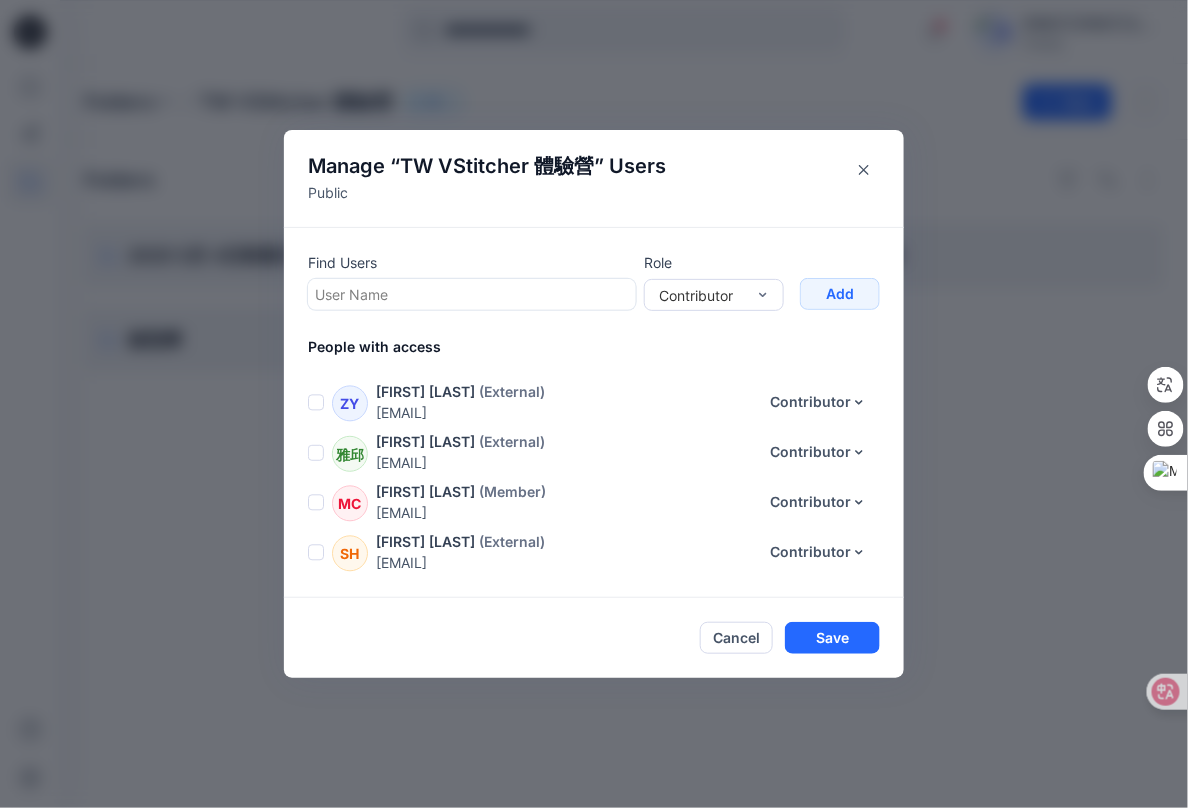 scroll, scrollTop: 1341, scrollLeft: 0, axis: vertical 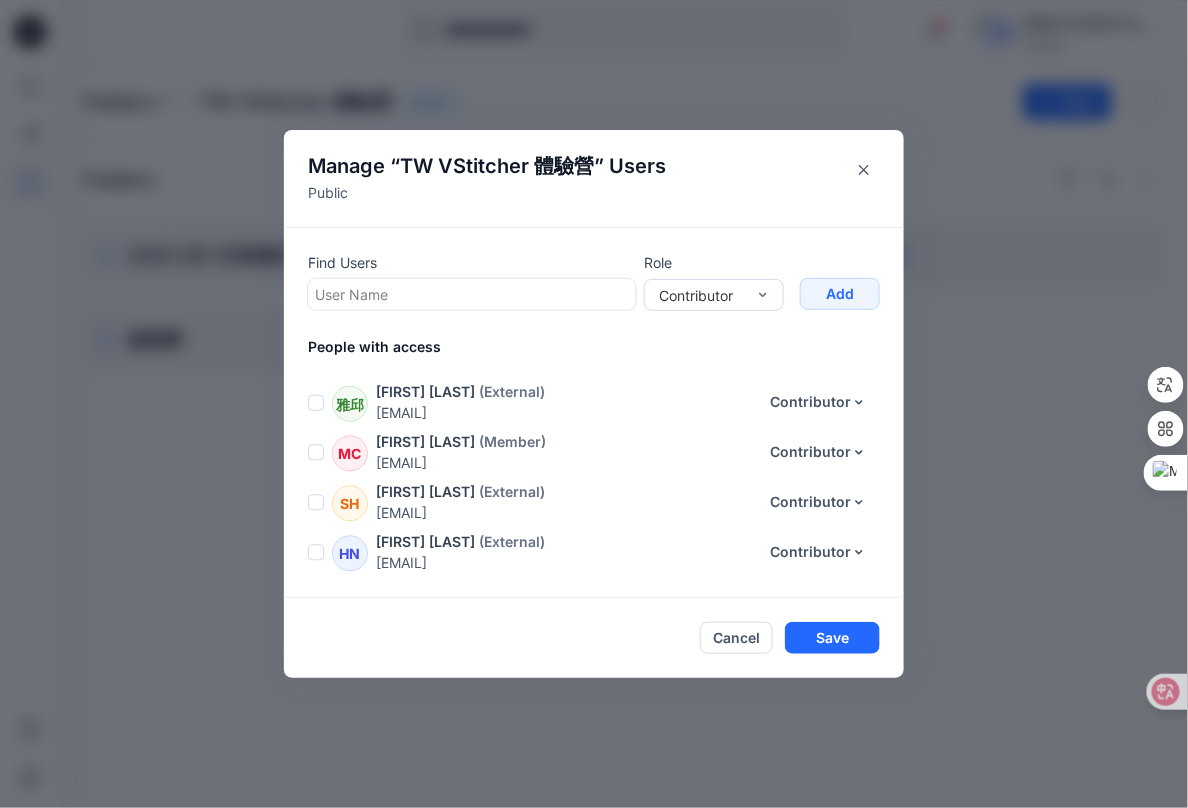 click at bounding box center (472, 294) 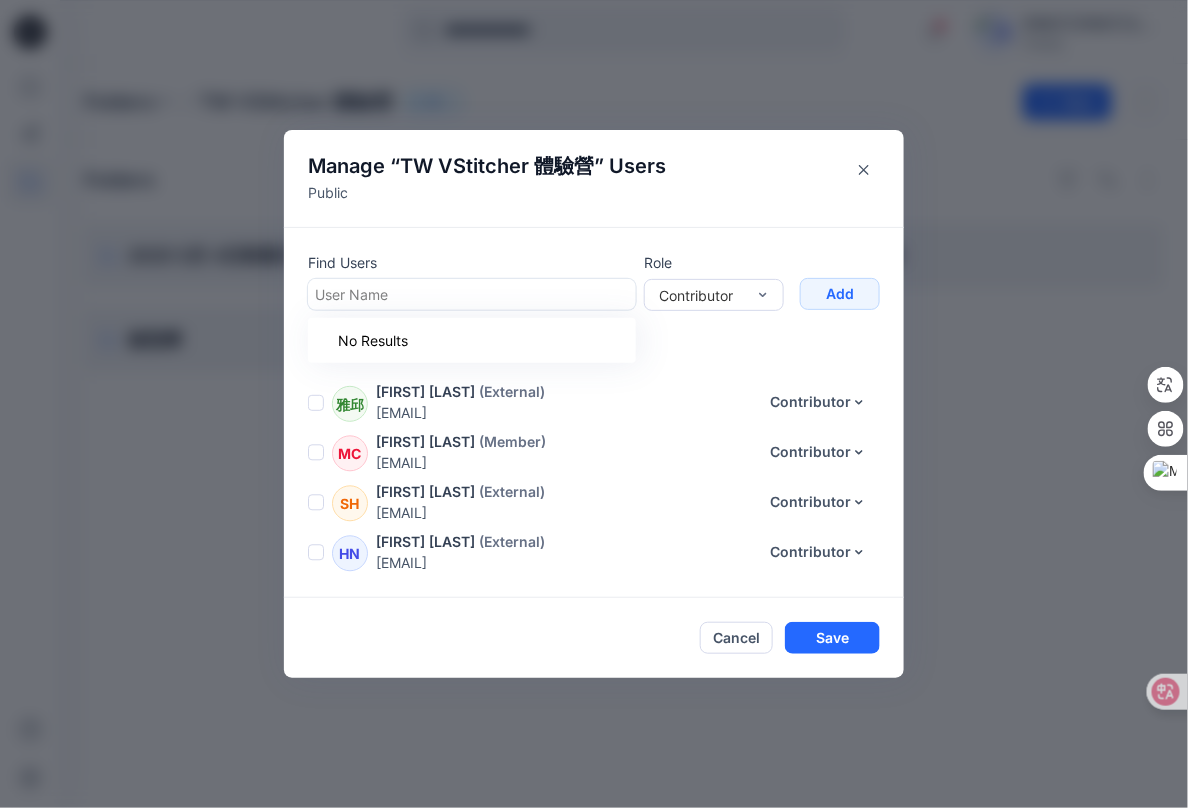paste on "**********" 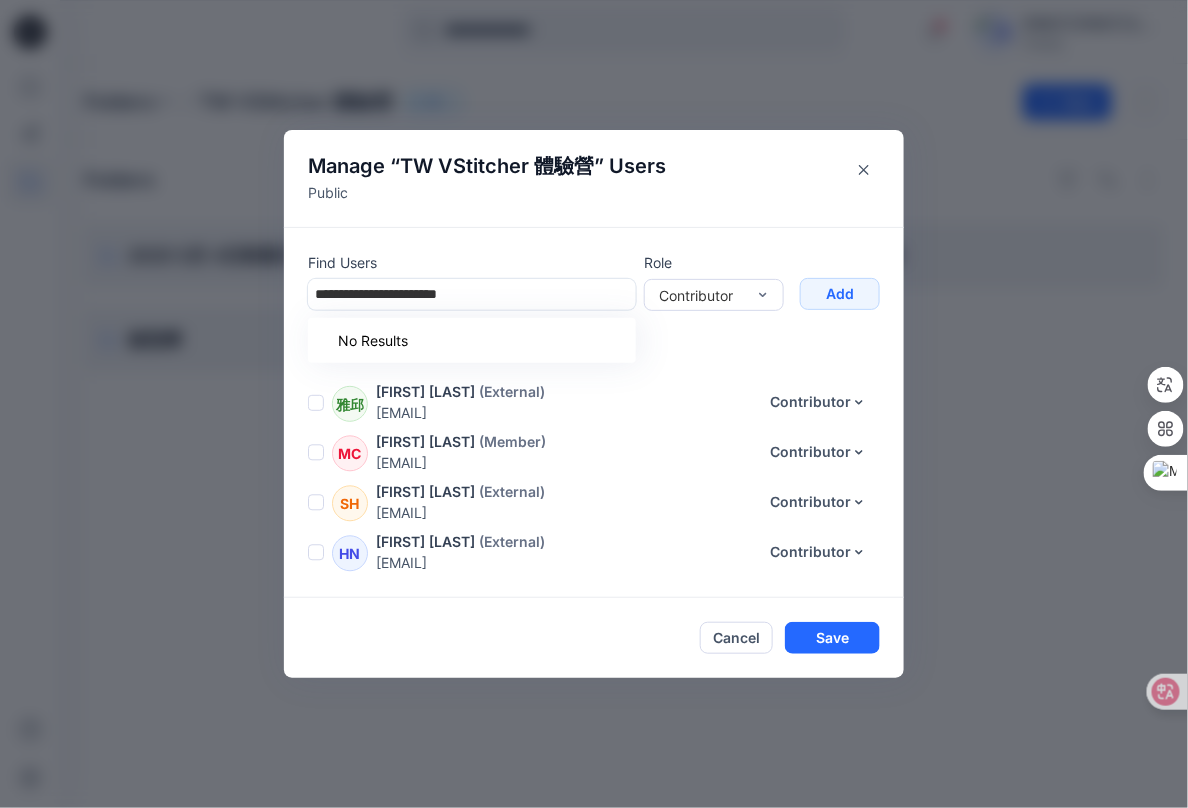 type on "**********" 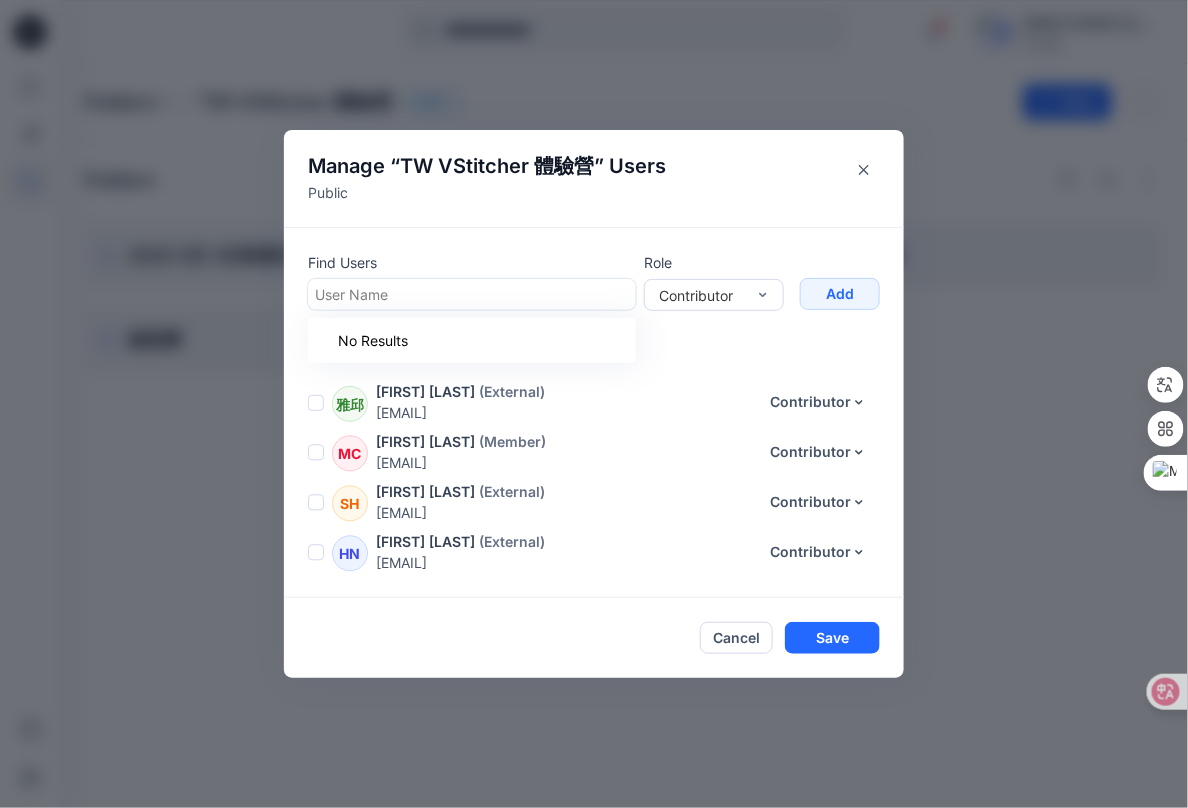 click at bounding box center (472, 294) 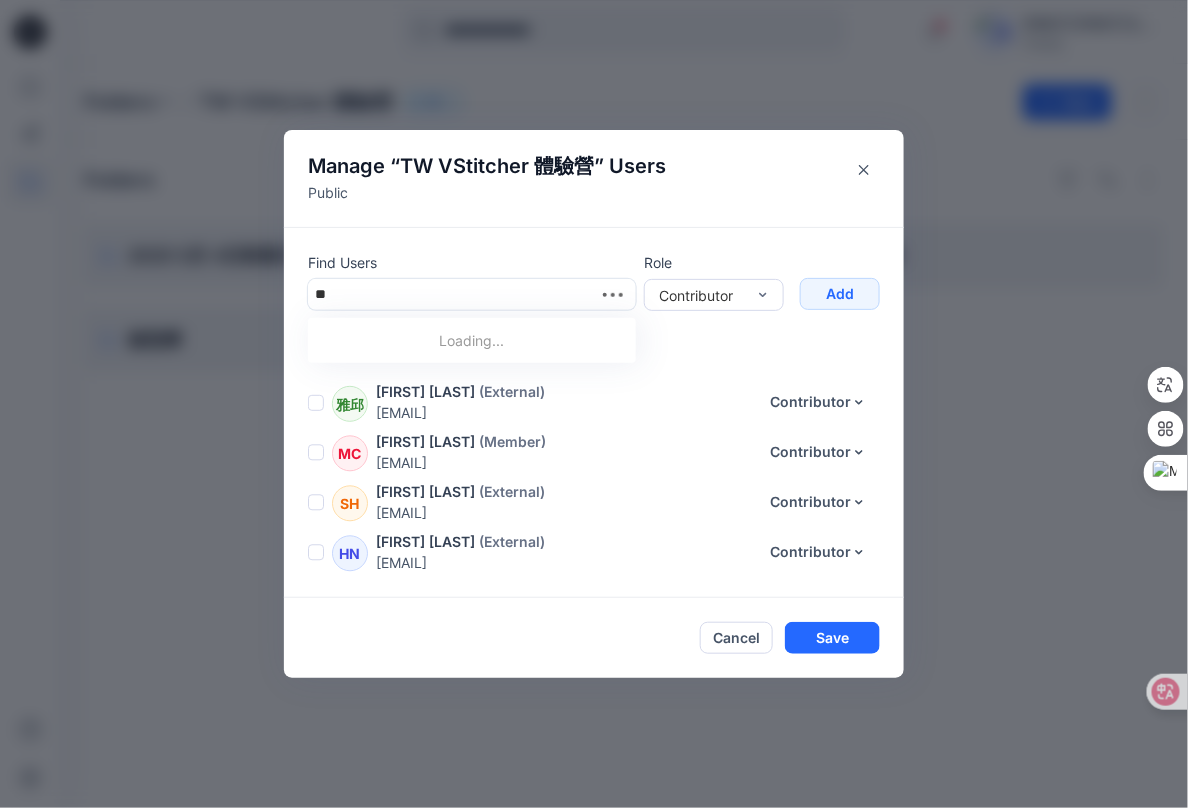 type on "*" 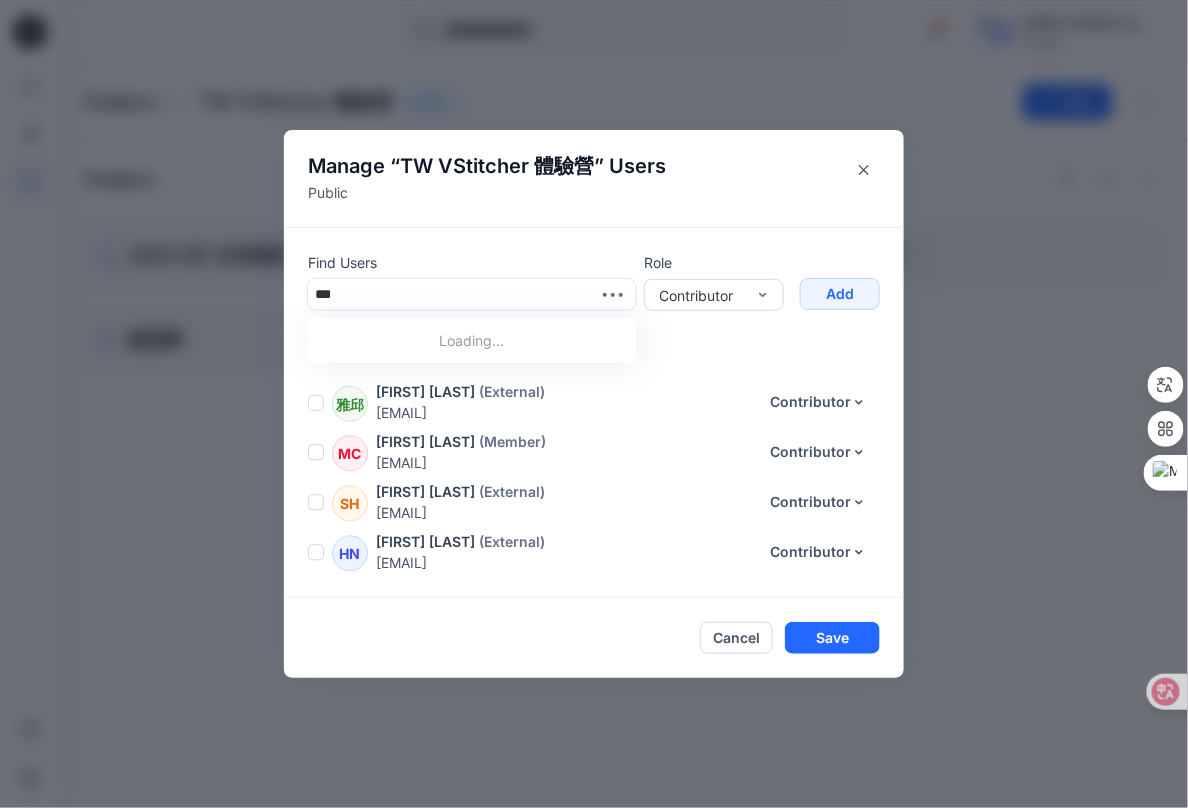type on "*" 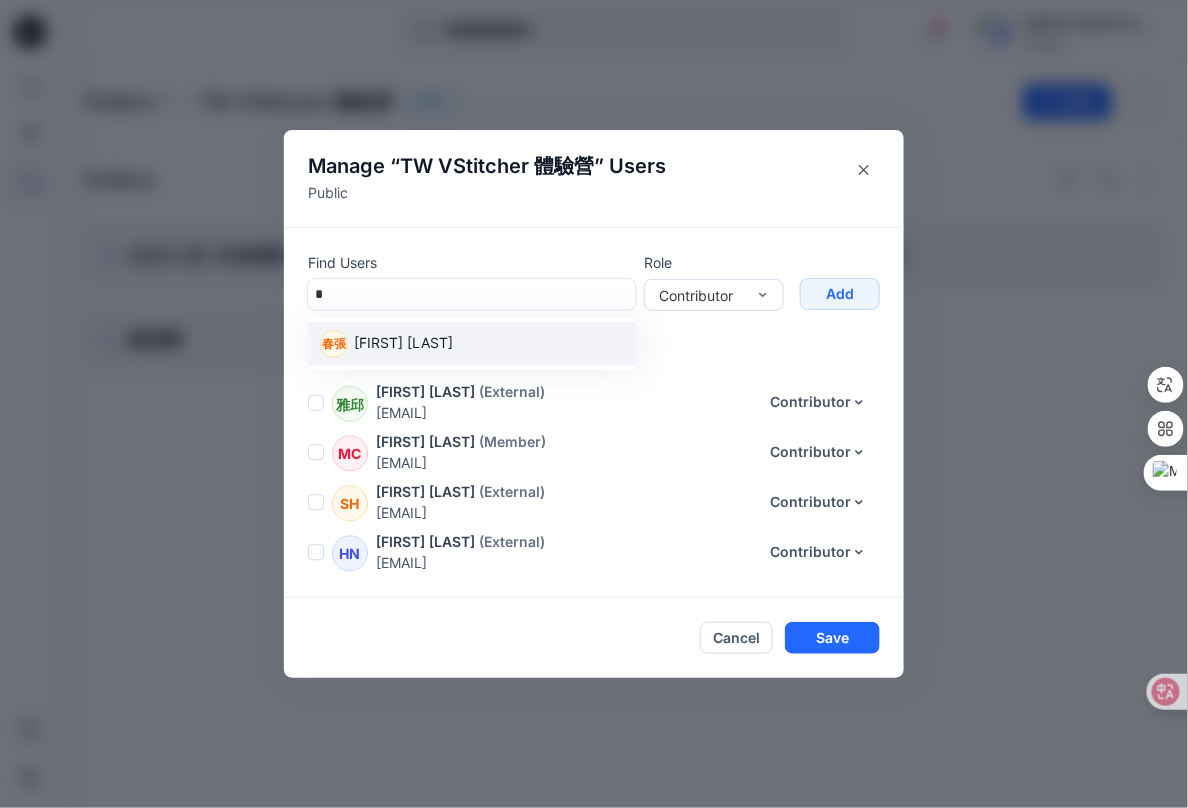 scroll, scrollTop: 0, scrollLeft: 0, axis: both 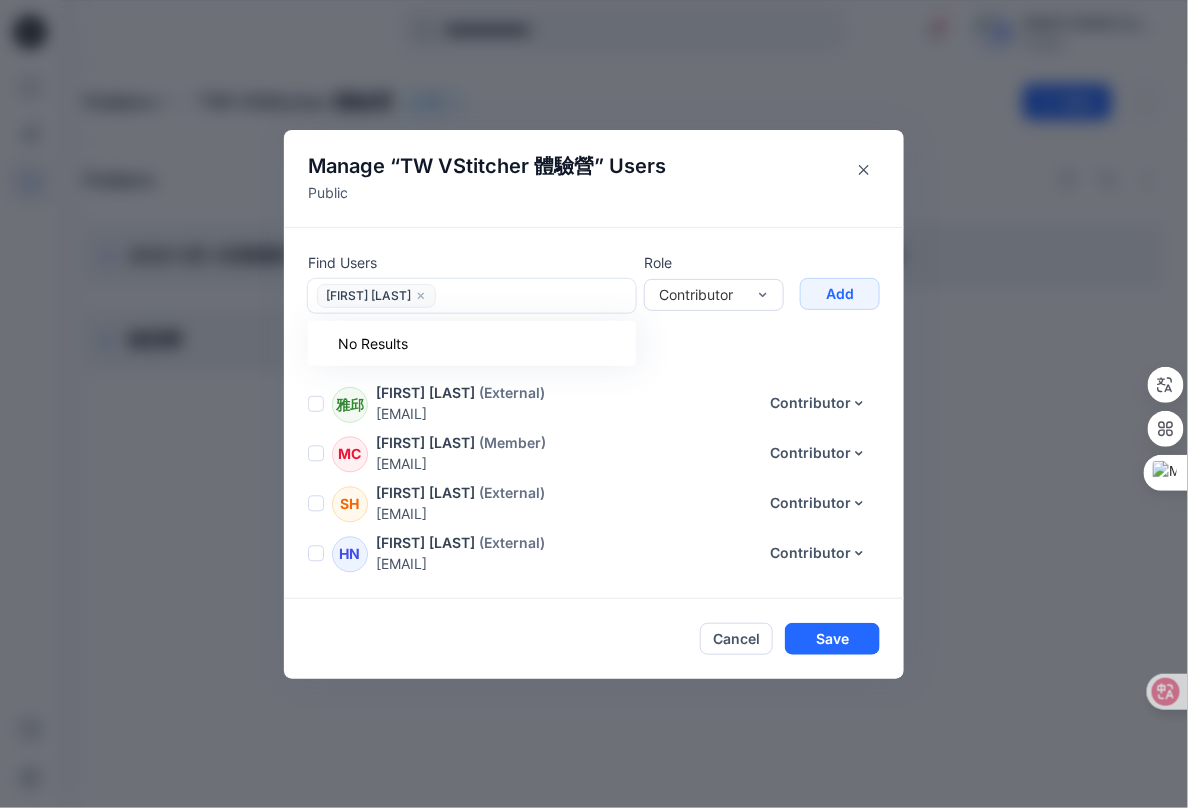 click at bounding box center [535, 295] 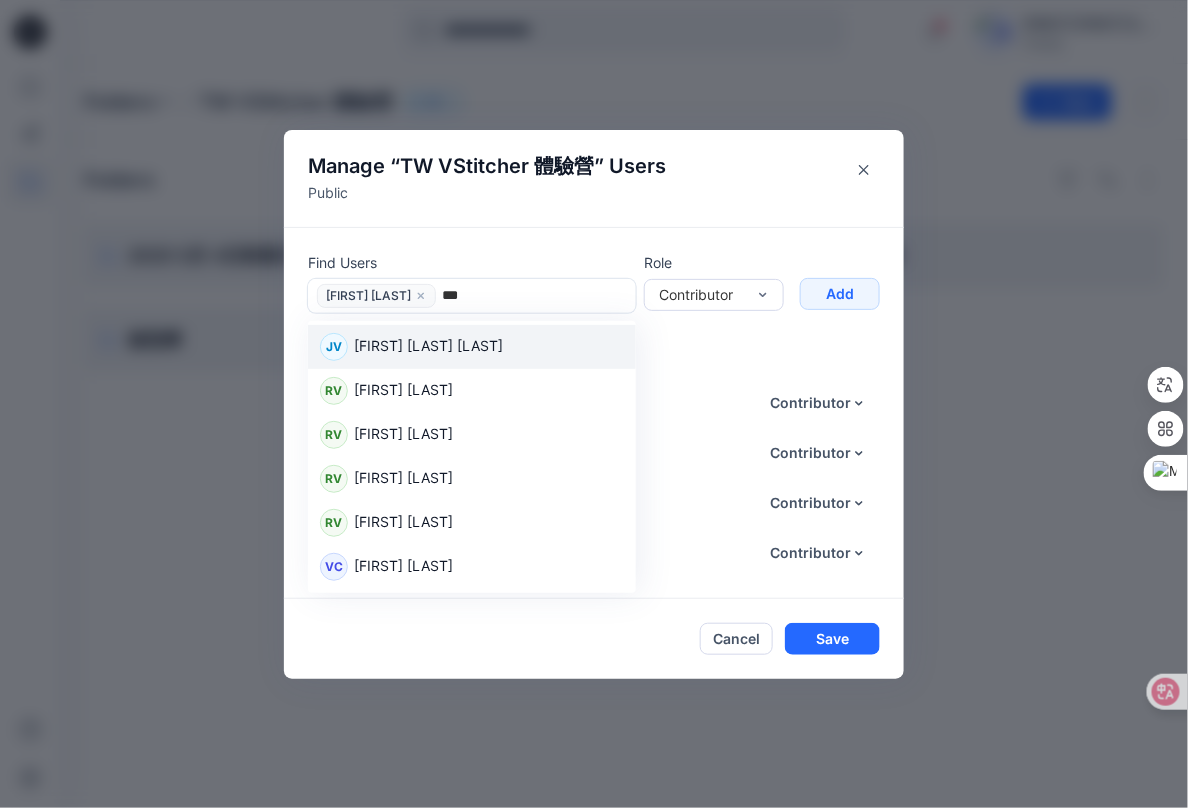 type on "****" 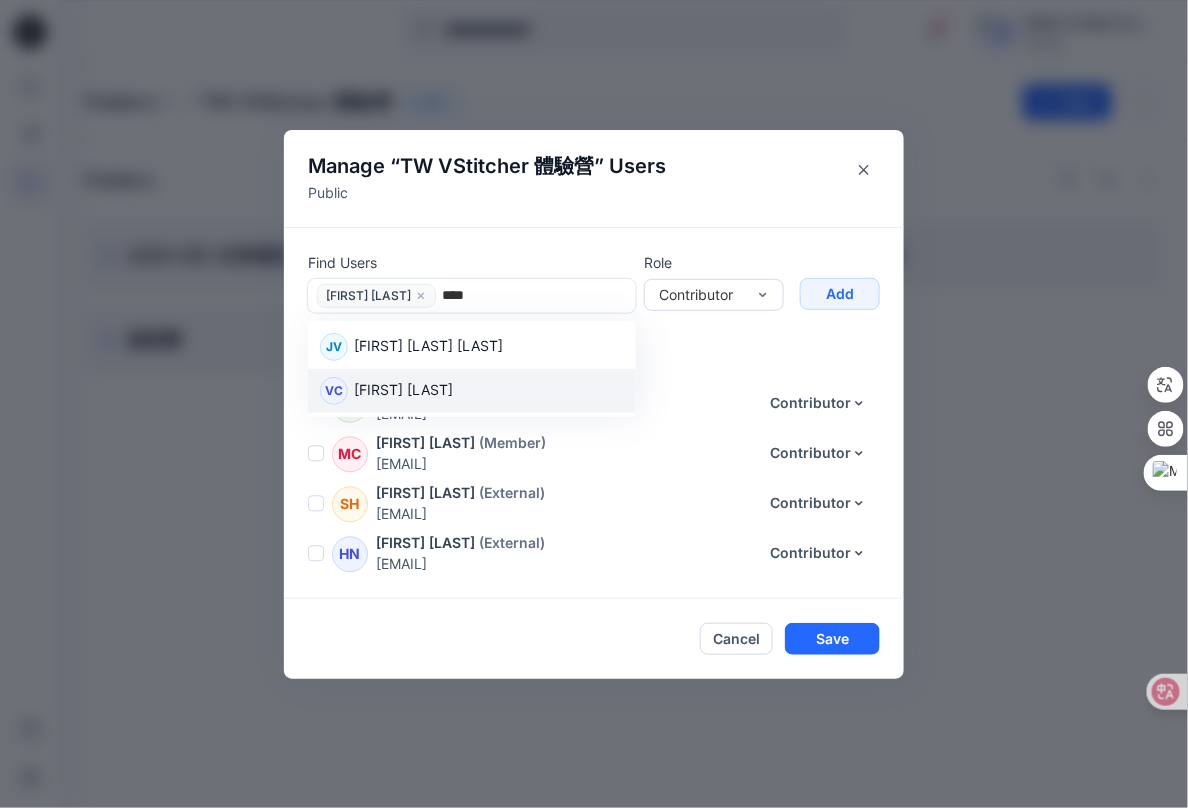 click on "[FIRST] [LAST]" at bounding box center [403, 392] 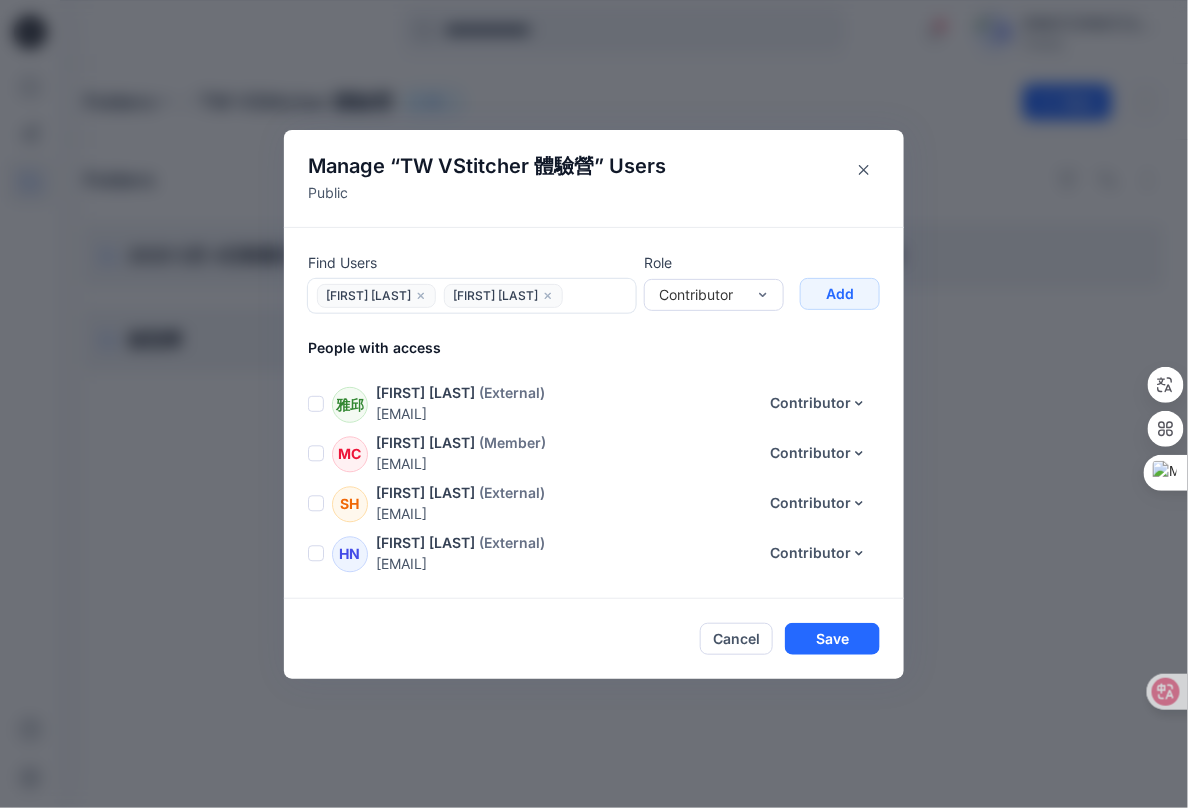 click on "TW VStitcher 體驗營" at bounding box center [497, 166] 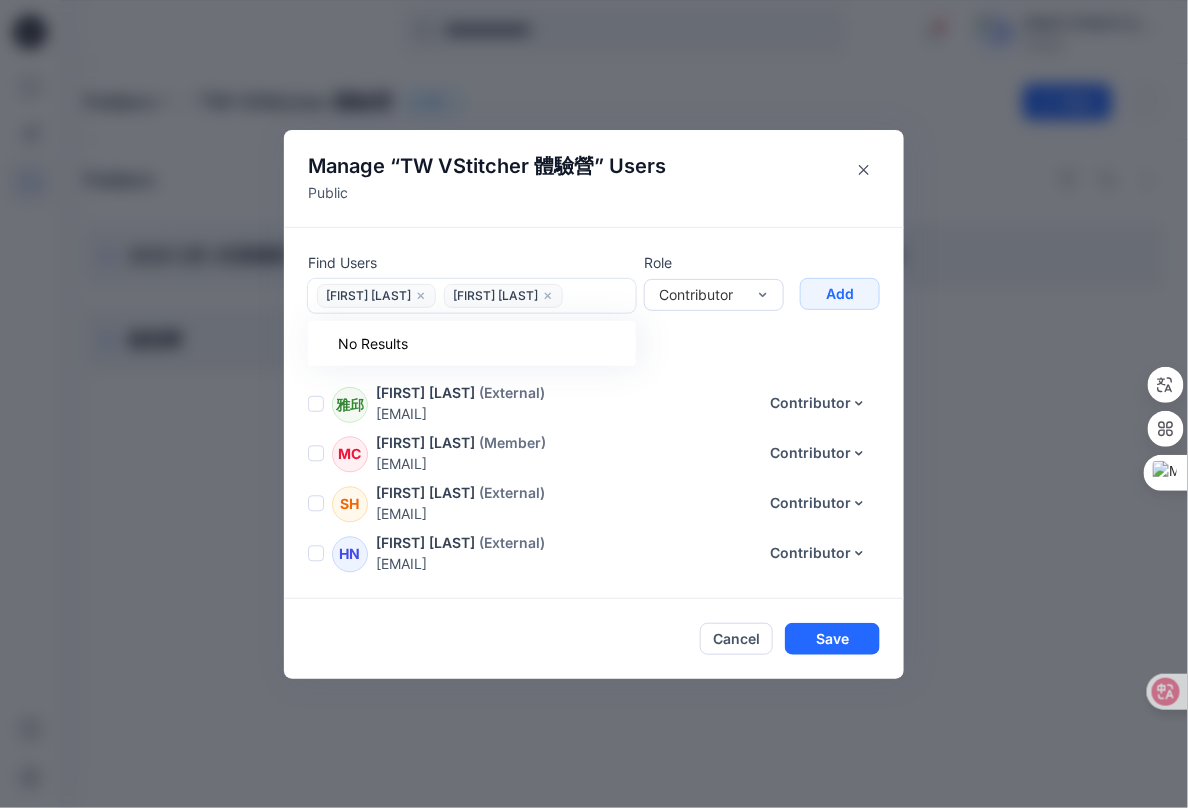 click at bounding box center [599, 295] 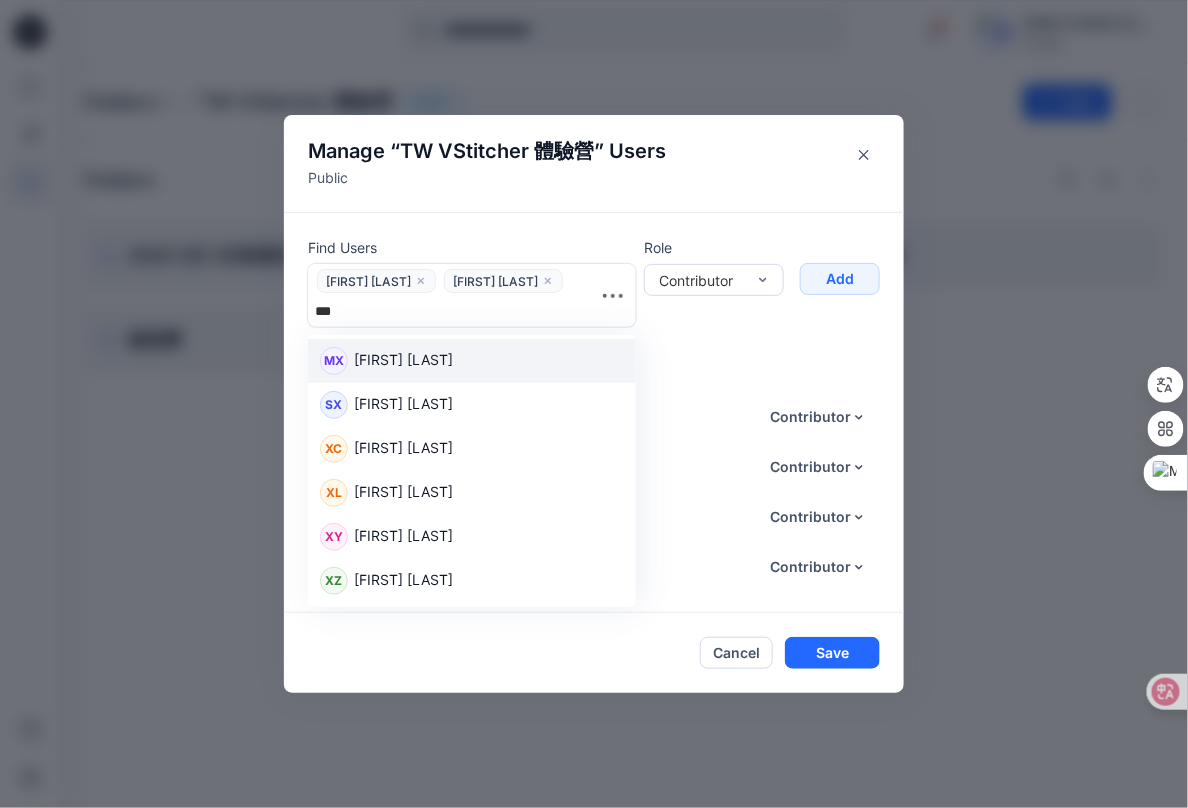type on "****" 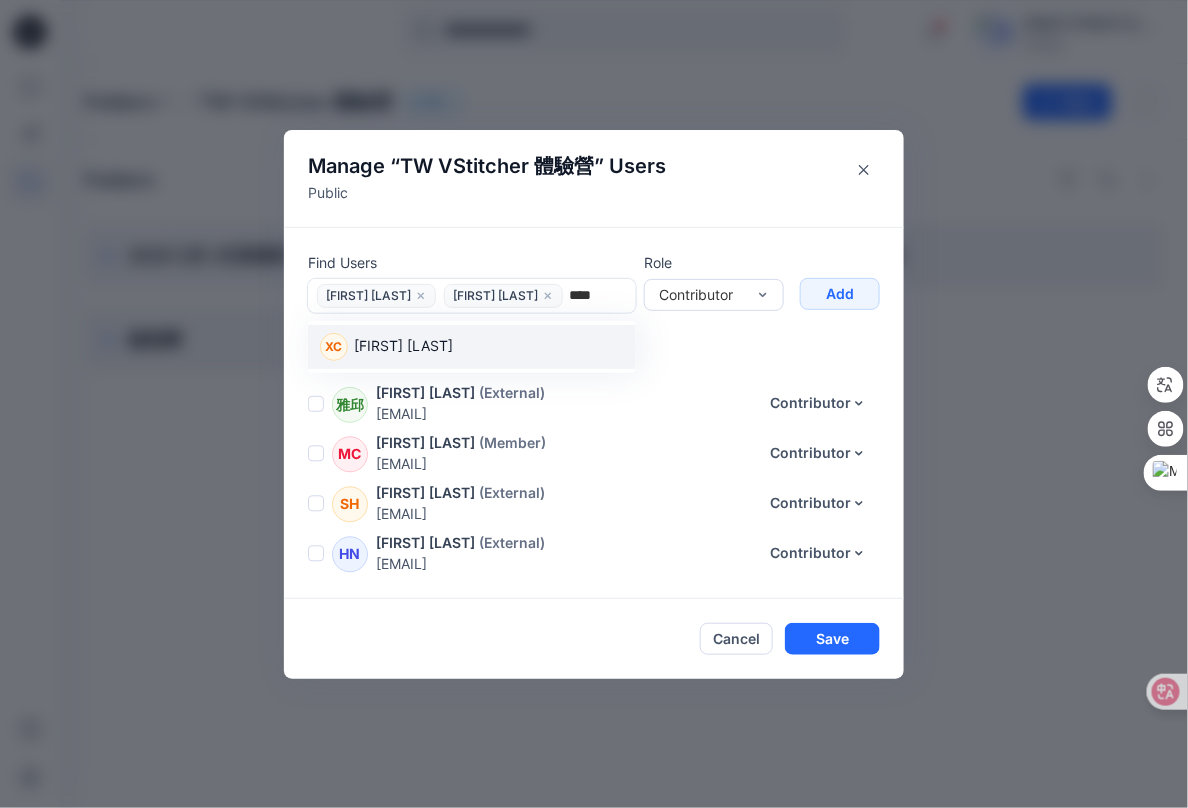 click on "[FIRST] [LAST]" at bounding box center (472, 347) 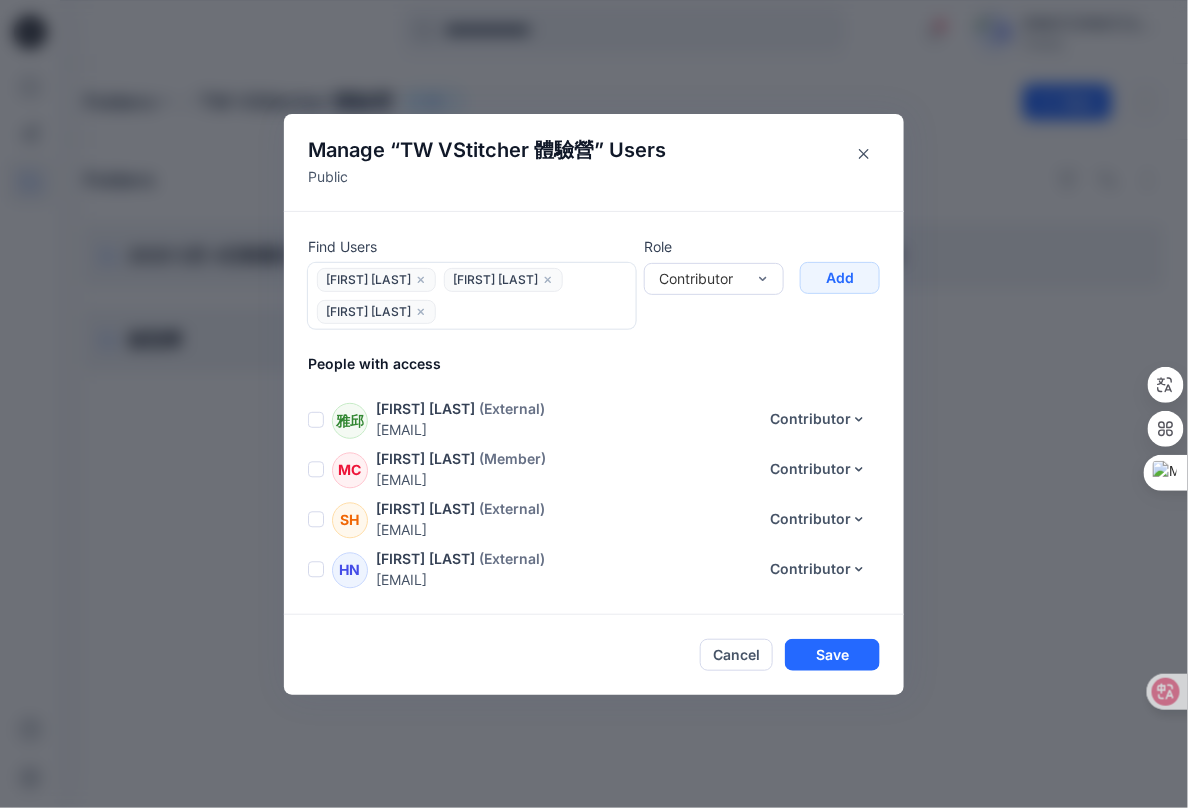click at bounding box center [444, 311] 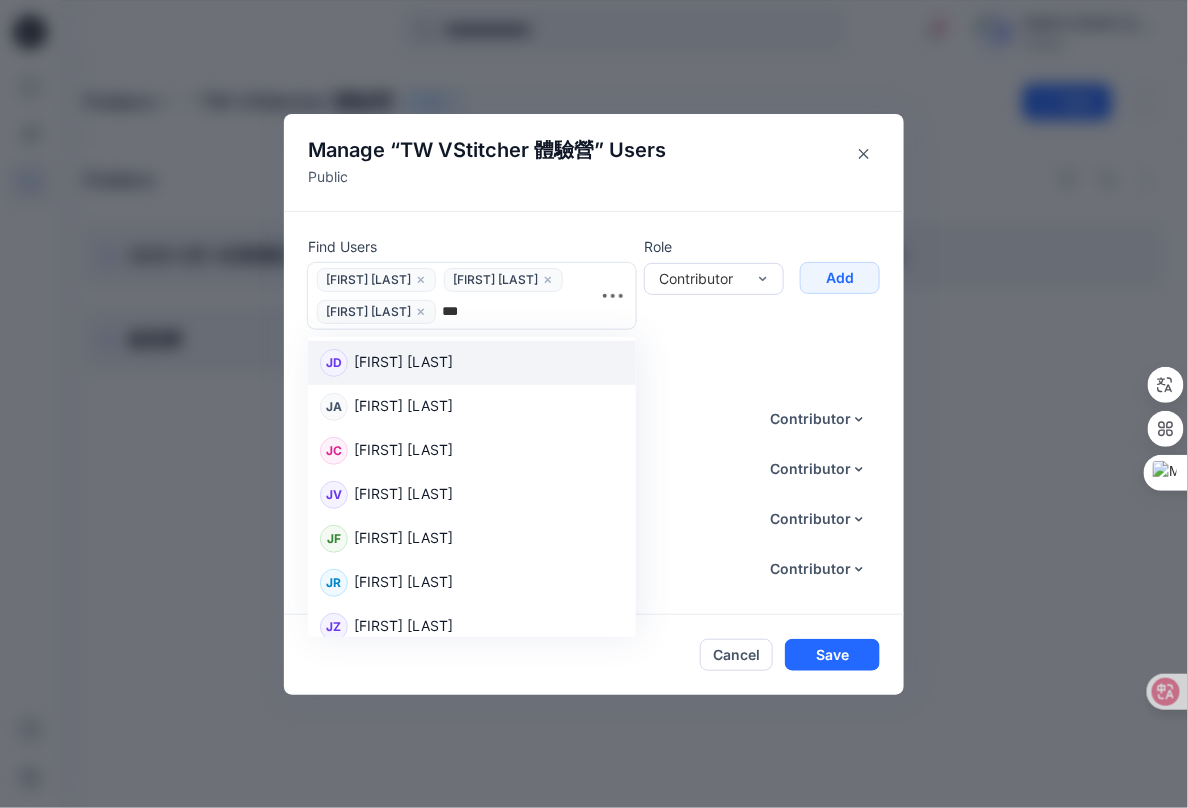type on "****" 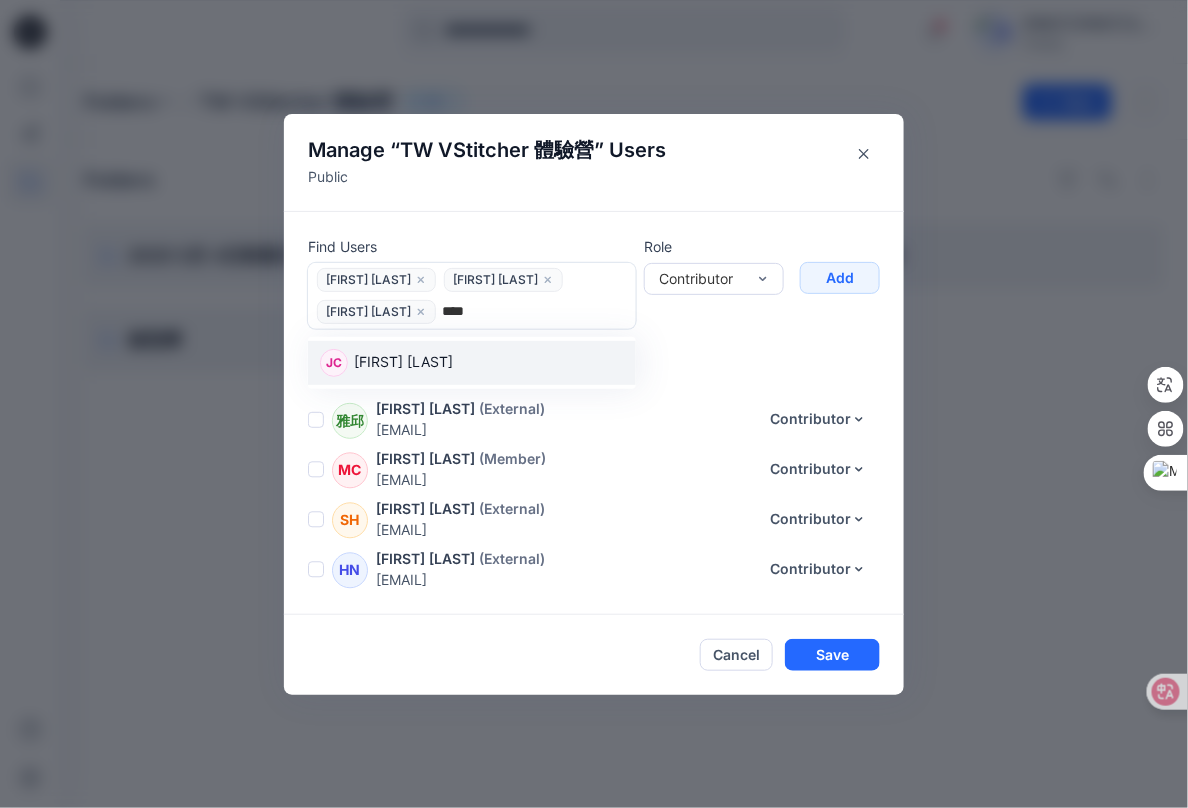click on "[FIRST] [LAST] [FIRST] [LAST]" at bounding box center [472, 363] 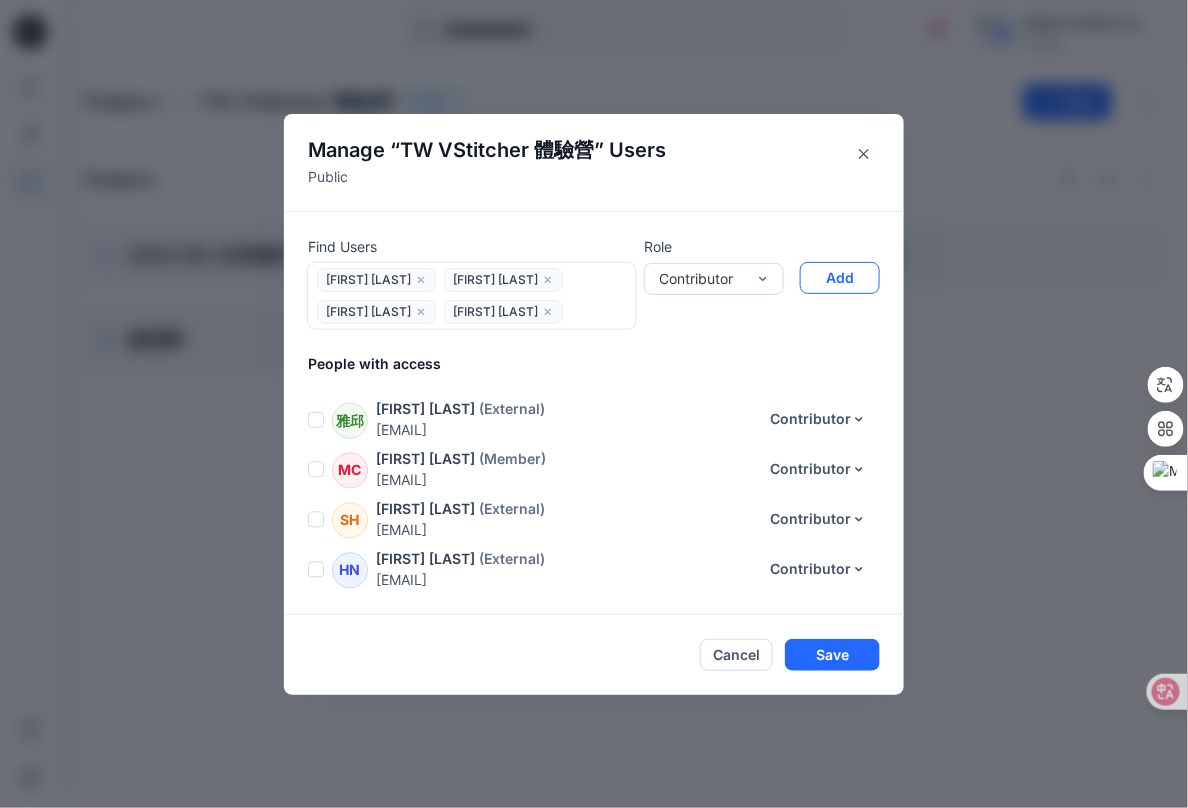 click on "Add" at bounding box center (840, 278) 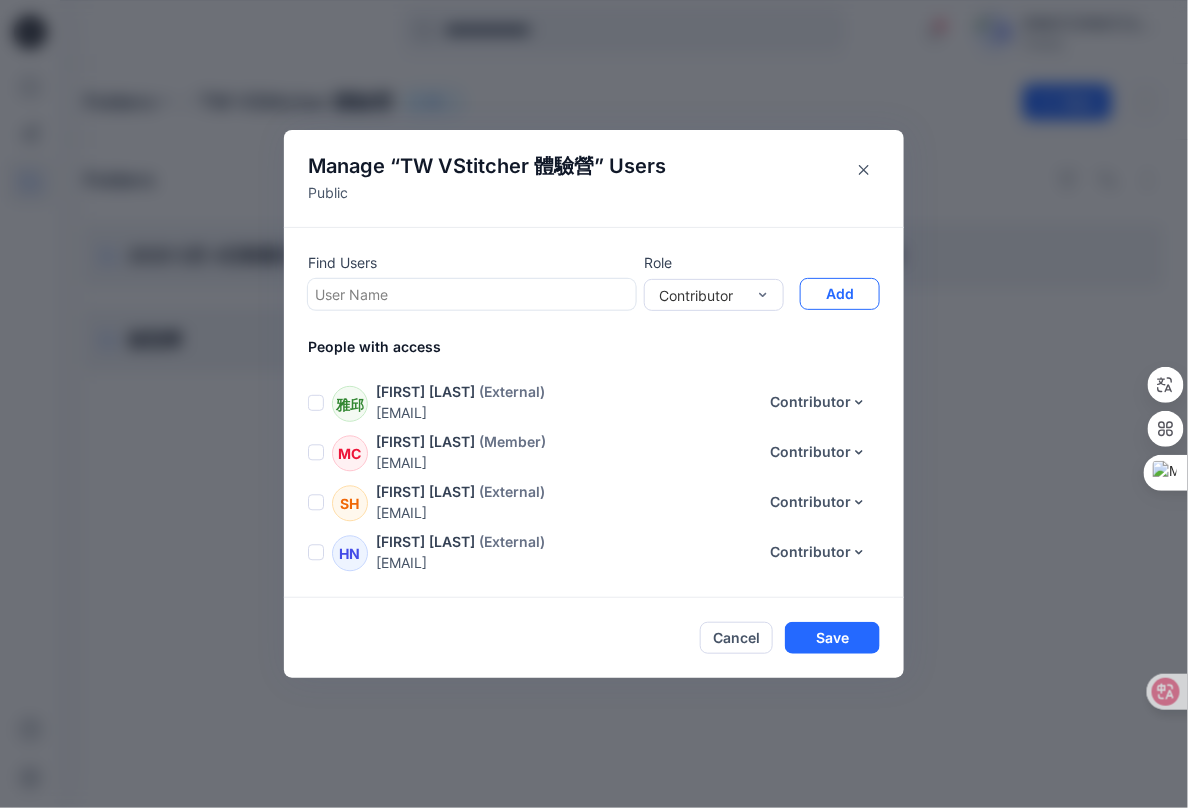 scroll, scrollTop: 1541, scrollLeft: 0, axis: vertical 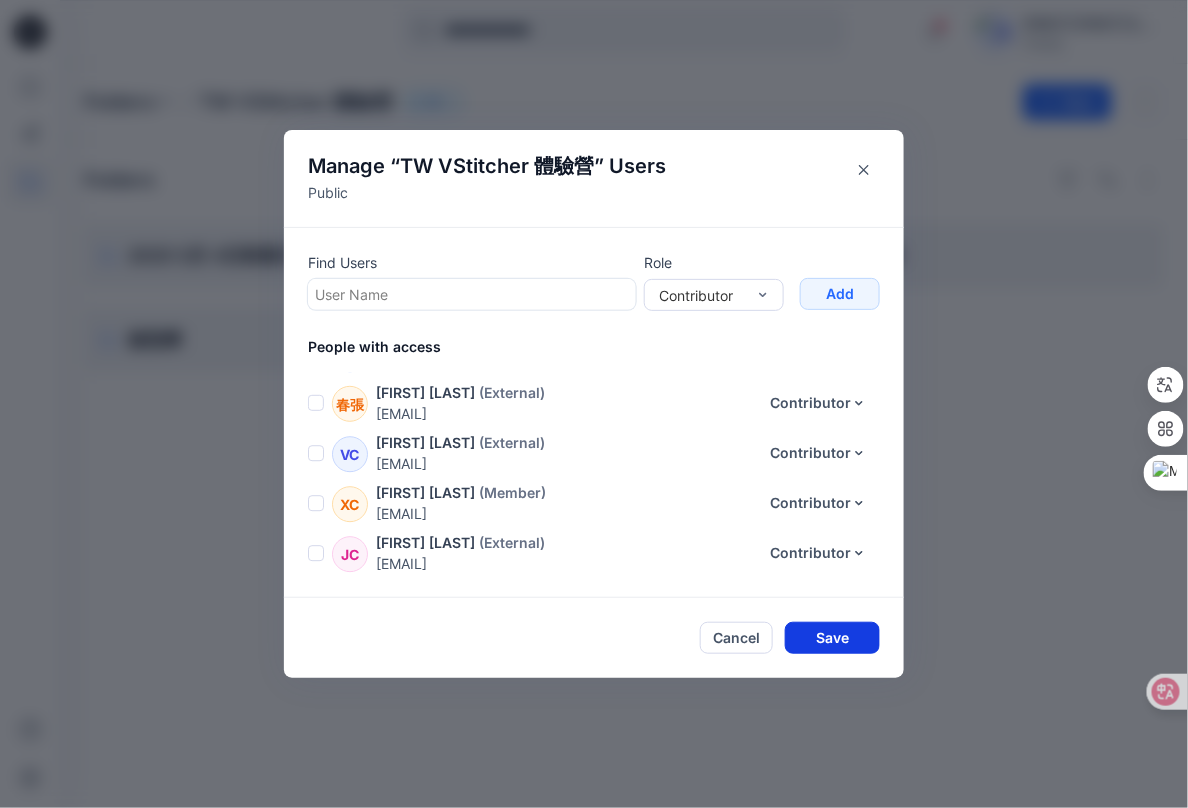 click on "Save" at bounding box center [832, 638] 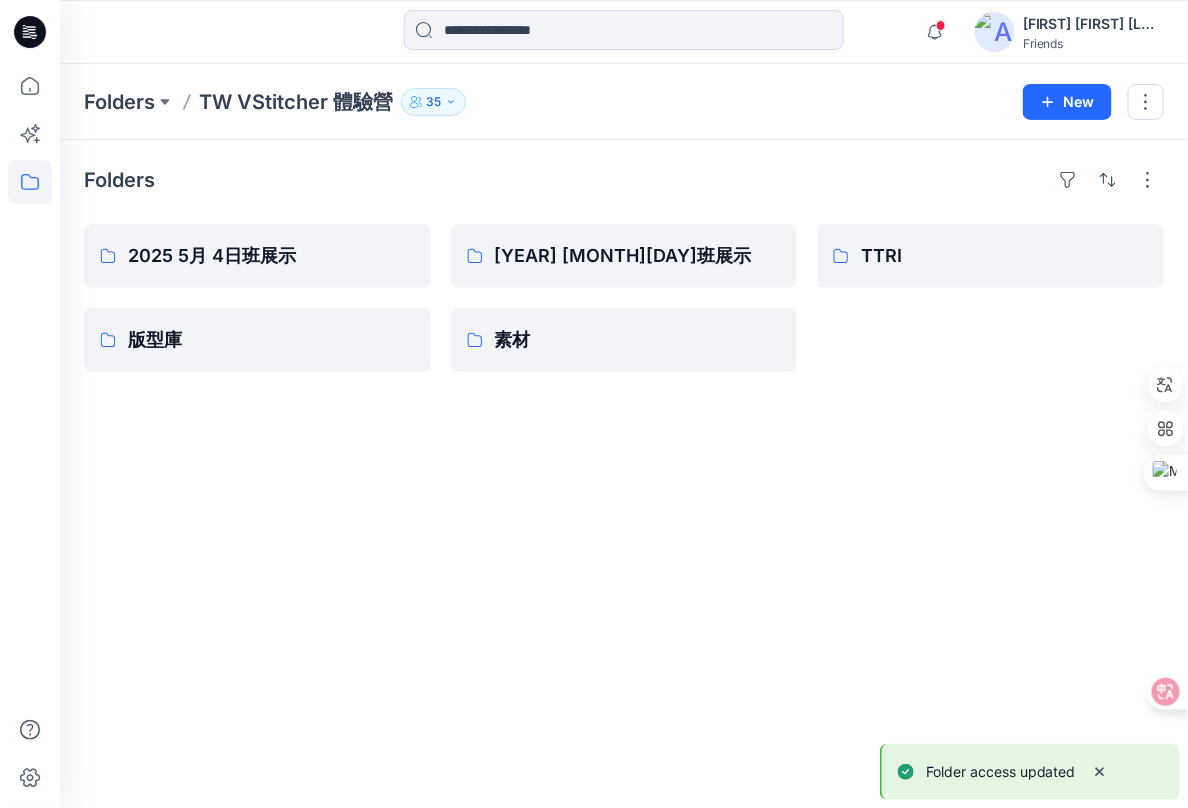 click 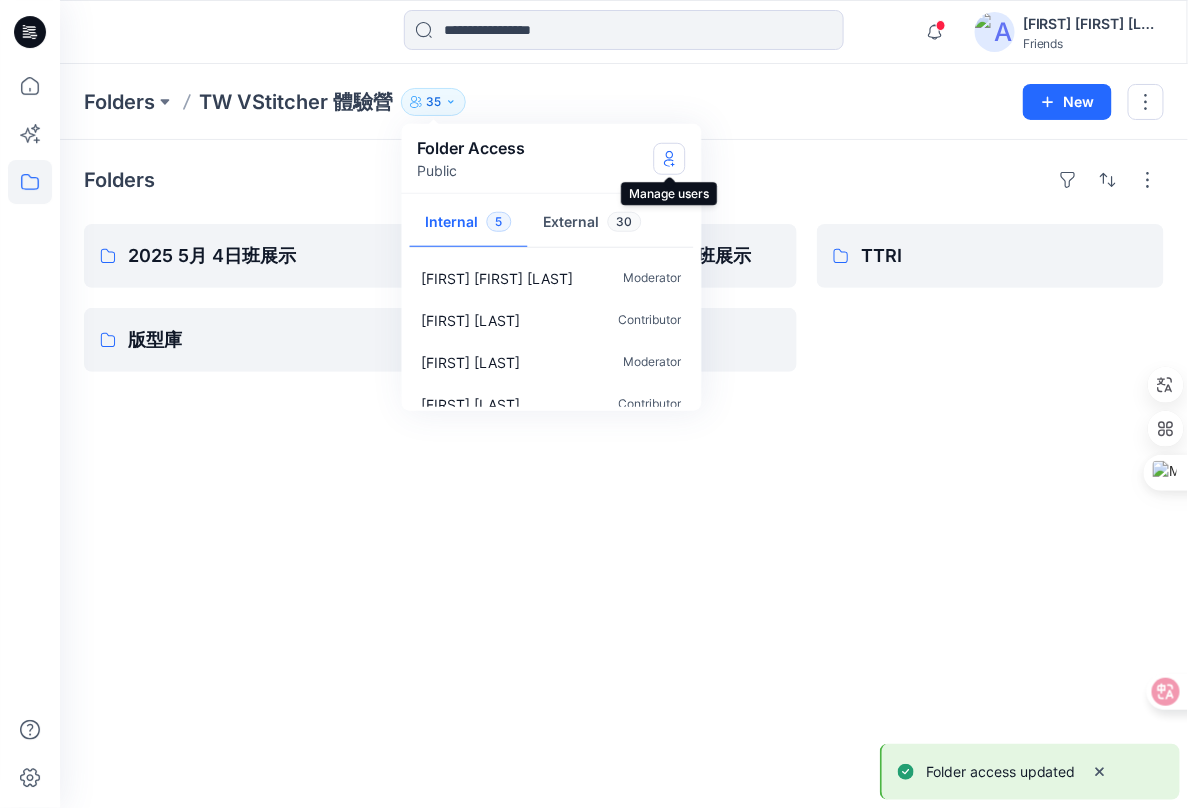 click 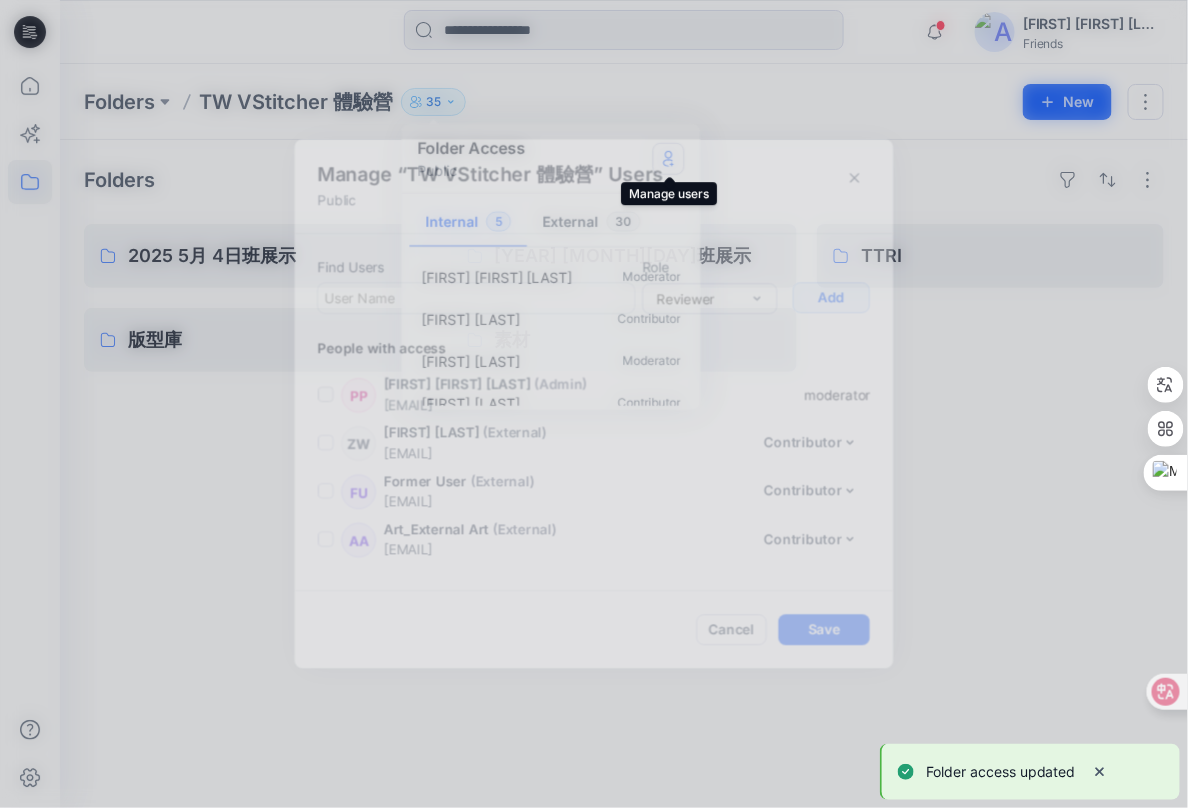 scroll, scrollTop: 1541, scrollLeft: 0, axis: vertical 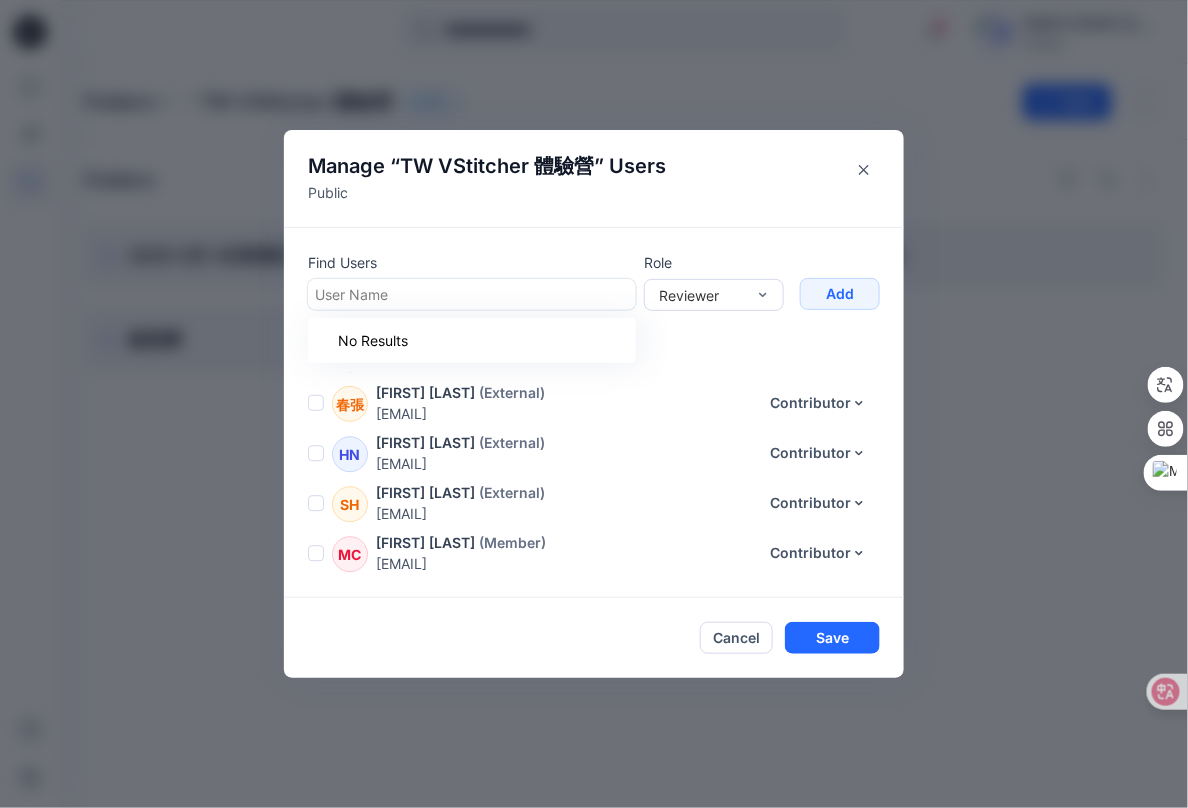 click at bounding box center [472, 294] 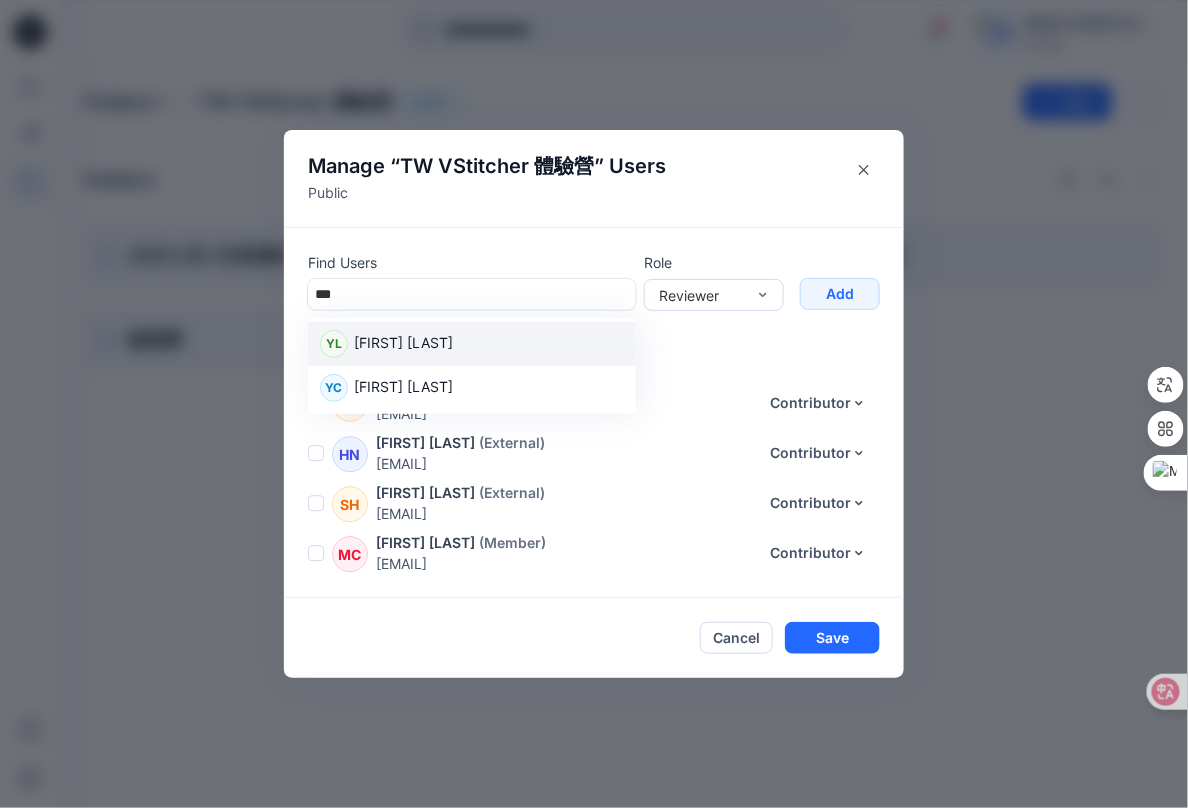 type on "****" 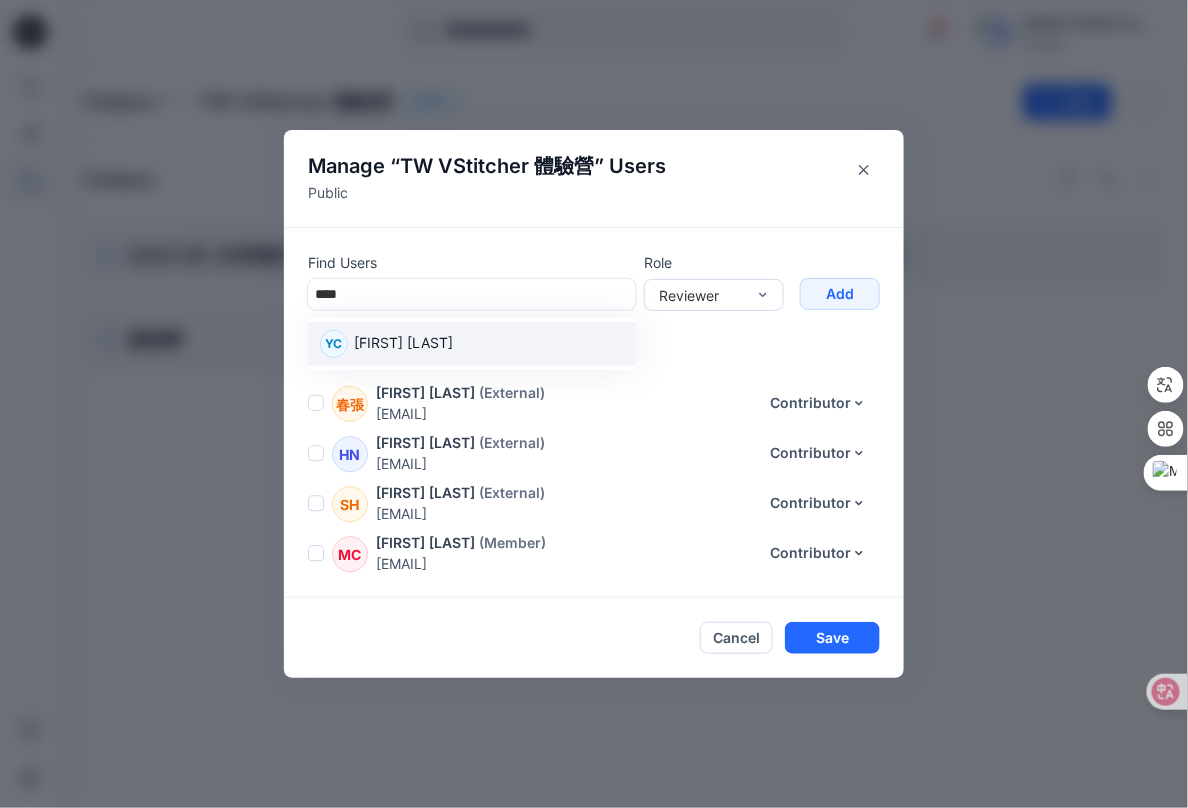 click on "[FIRST] [LAST]" at bounding box center [403, 345] 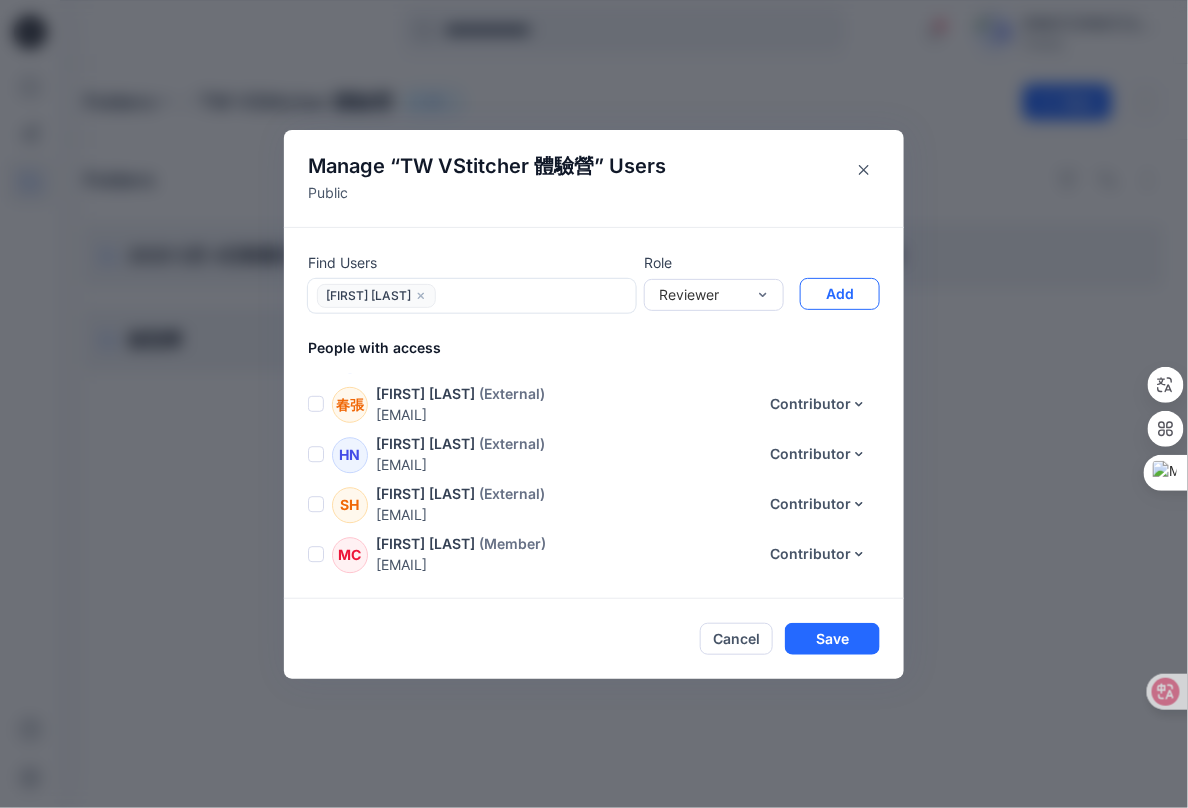 click on "Add" at bounding box center (840, 294) 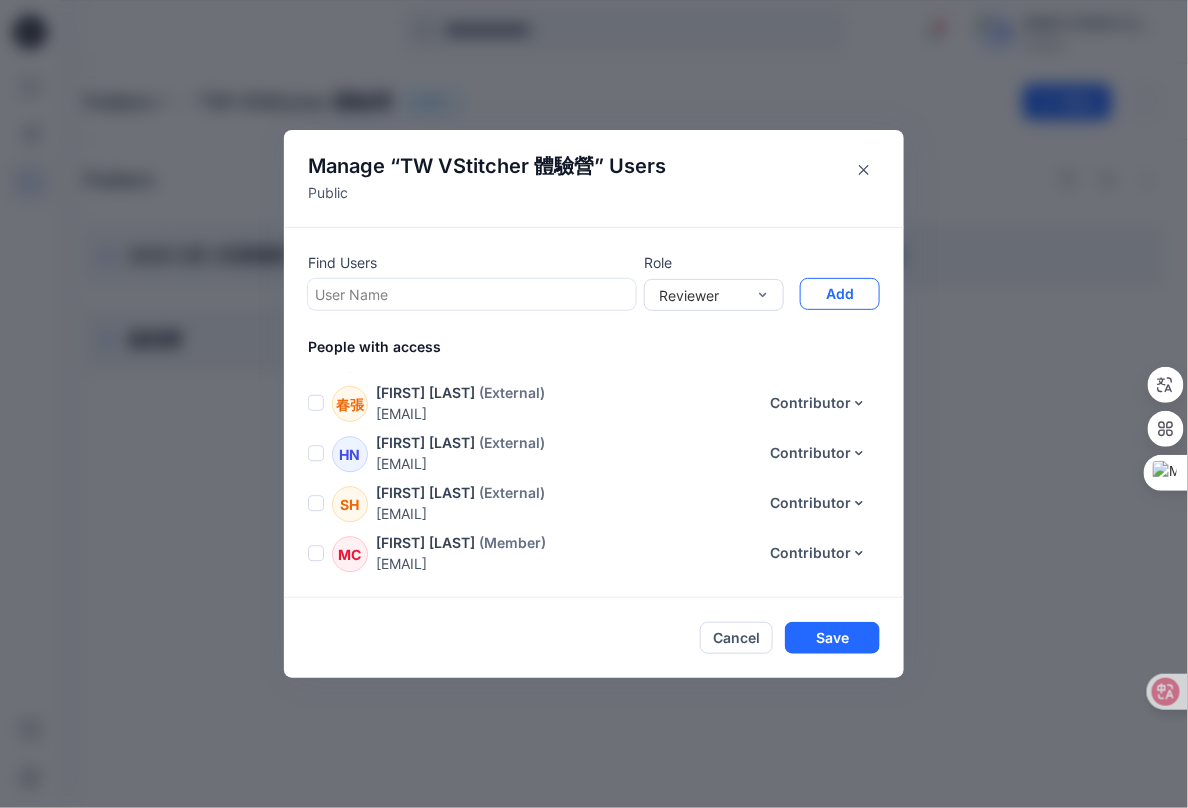 scroll, scrollTop: 1591, scrollLeft: 0, axis: vertical 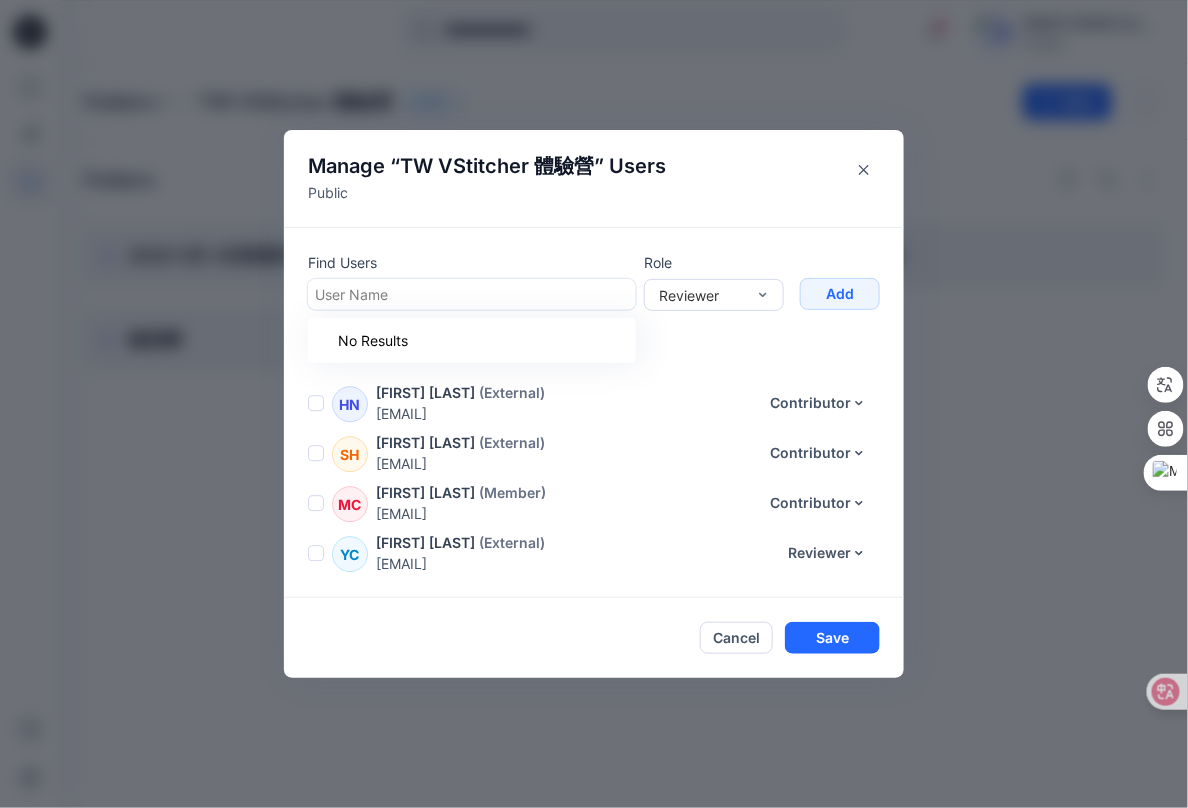 click on "User Name" at bounding box center (470, 294) 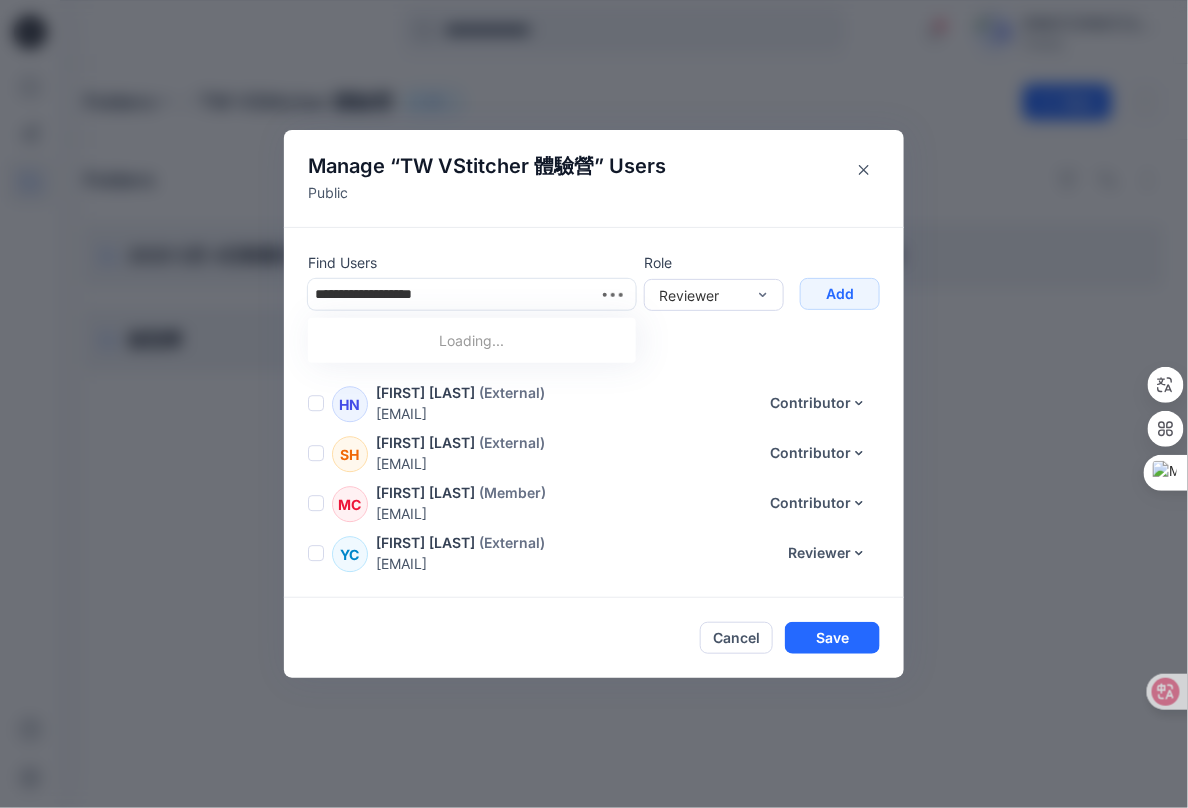 type on "**********" 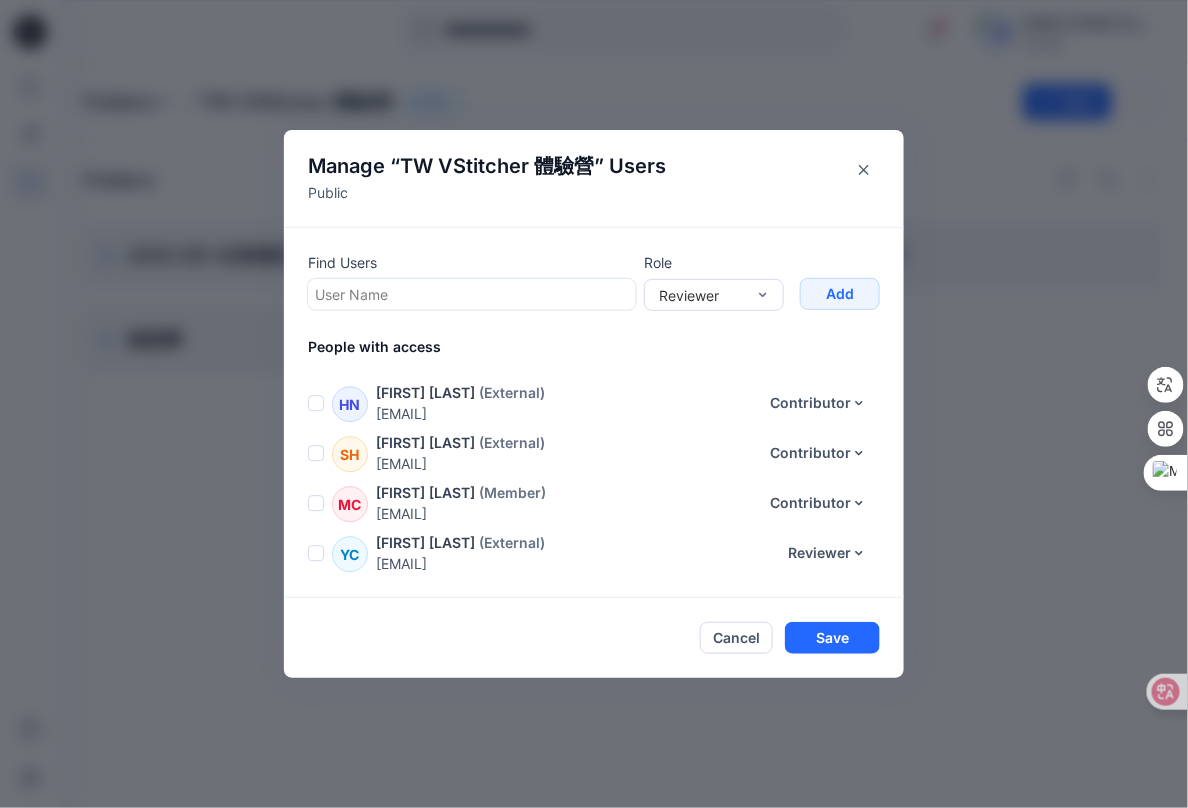 click at bounding box center (472, 294) 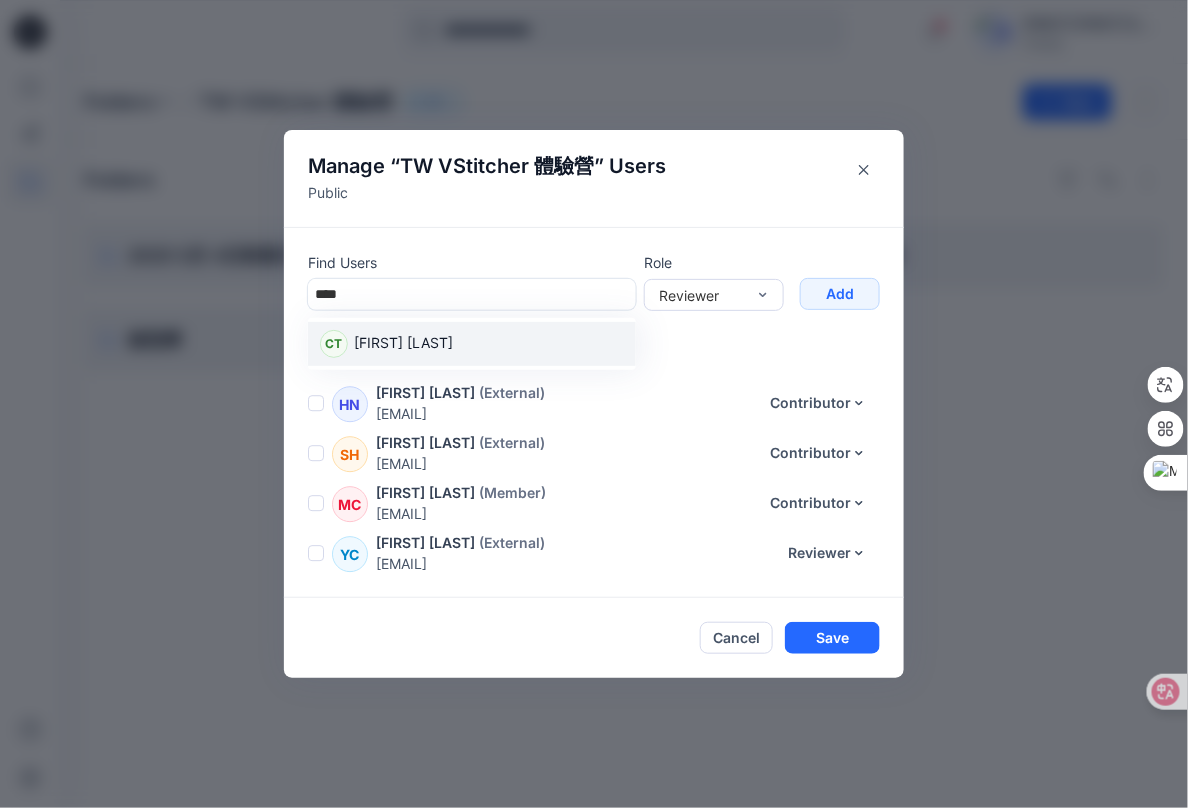 type on "*****" 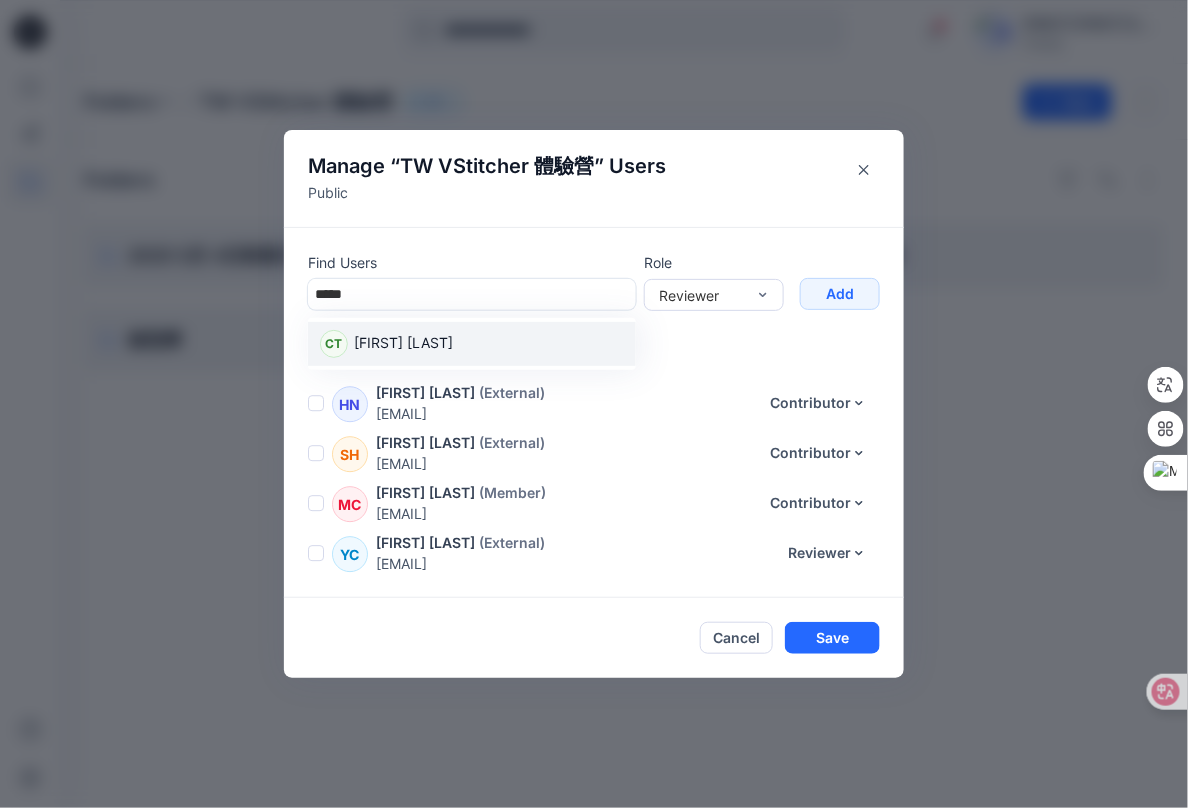 click on "[FIRST] [LAST]" at bounding box center [472, 344] 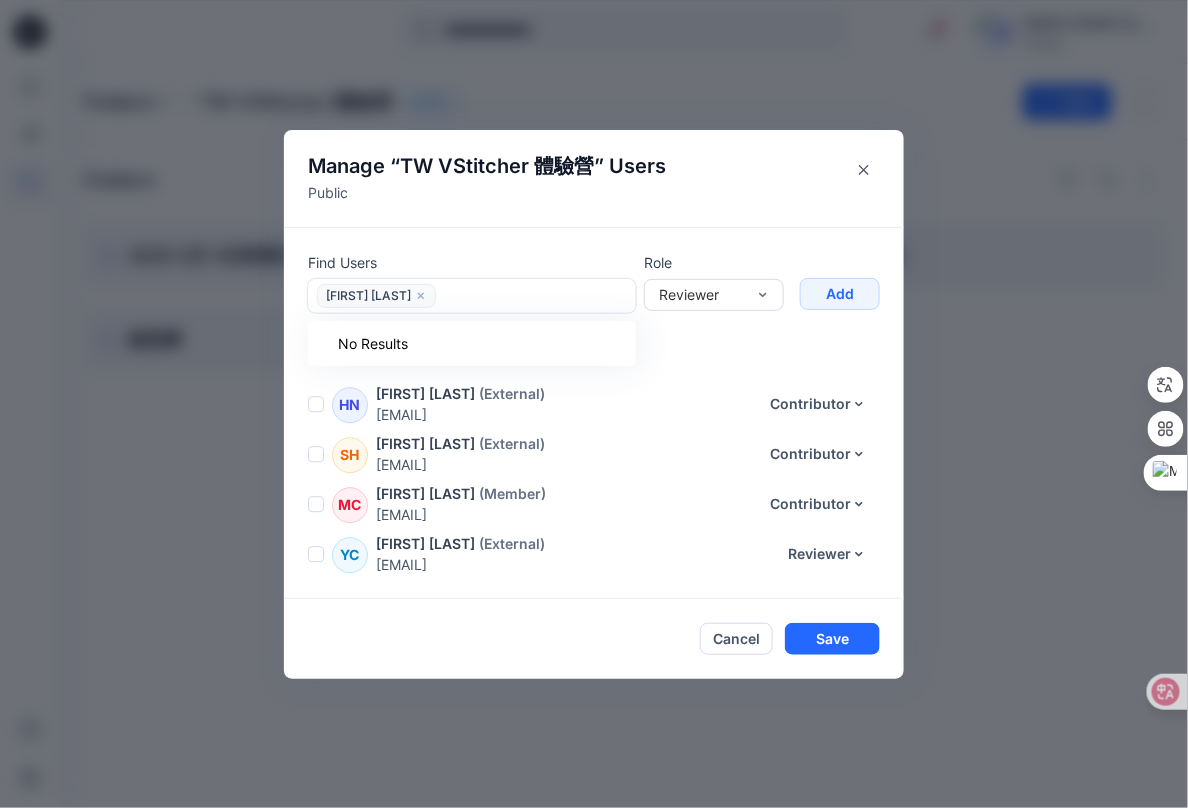 click at bounding box center [535, 295] 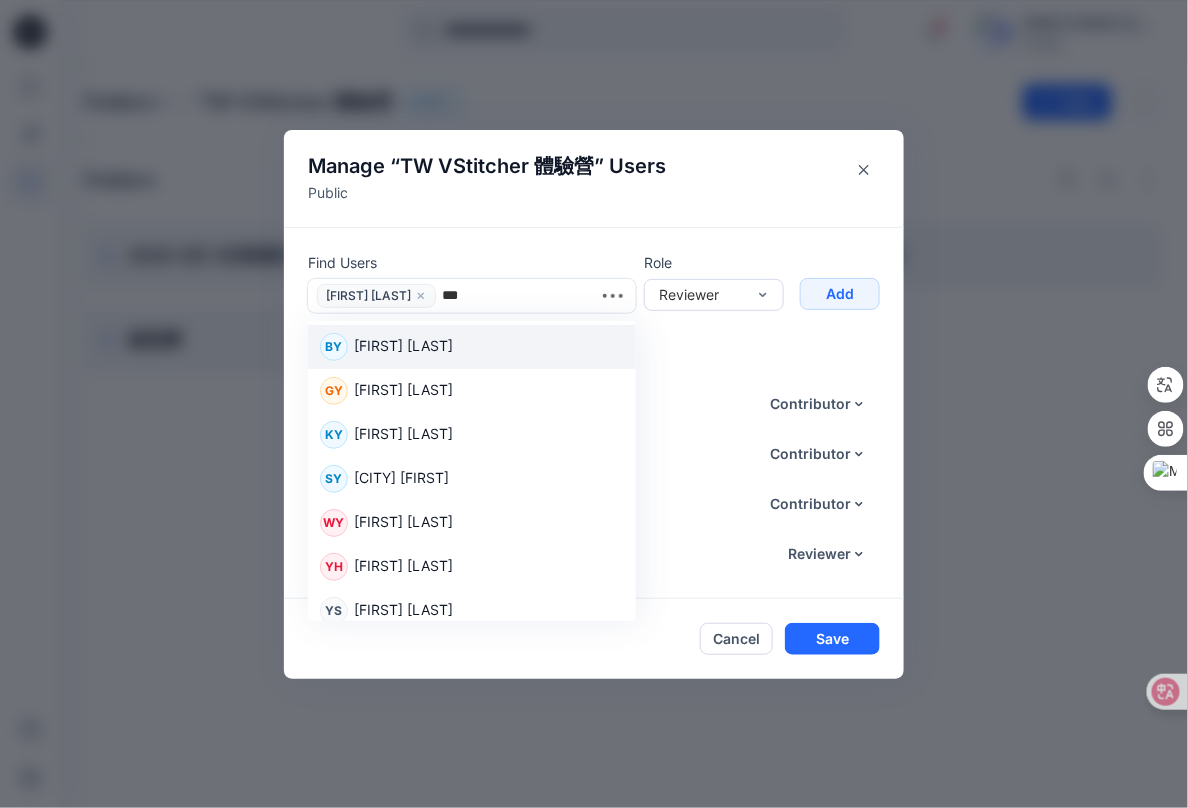 type on "****" 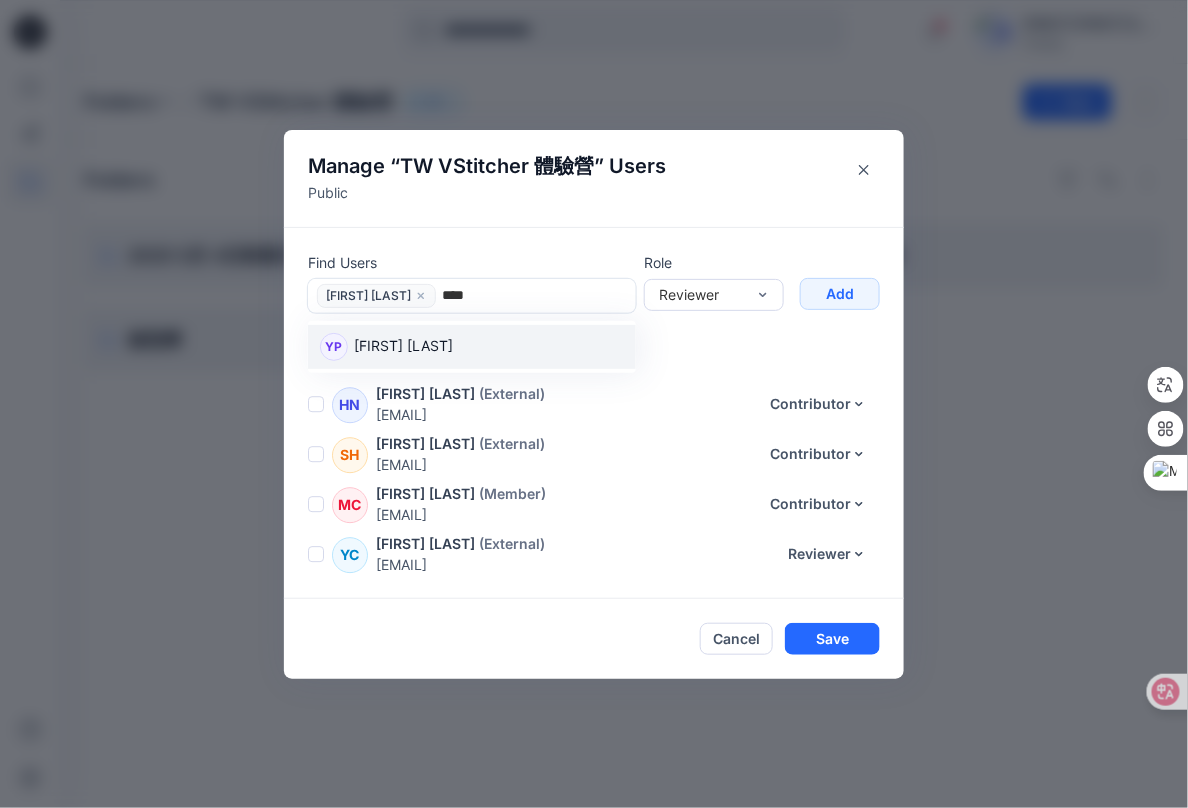 click on "[FIRST] [LAST]" at bounding box center (472, 347) 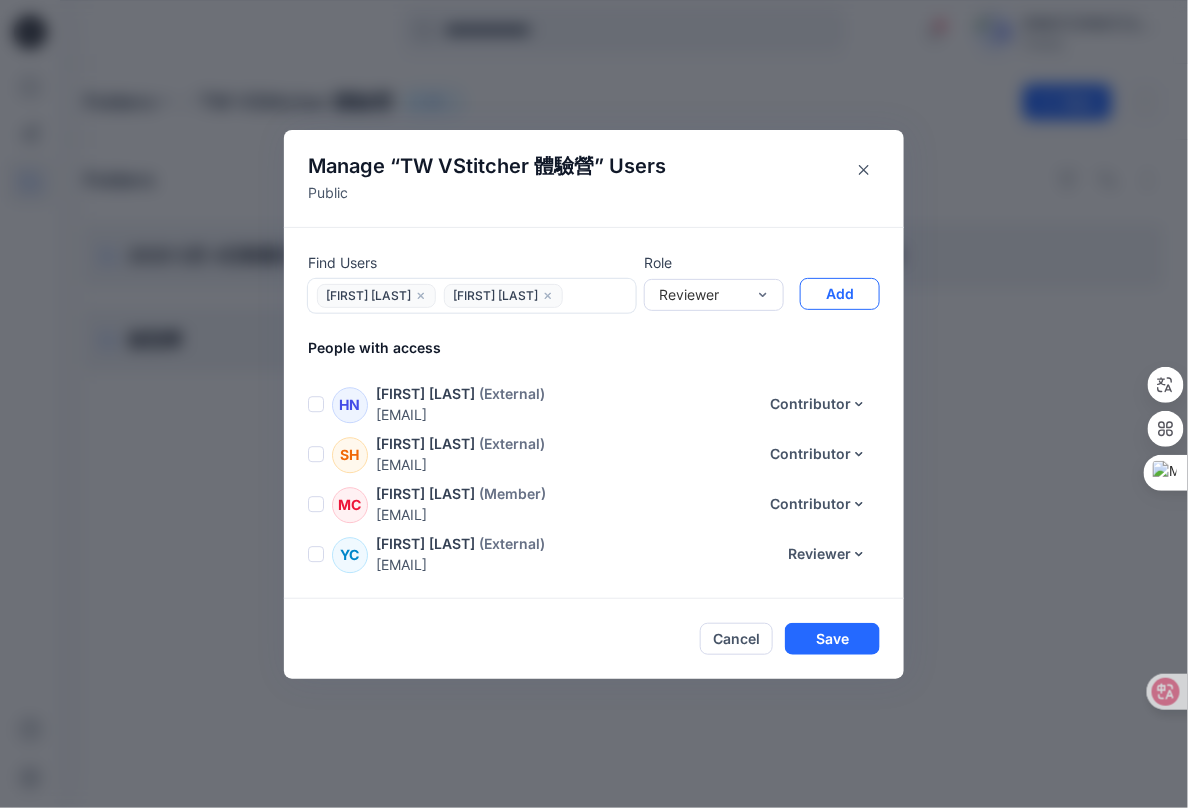click on "Add" at bounding box center [840, 294] 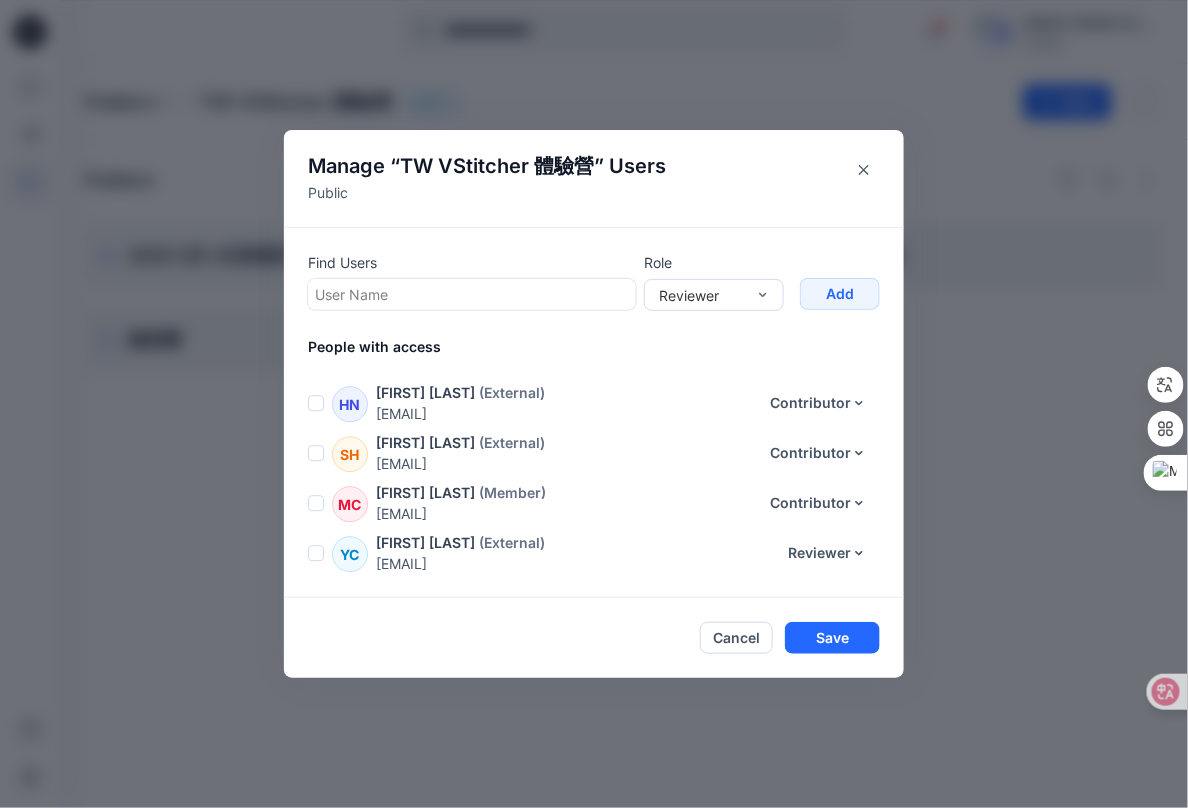 scroll, scrollTop: 1691, scrollLeft: 0, axis: vertical 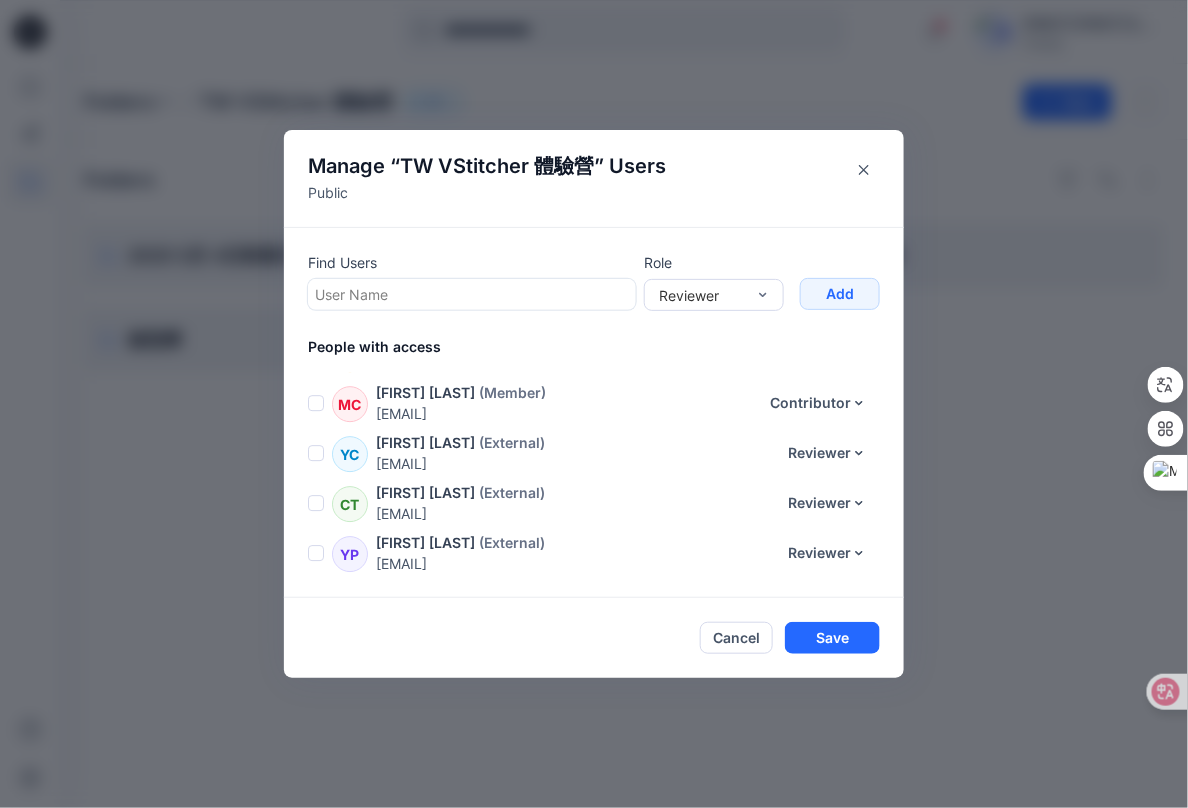 click at bounding box center (472, 294) 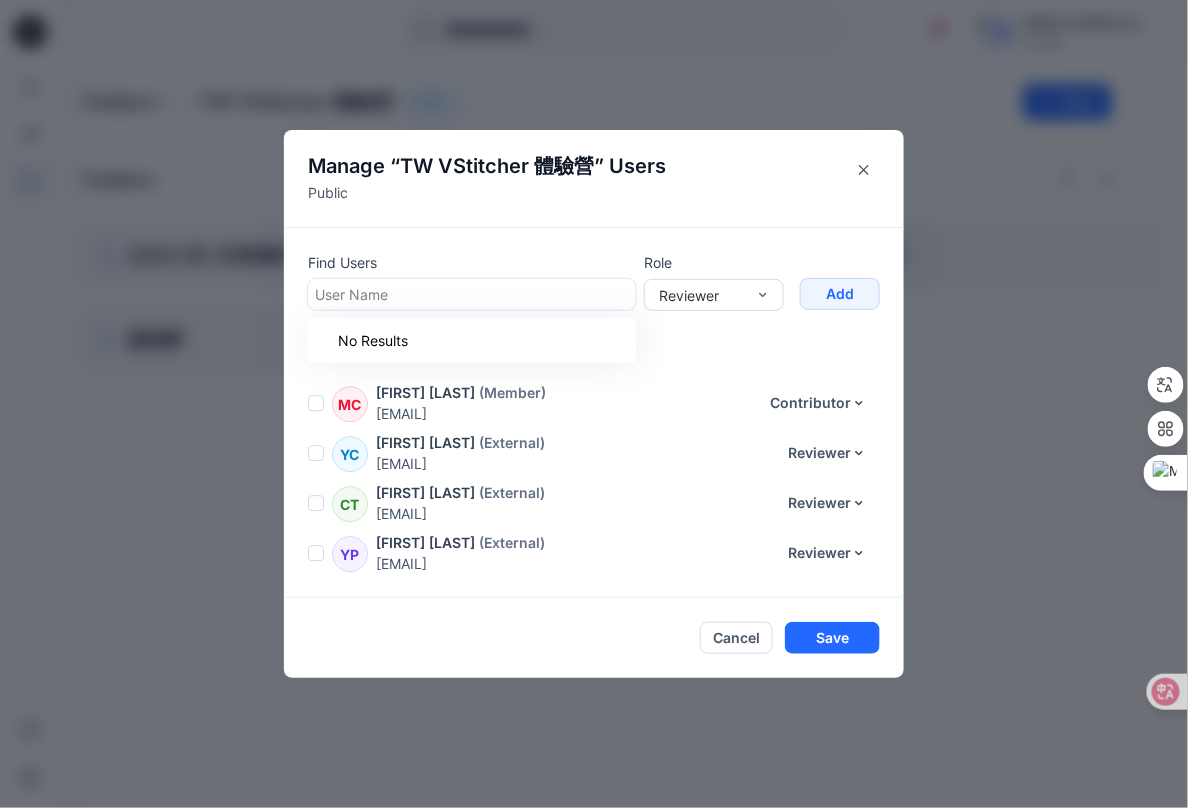 click at bounding box center (472, 294) 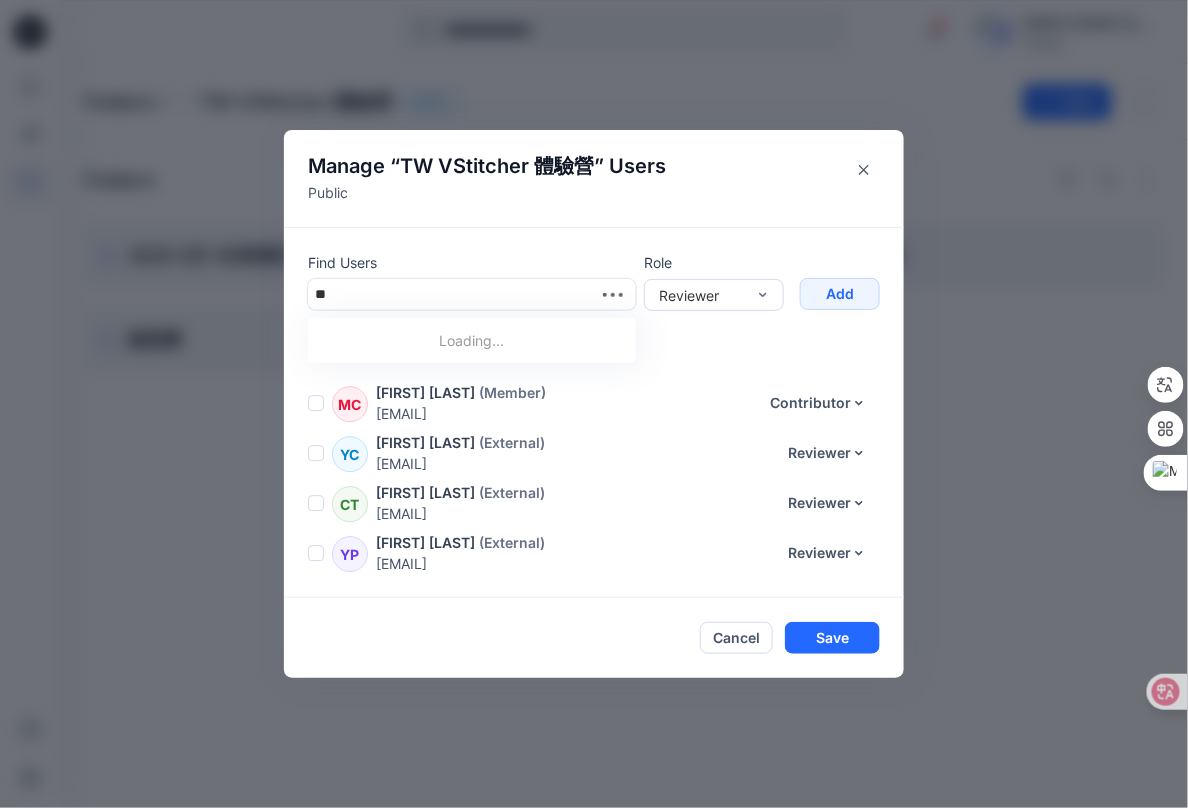 type on "***" 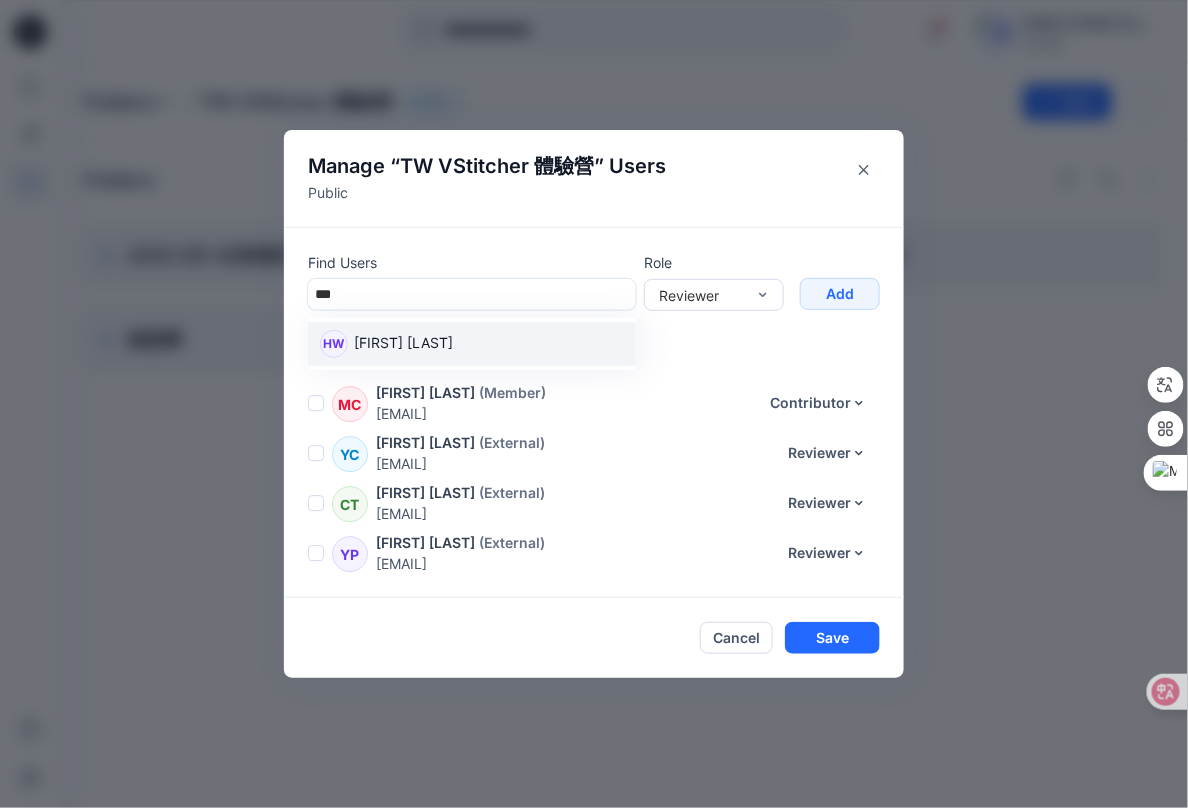 click on "[FIRST] [LAST]" at bounding box center [403, 345] 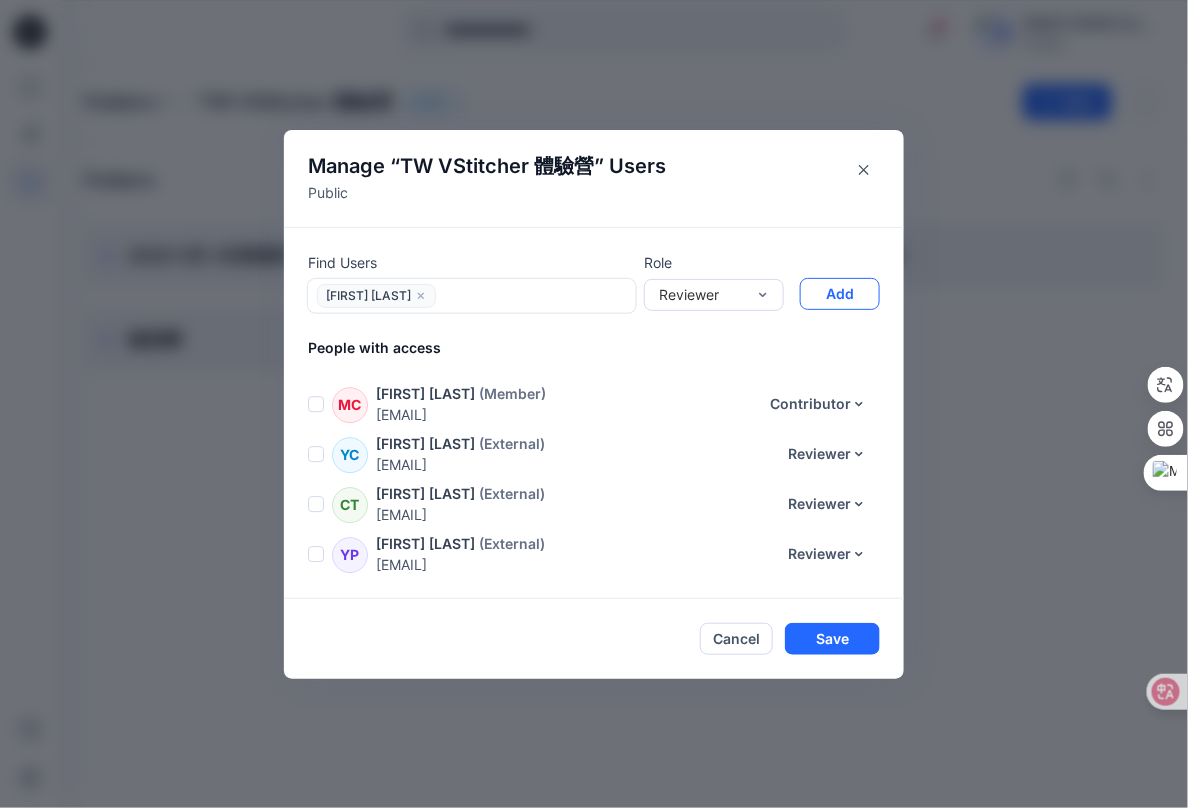click on "Add" at bounding box center [840, 294] 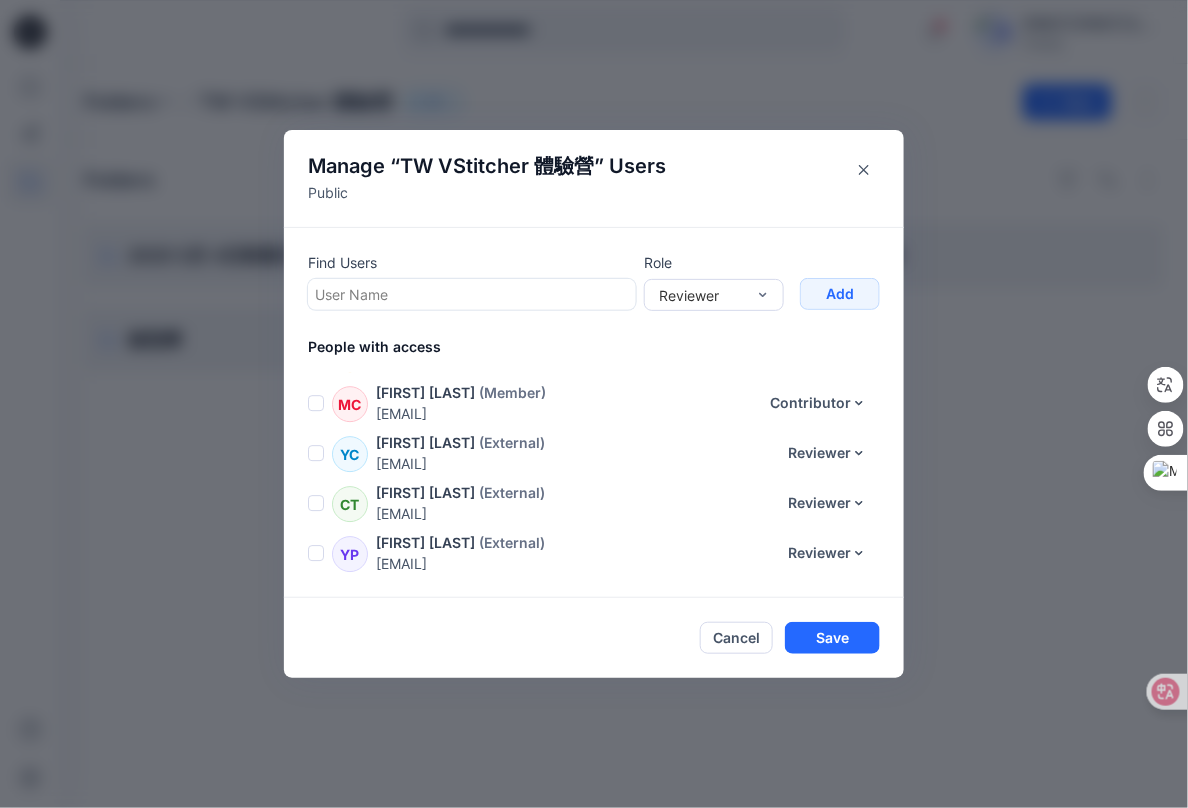 scroll, scrollTop: 1741, scrollLeft: 0, axis: vertical 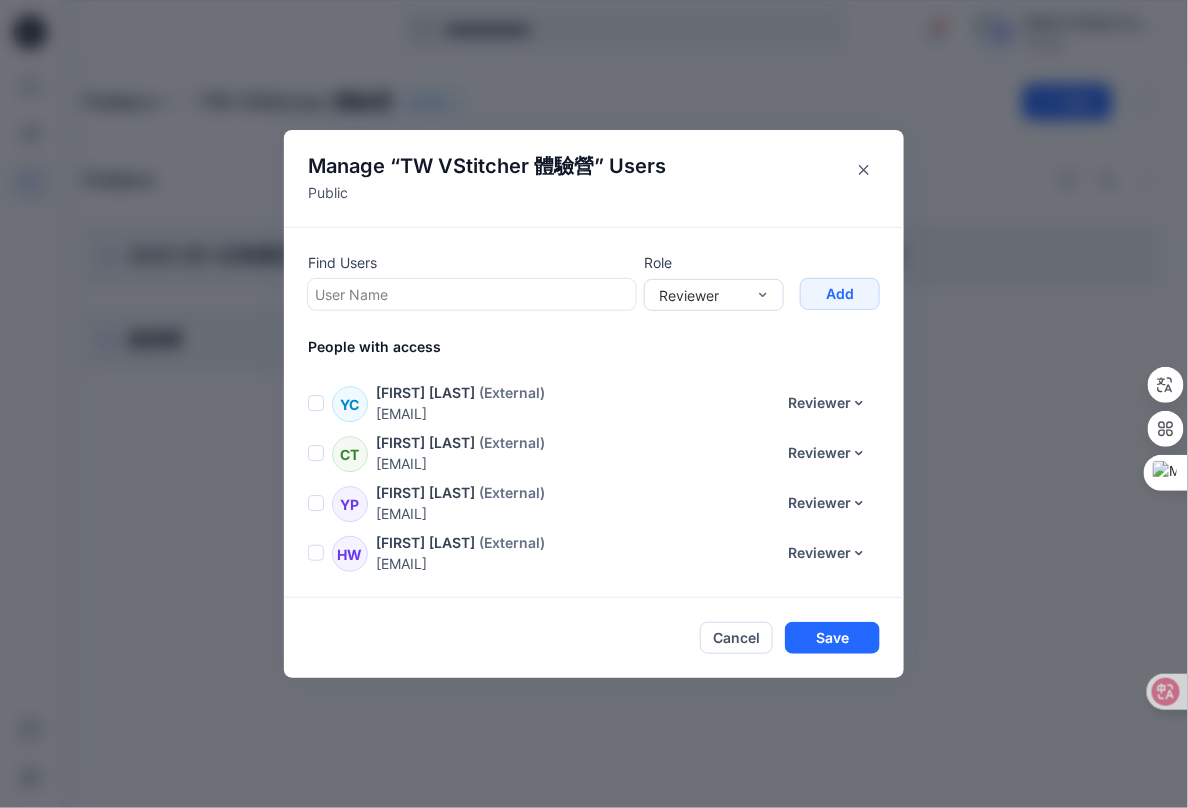 click at bounding box center (472, 294) 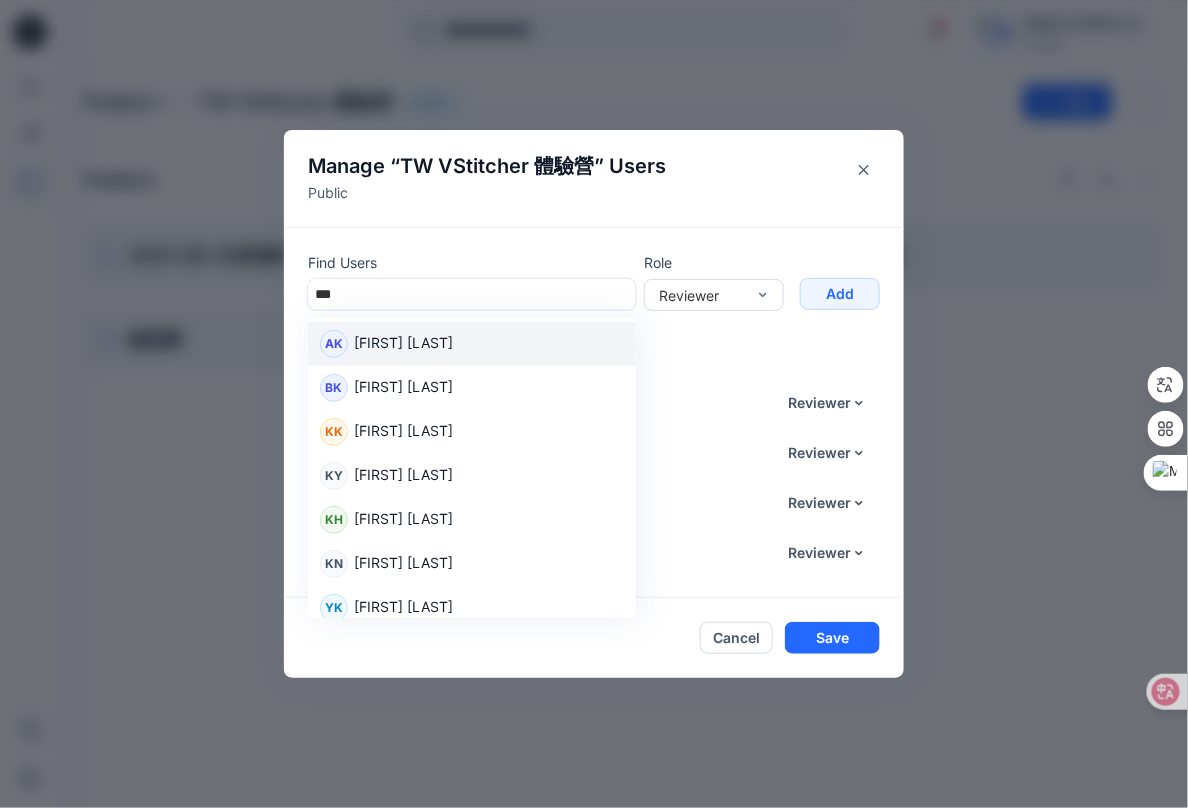 type on "***" 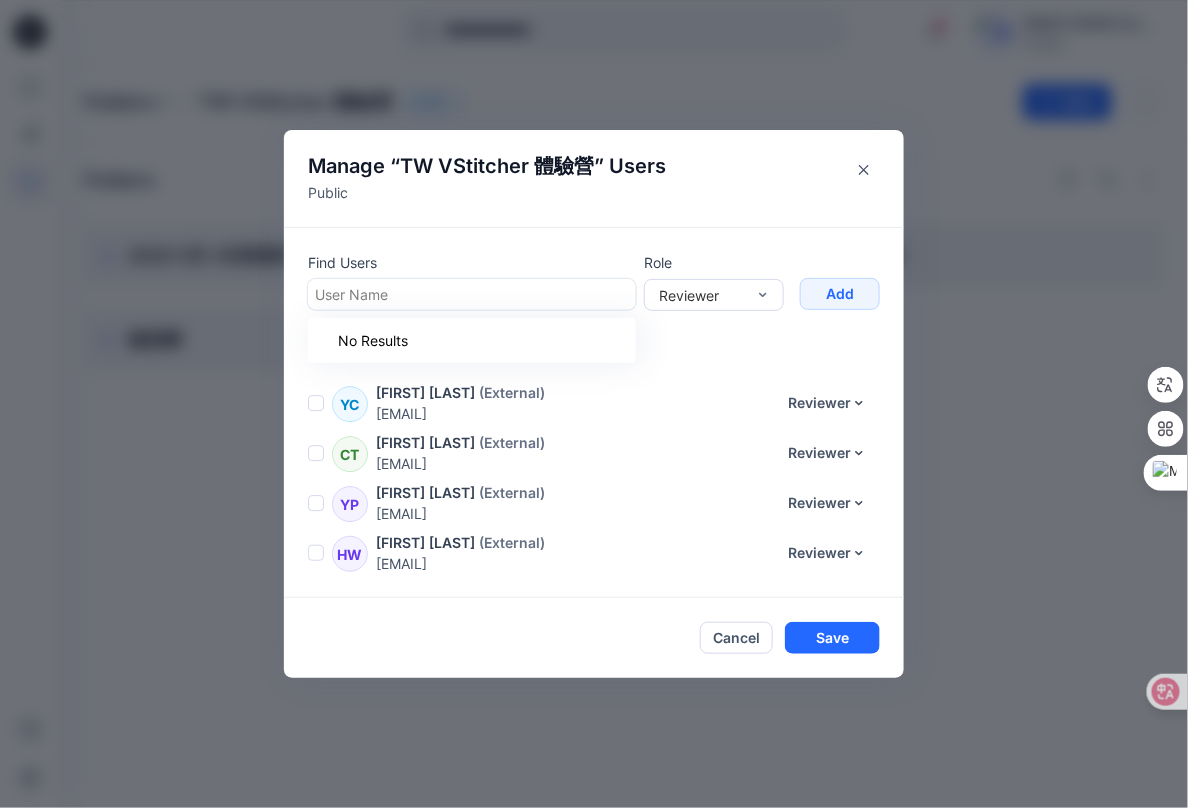 drag, startPoint x: 408, startPoint y: 288, endPoint x: 408, endPoint y: 264, distance: 24 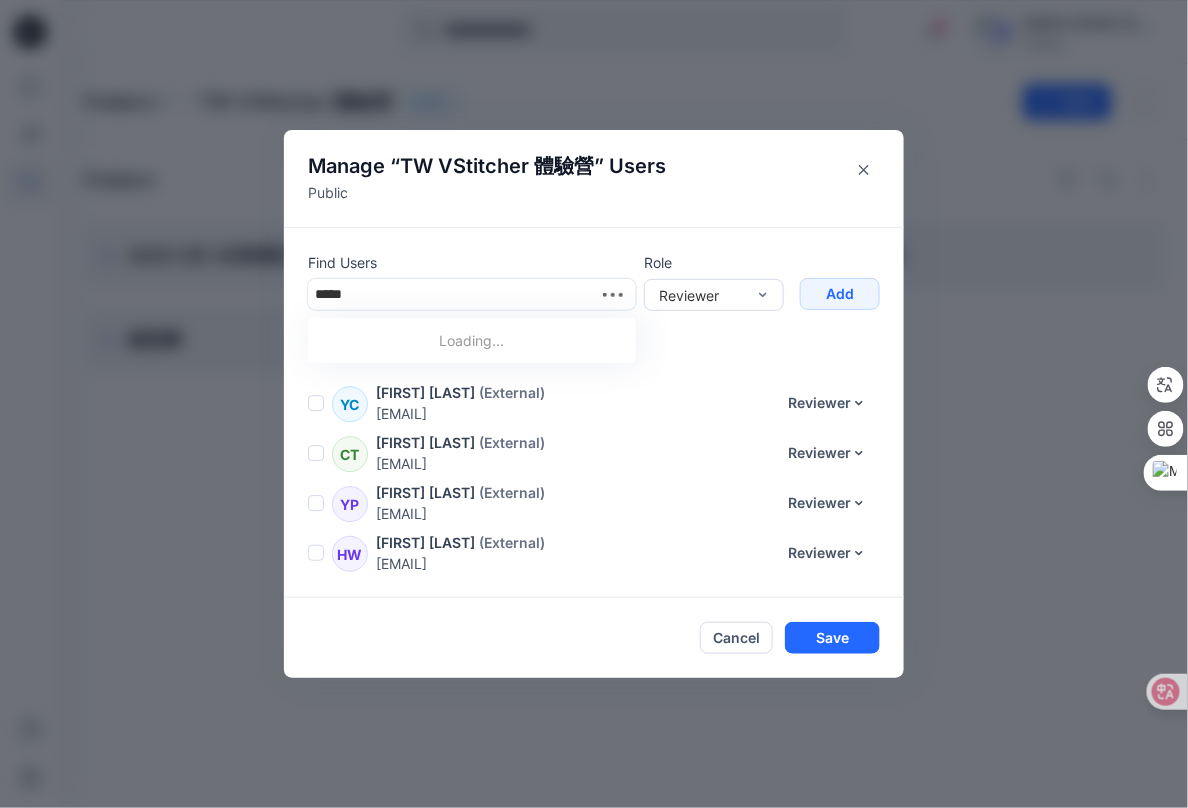 type on "******" 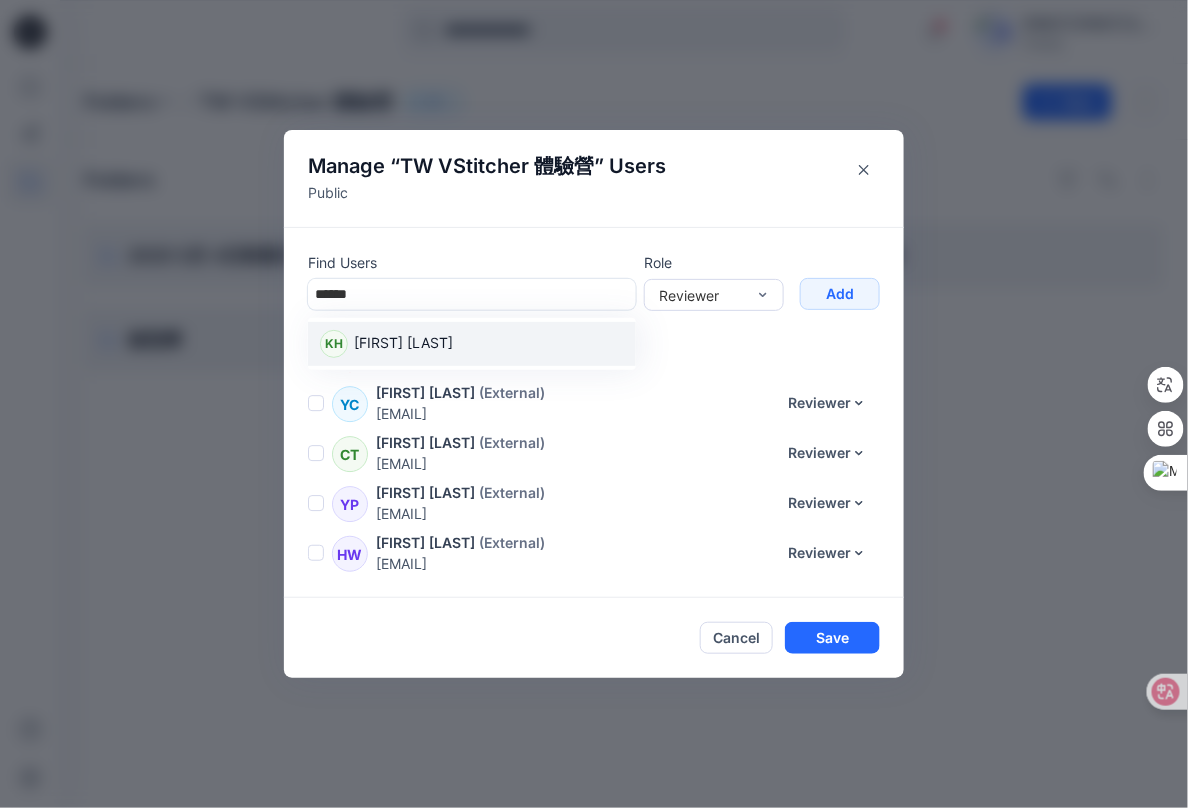click on "[FIRST] [FIRST] [LAST]" at bounding box center (472, 344) 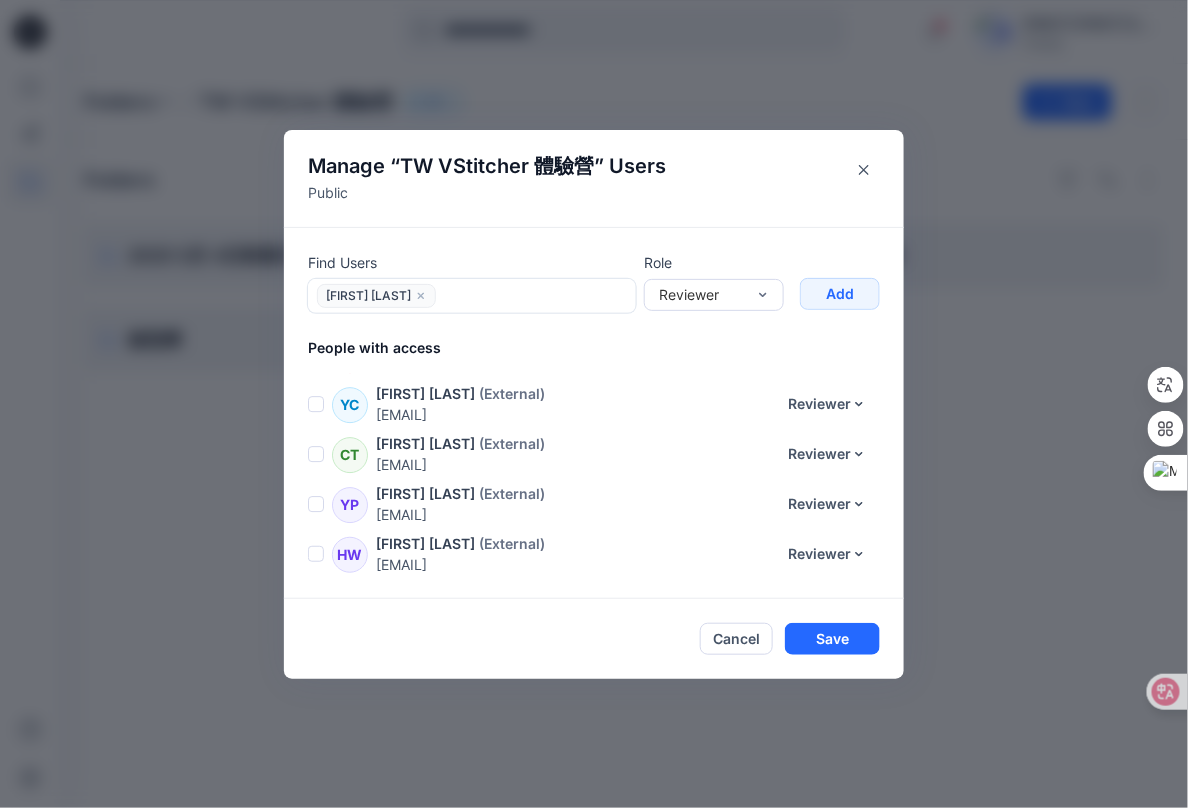 drag, startPoint x: 858, startPoint y: 287, endPoint x: 1015, endPoint y: 273, distance: 157.62297 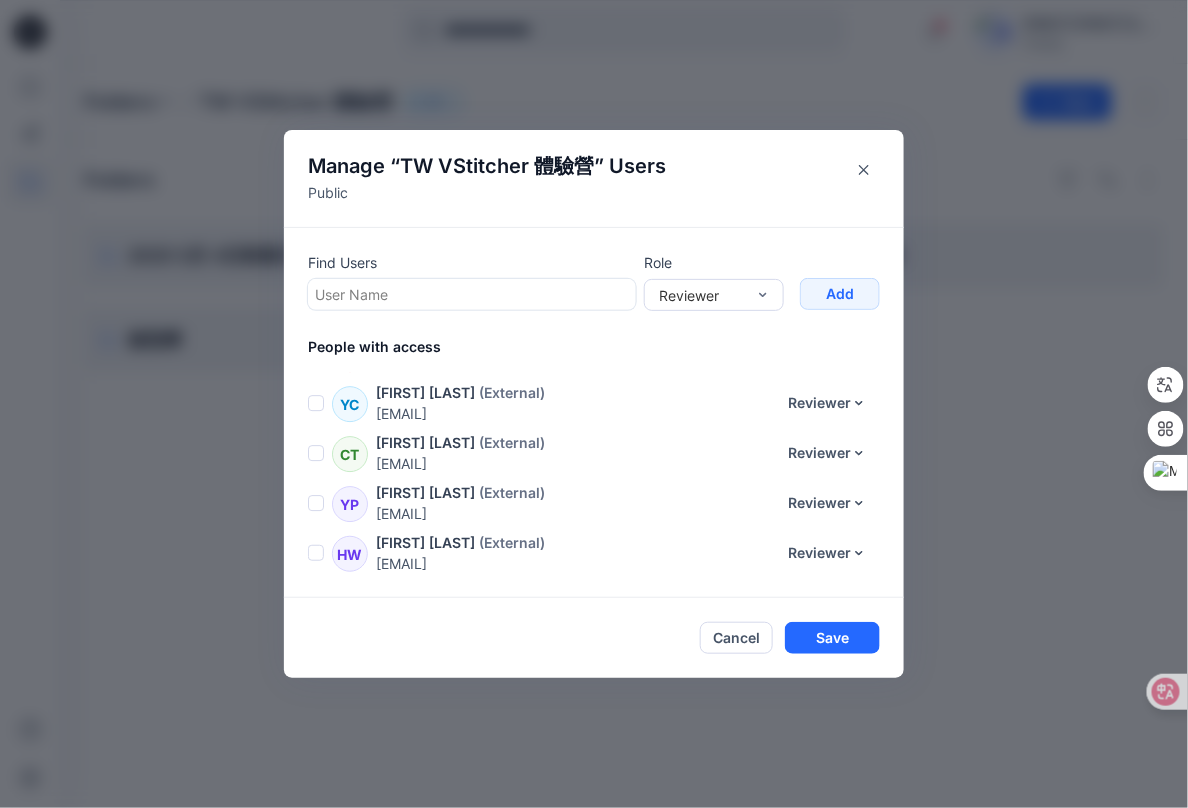 scroll, scrollTop: 1790, scrollLeft: 0, axis: vertical 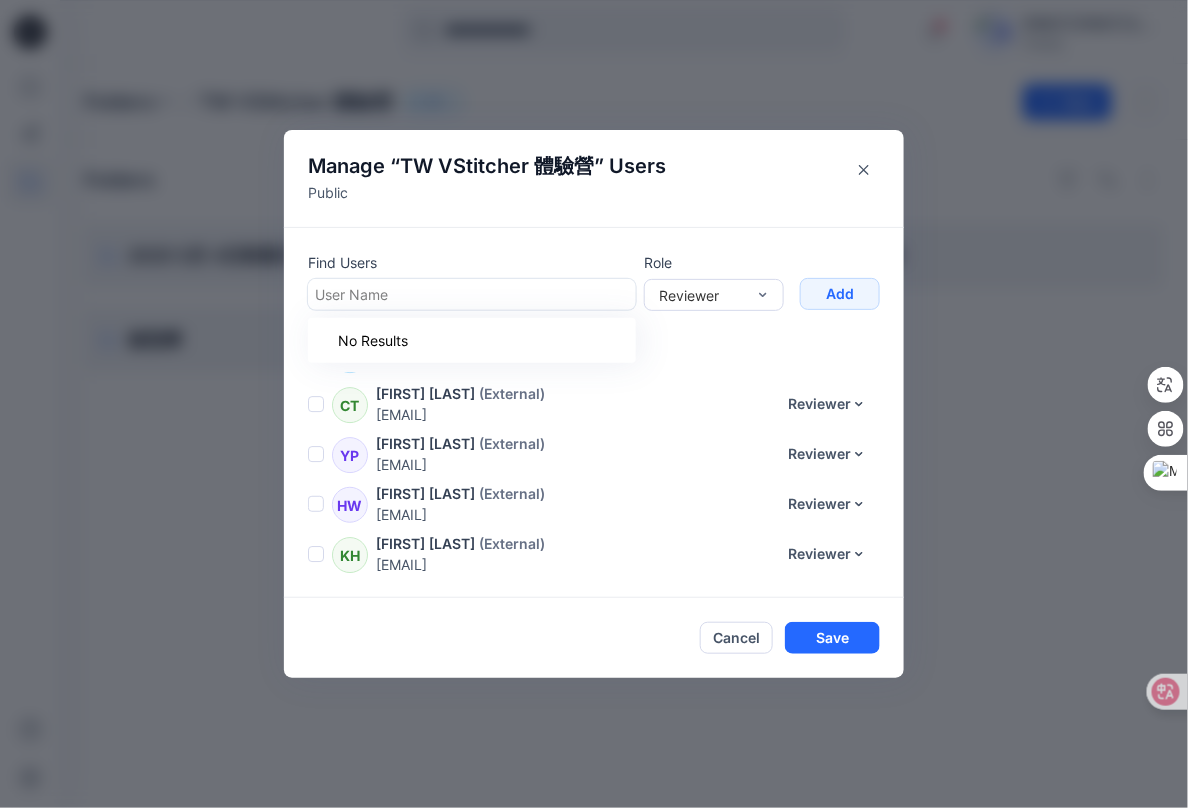 click at bounding box center [472, 294] 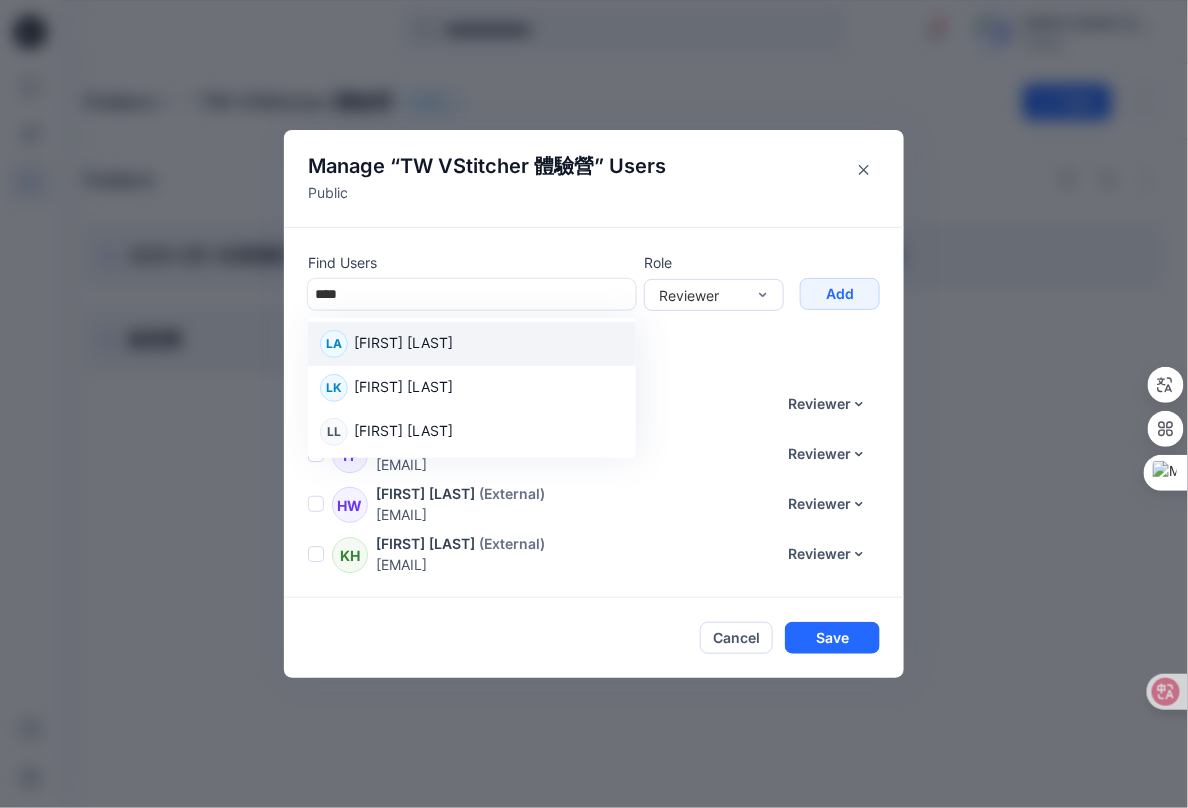 type on "****" 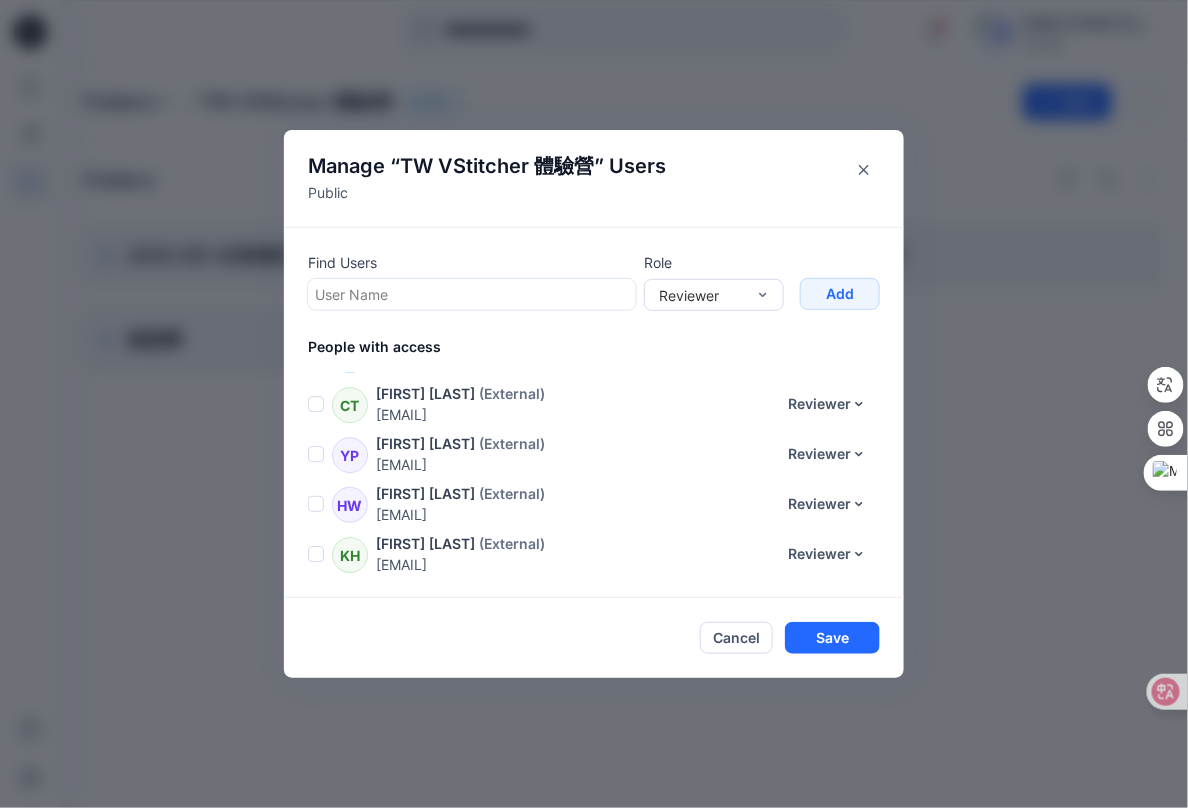click at bounding box center [472, 294] 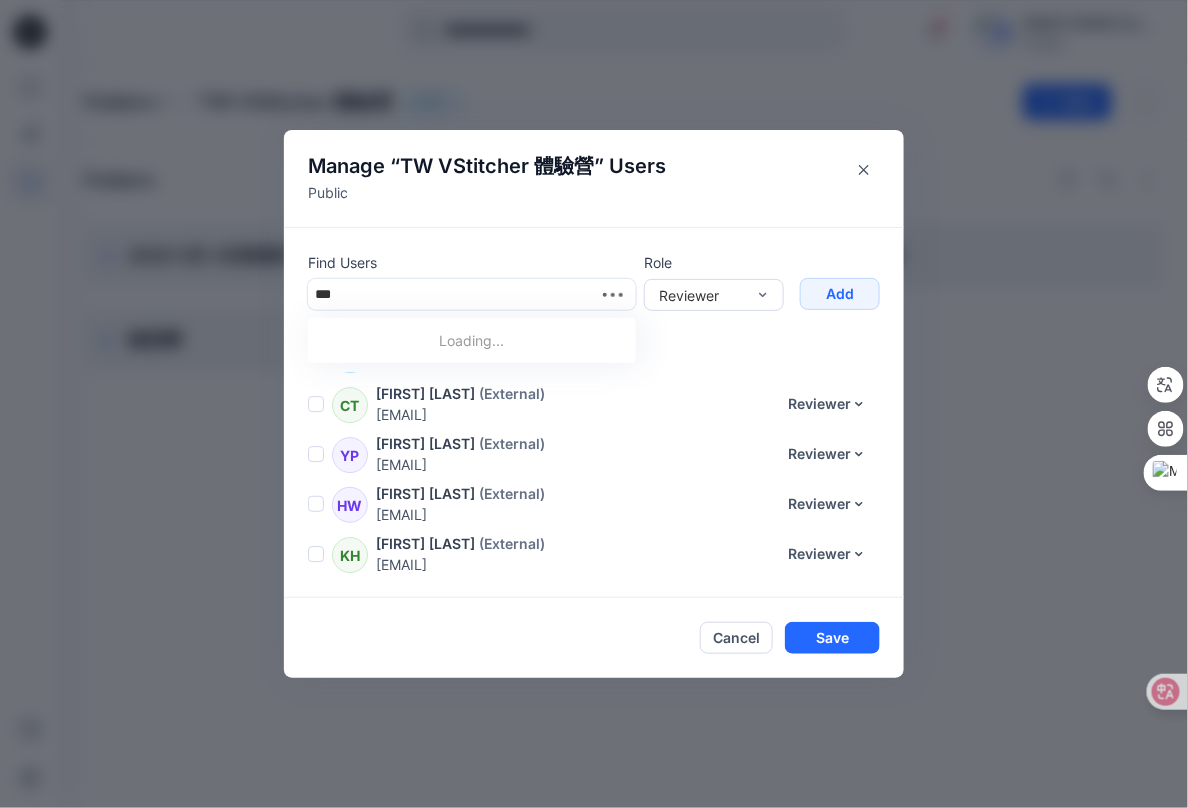 type on "****" 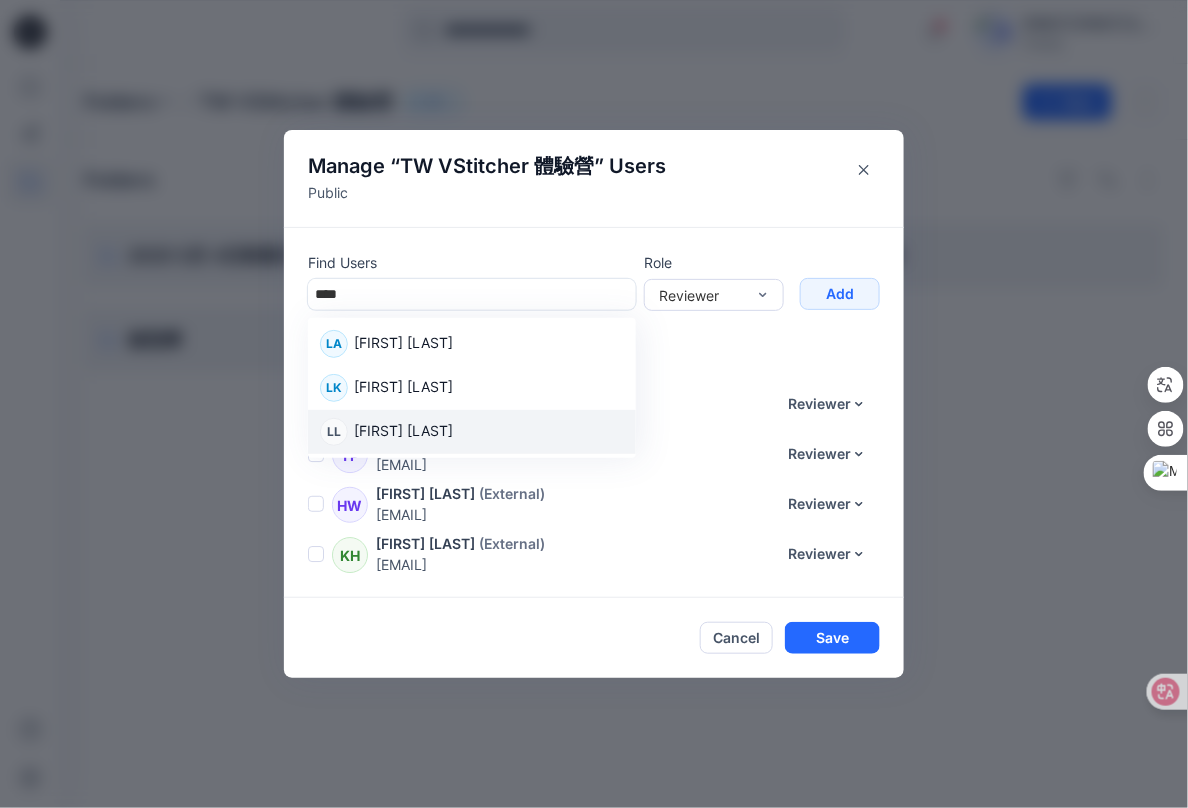 click on "[FIRST] [FIRST] [LAST]" at bounding box center (472, 432) 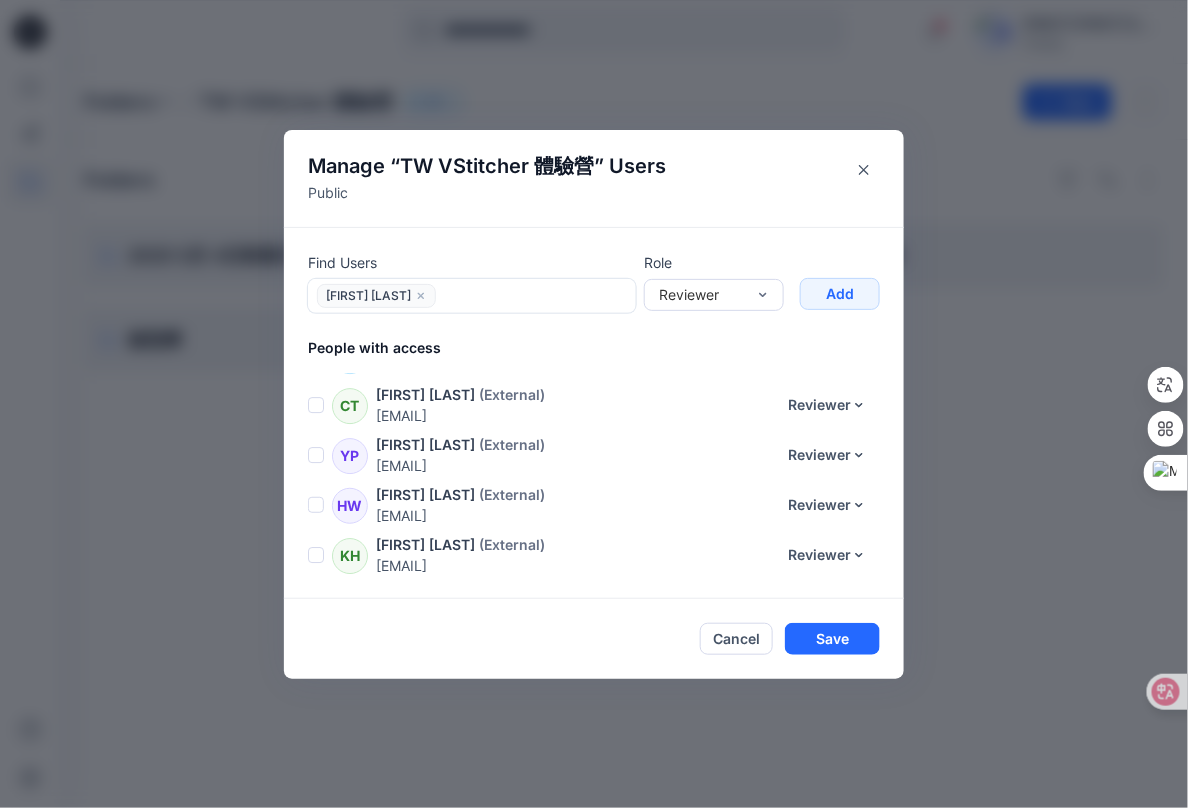 click at bounding box center [535, 295] 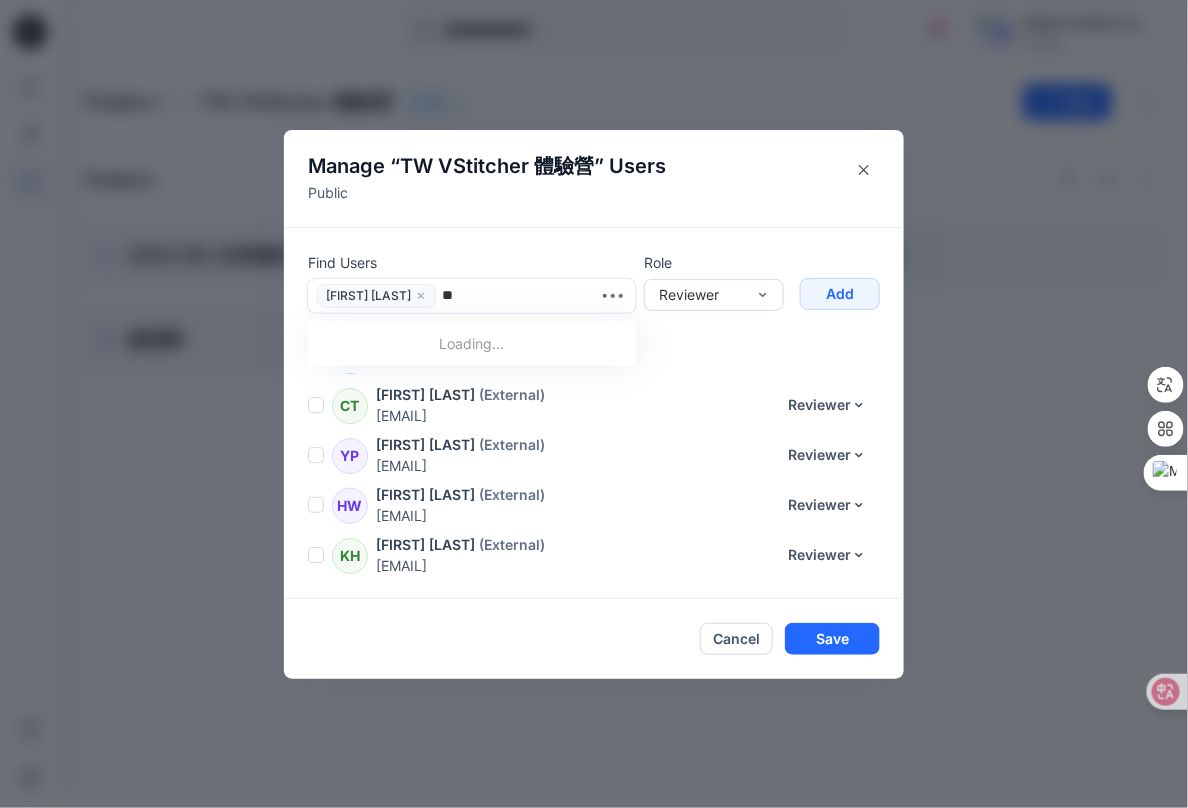 type on "***" 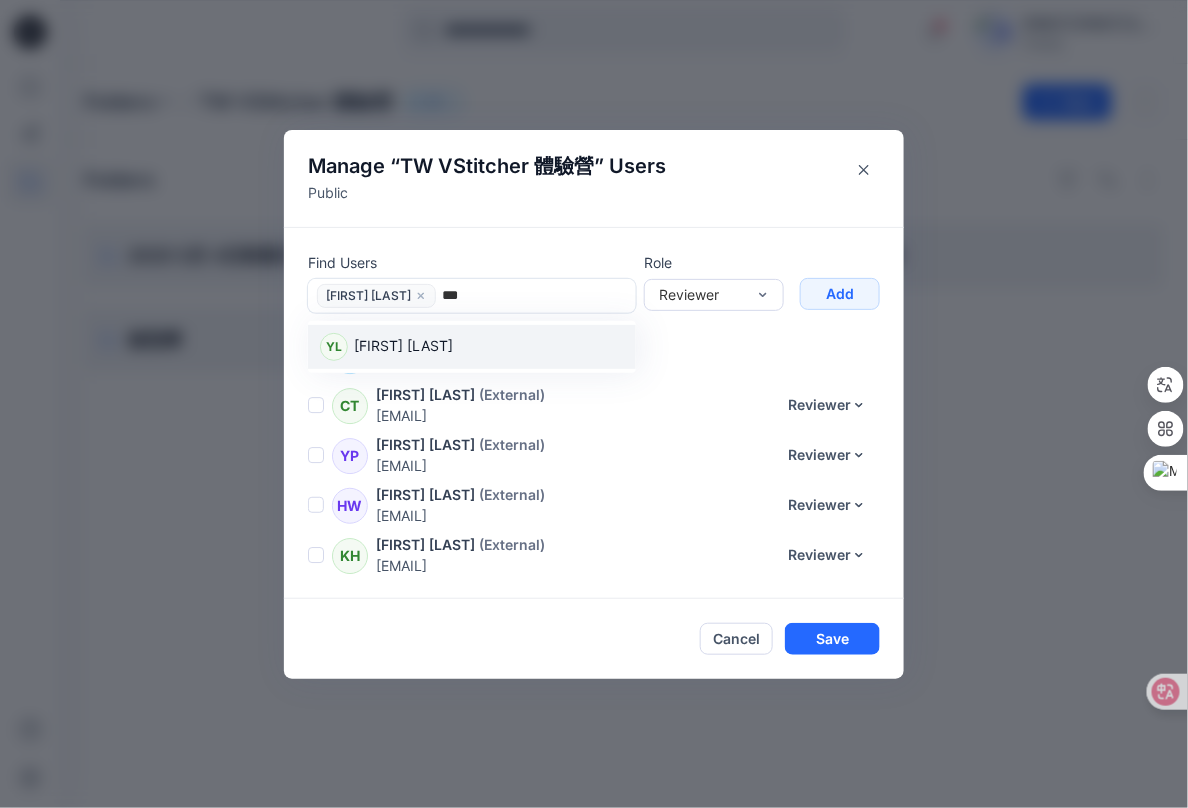 click on "[FIRST] [LAST]" at bounding box center [403, 348] 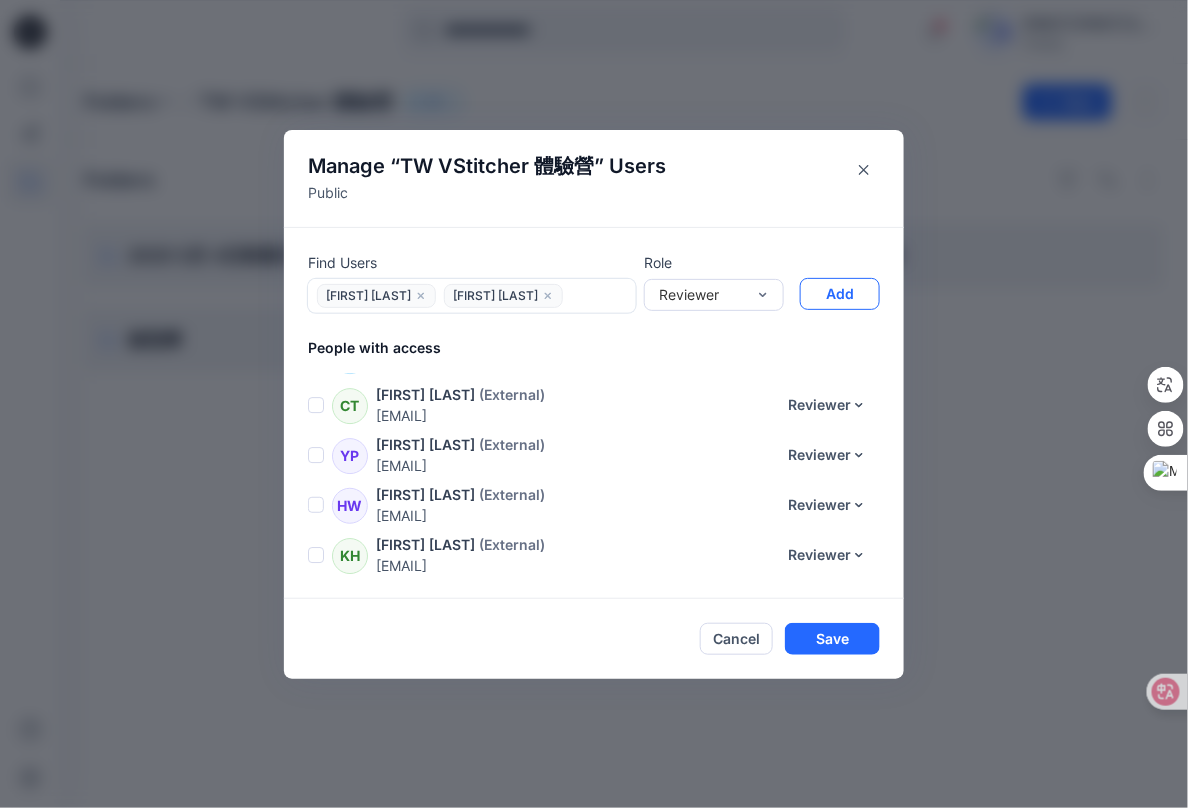 click on "Add" at bounding box center [840, 294] 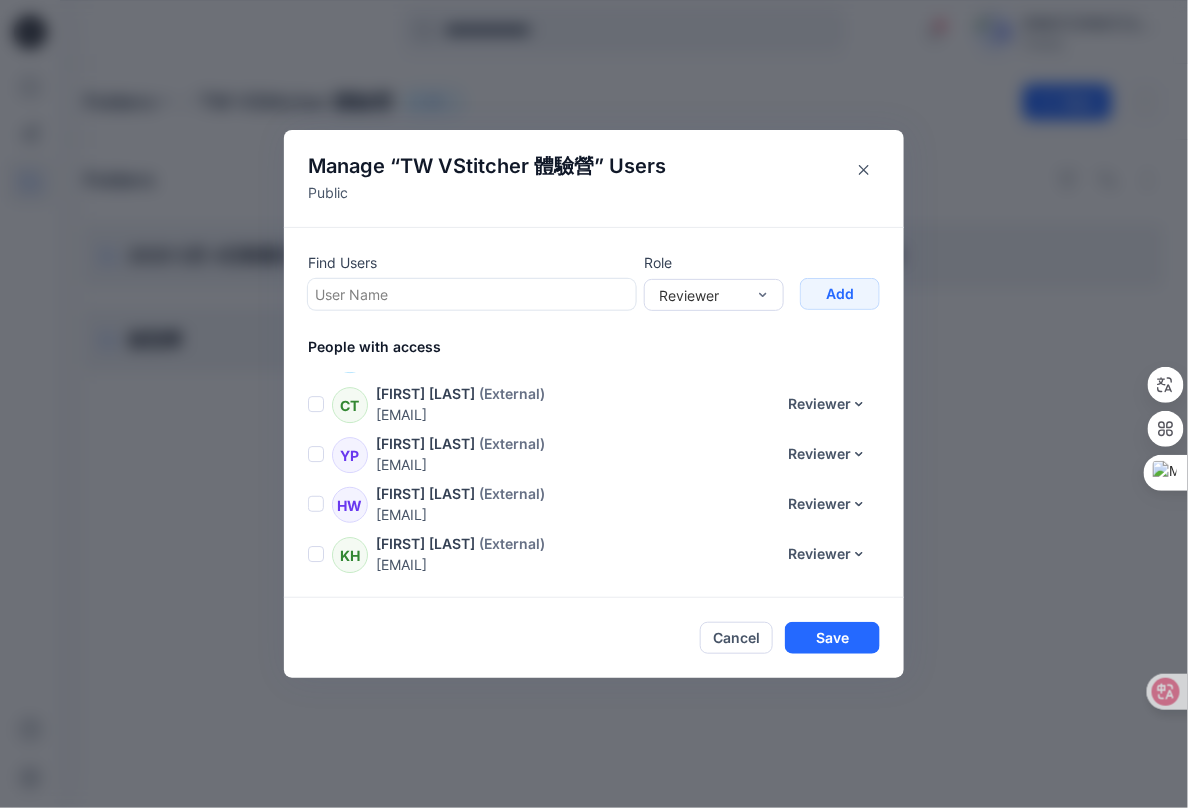 scroll, scrollTop: 1891, scrollLeft: 0, axis: vertical 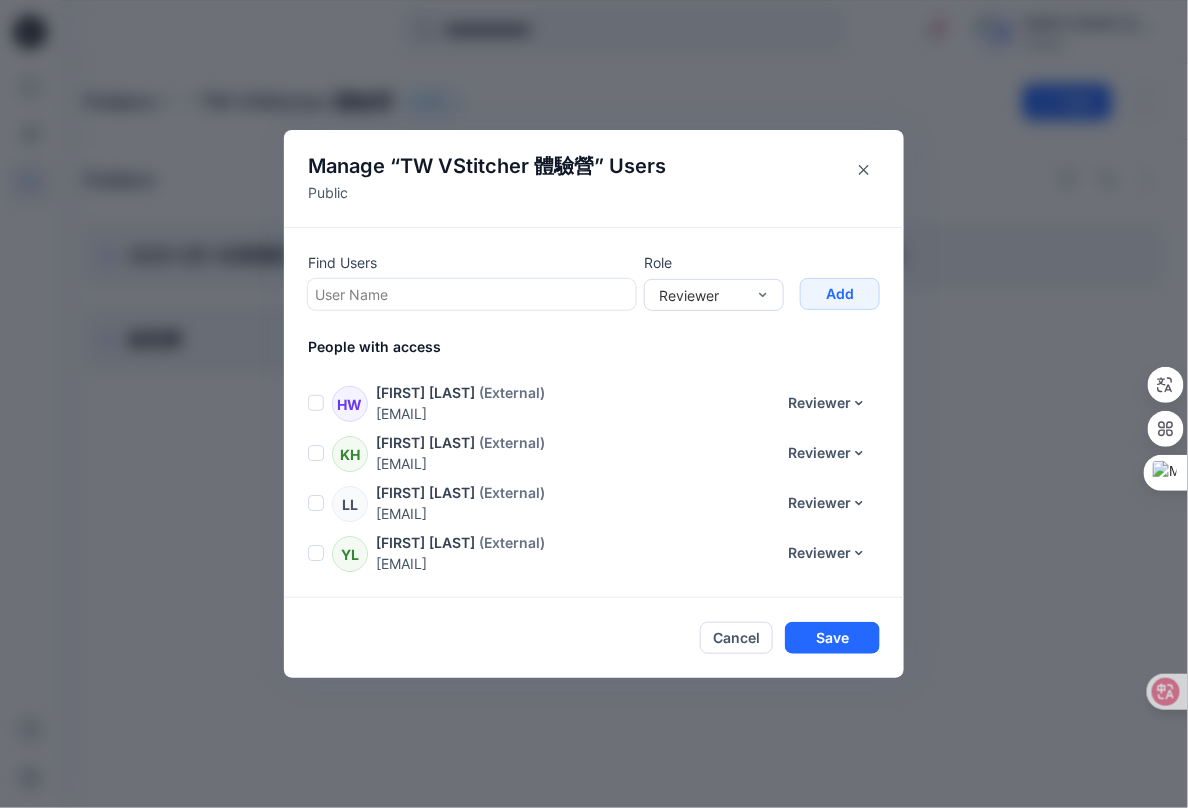 click at bounding box center (472, 294) 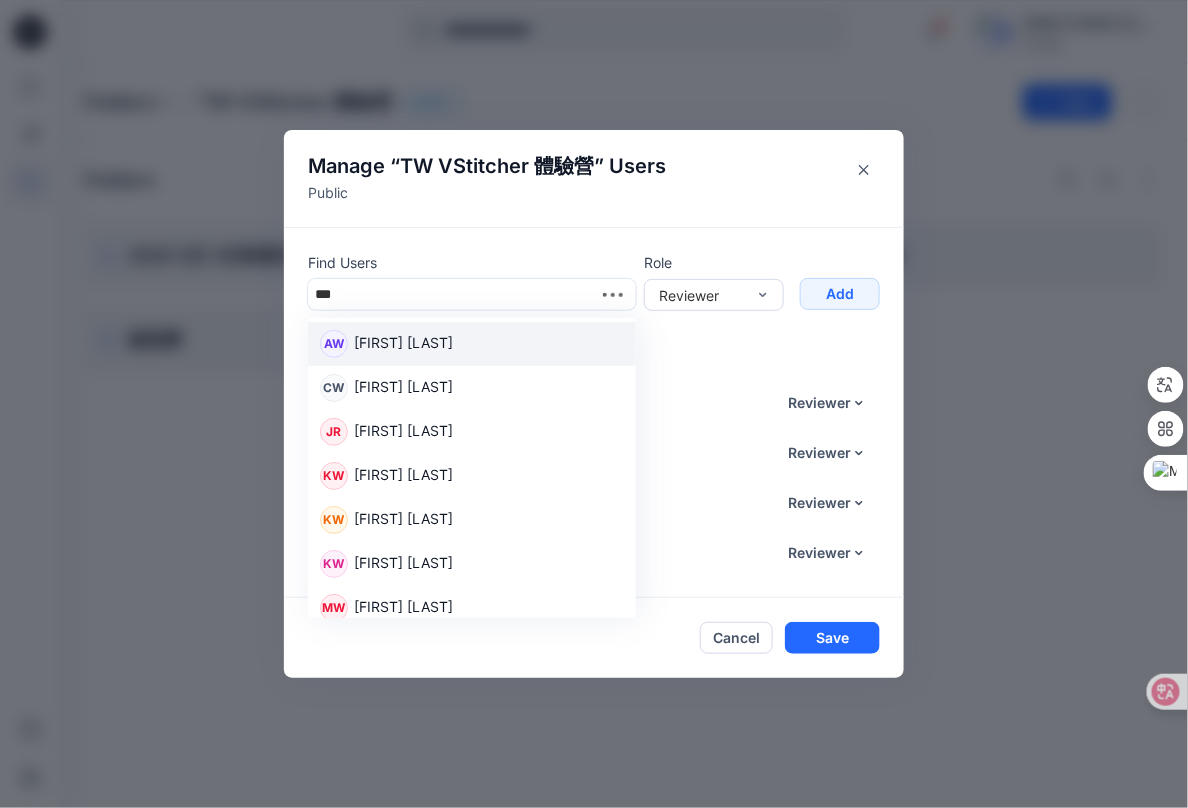 type on "****" 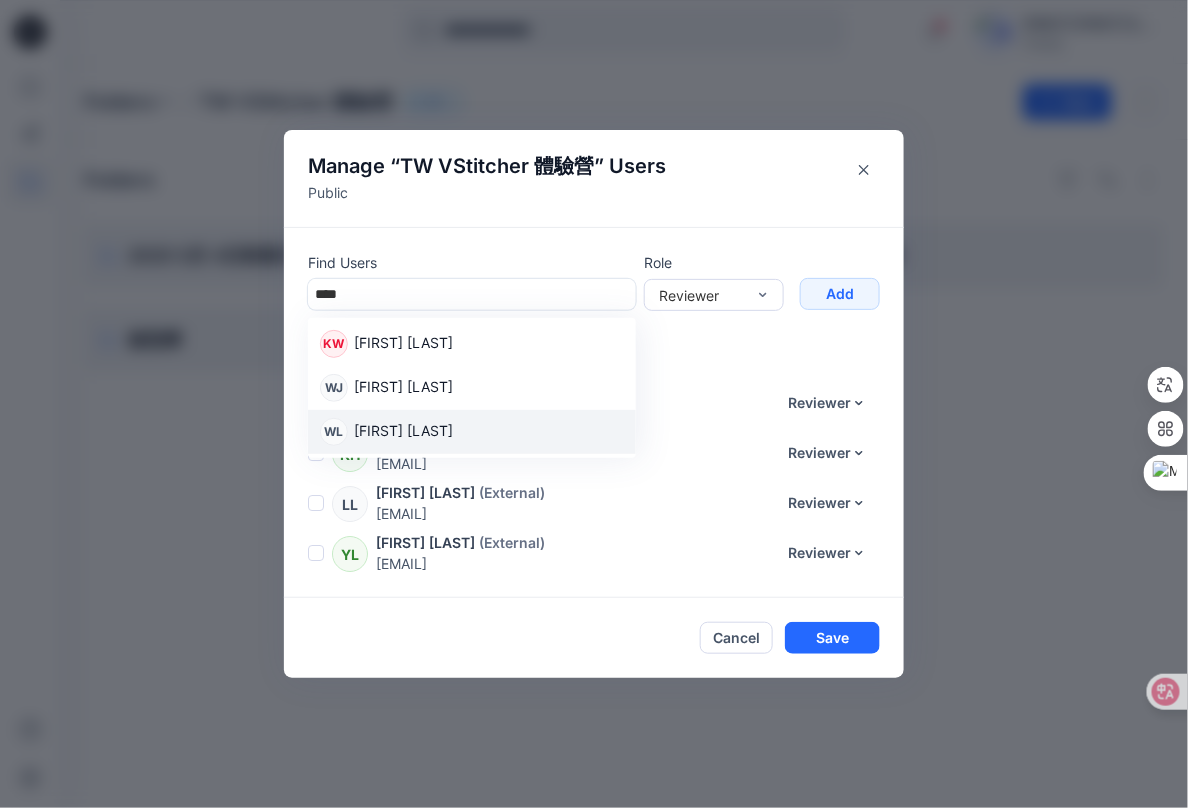 click on "[FIRST] [LAST]" at bounding box center [472, 432] 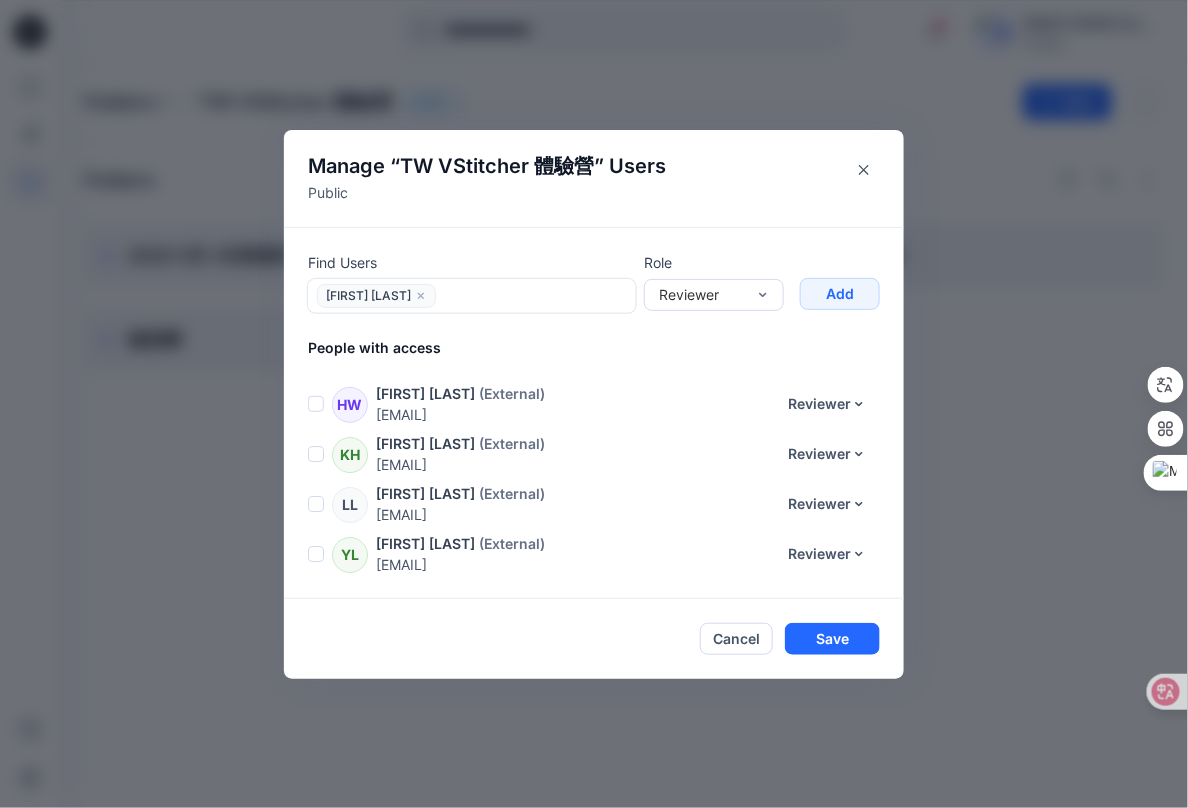click on "Manage “ TW VStitcher 體驗營 ” Users Public" at bounding box center [594, 178] 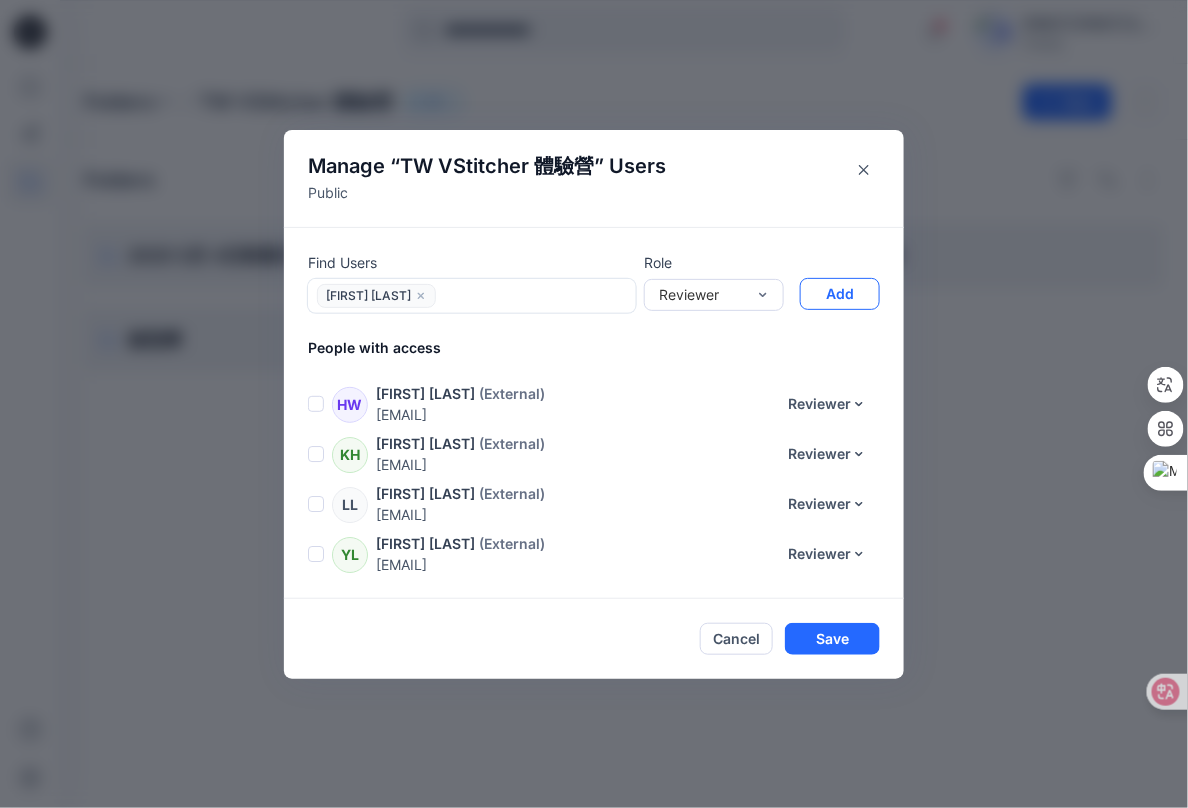 click on "Add" at bounding box center (840, 294) 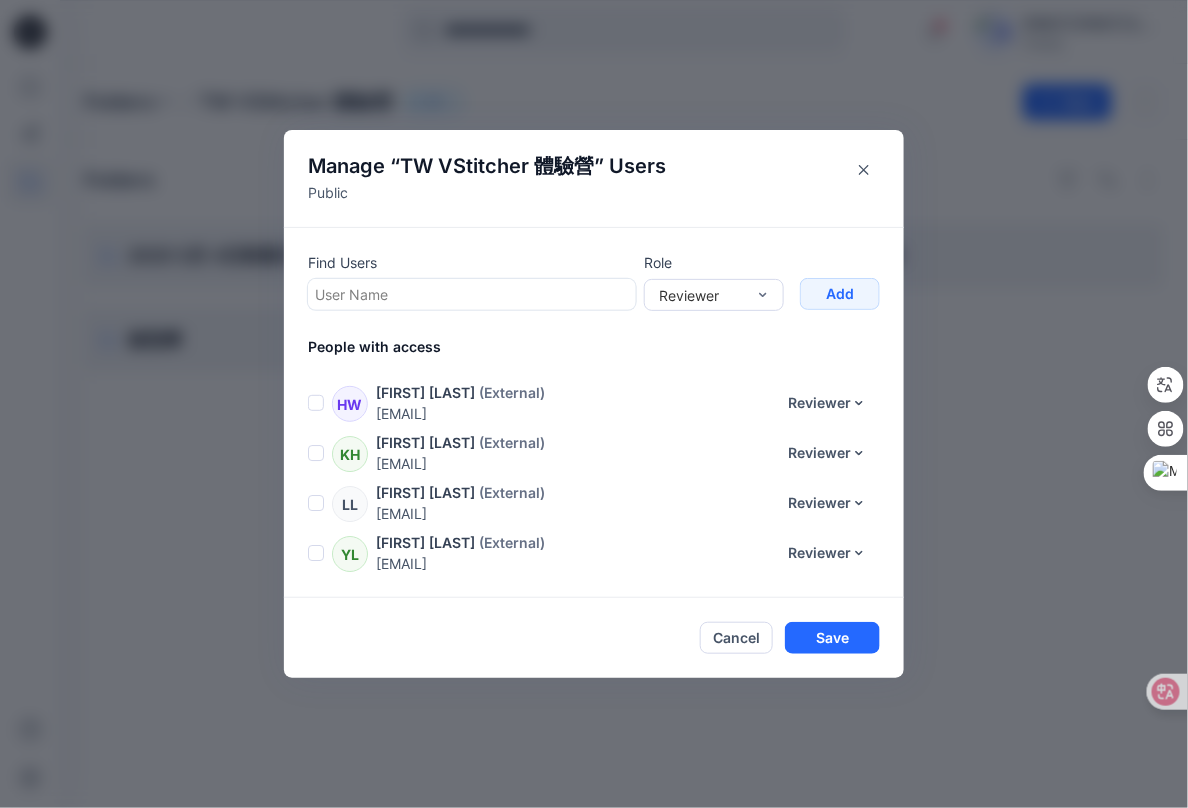 scroll, scrollTop: 1941, scrollLeft: 0, axis: vertical 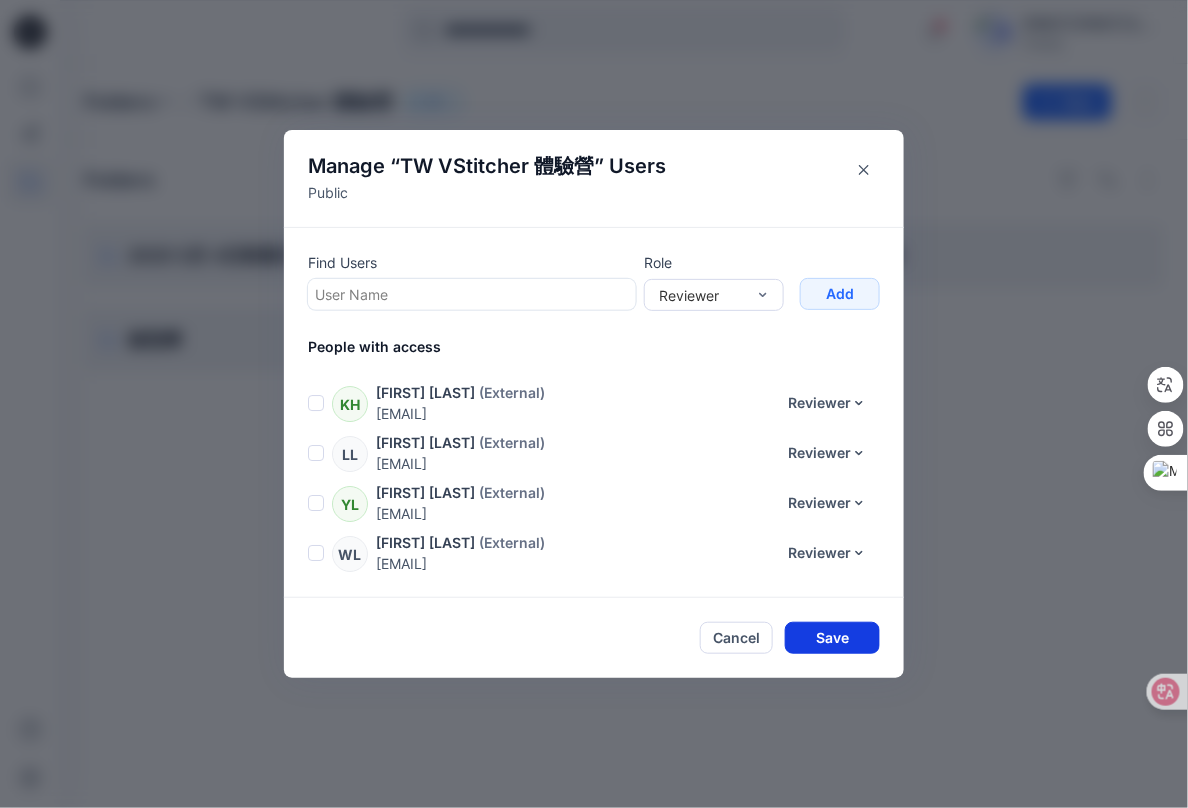 click on "Save" at bounding box center (832, 638) 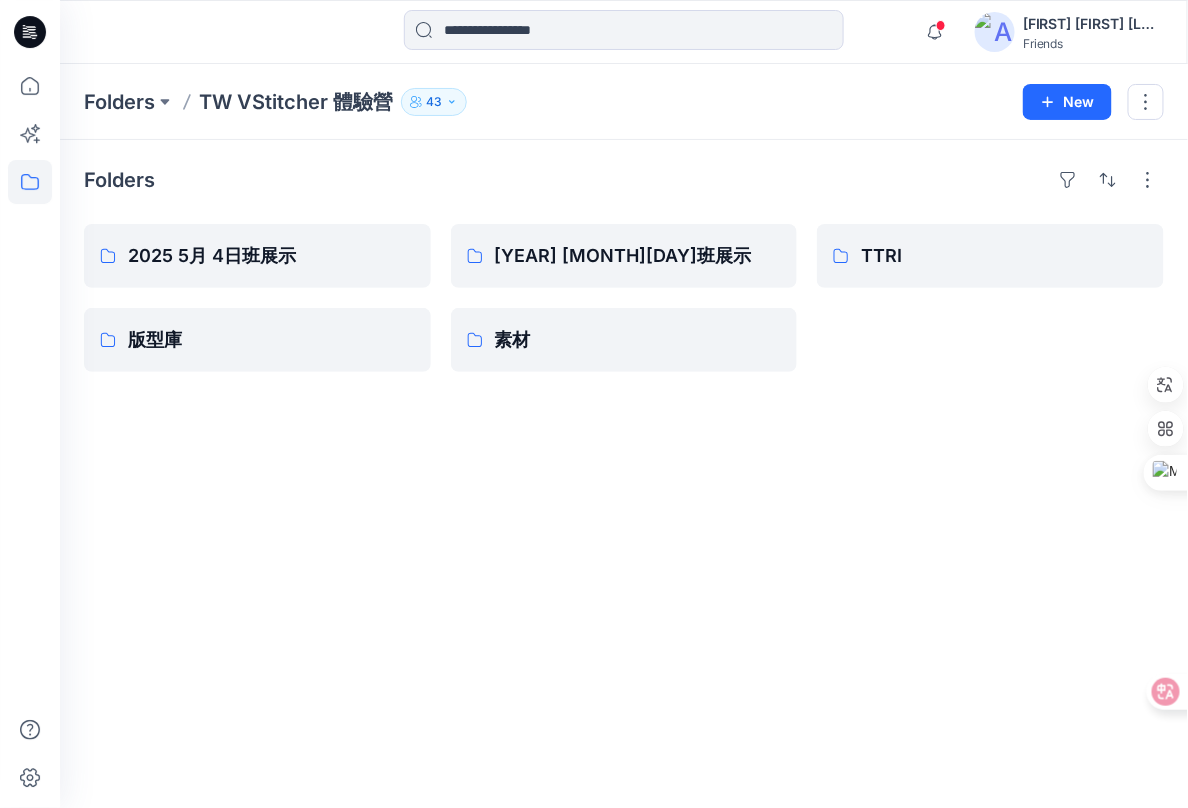 click on "43" at bounding box center (434, 102) 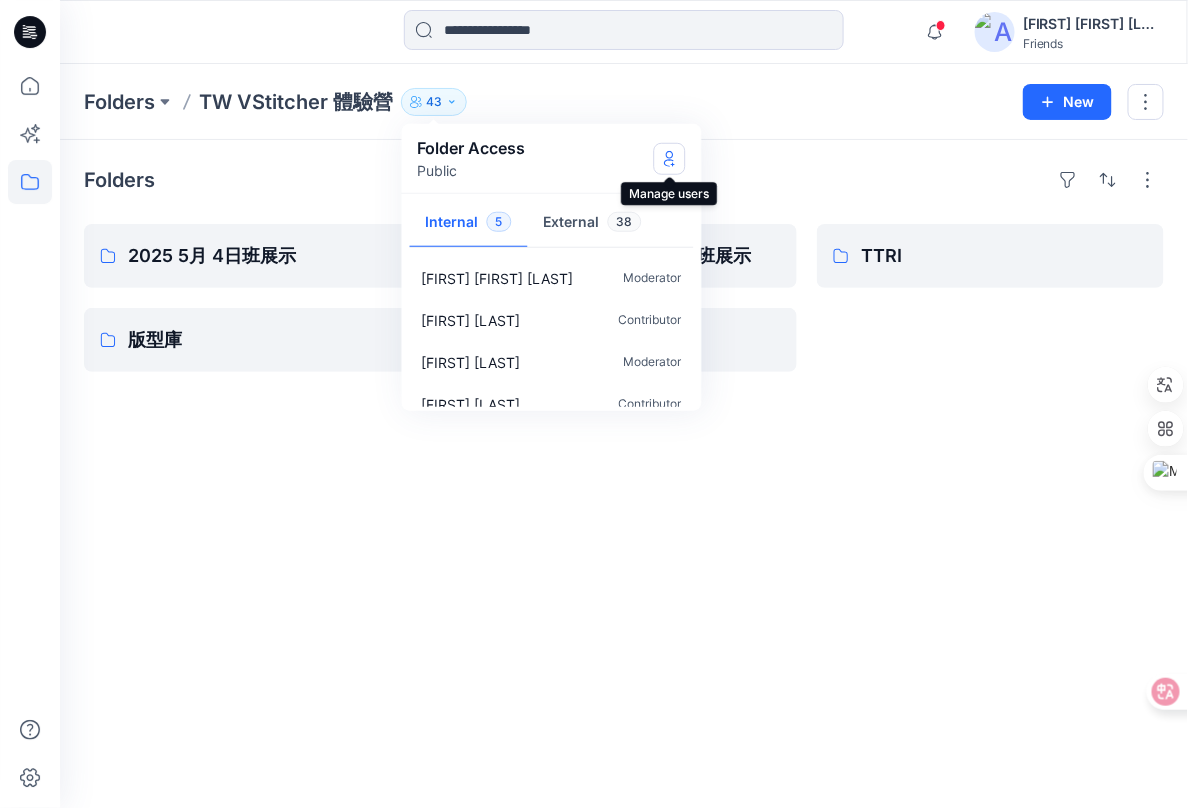 click 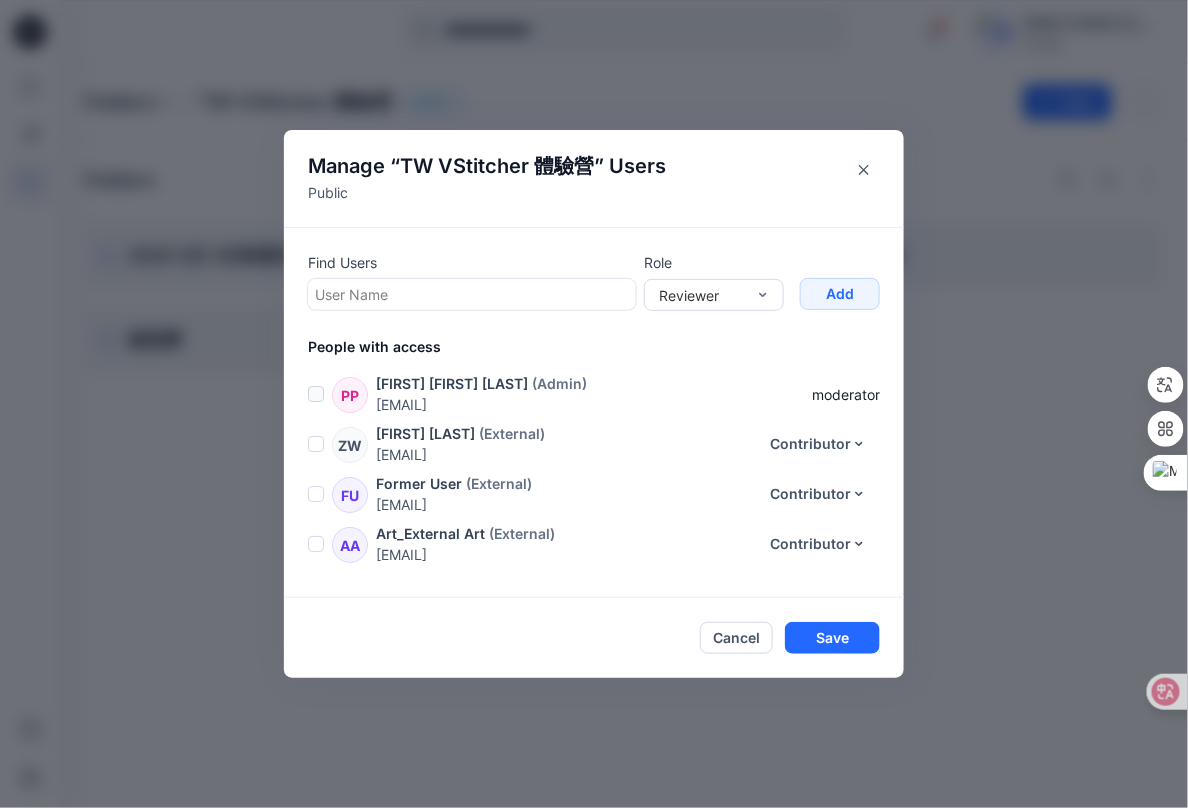 scroll, scrollTop: 1941, scrollLeft: 0, axis: vertical 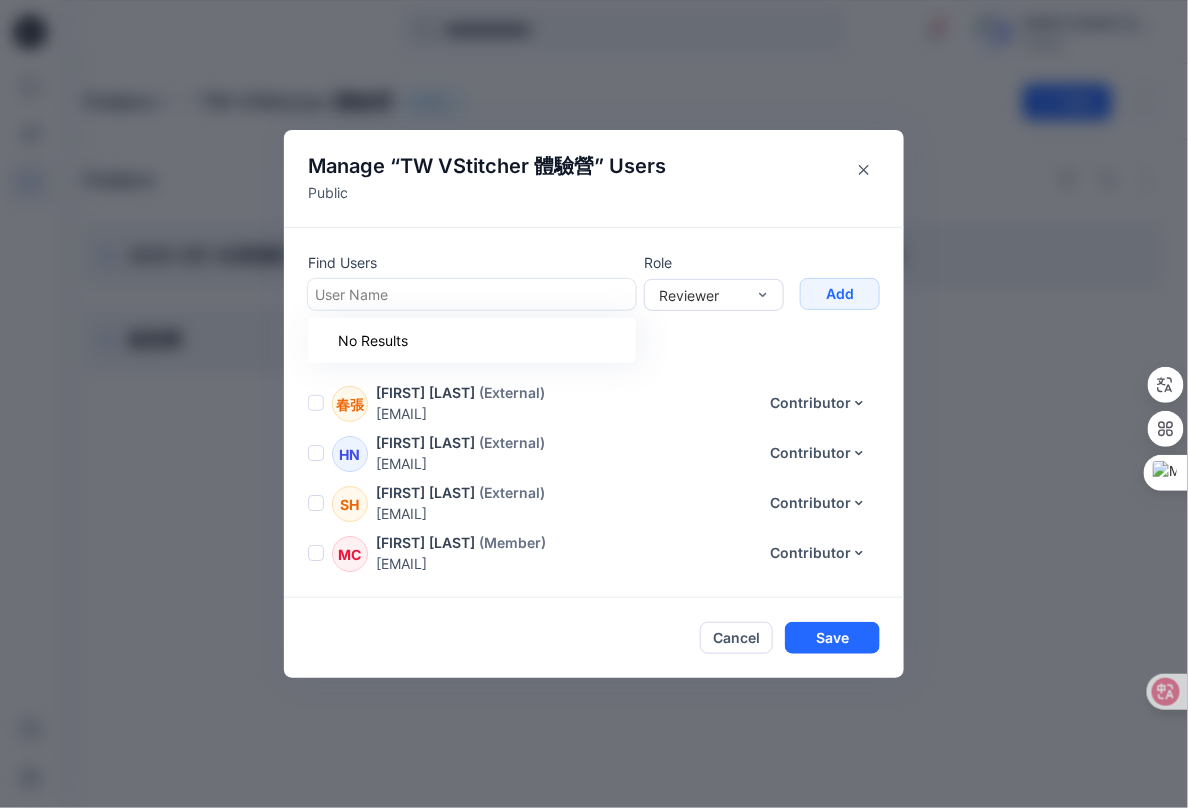 click at bounding box center [472, 294] 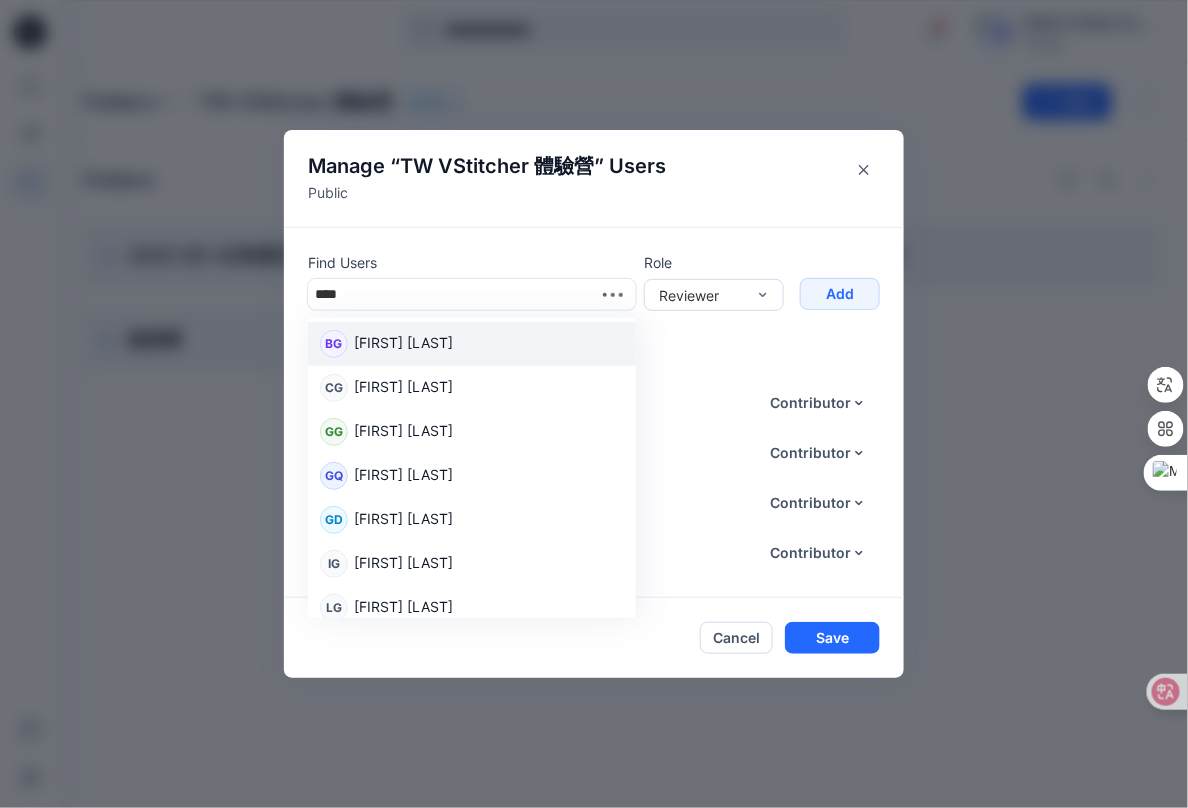 type on "*****" 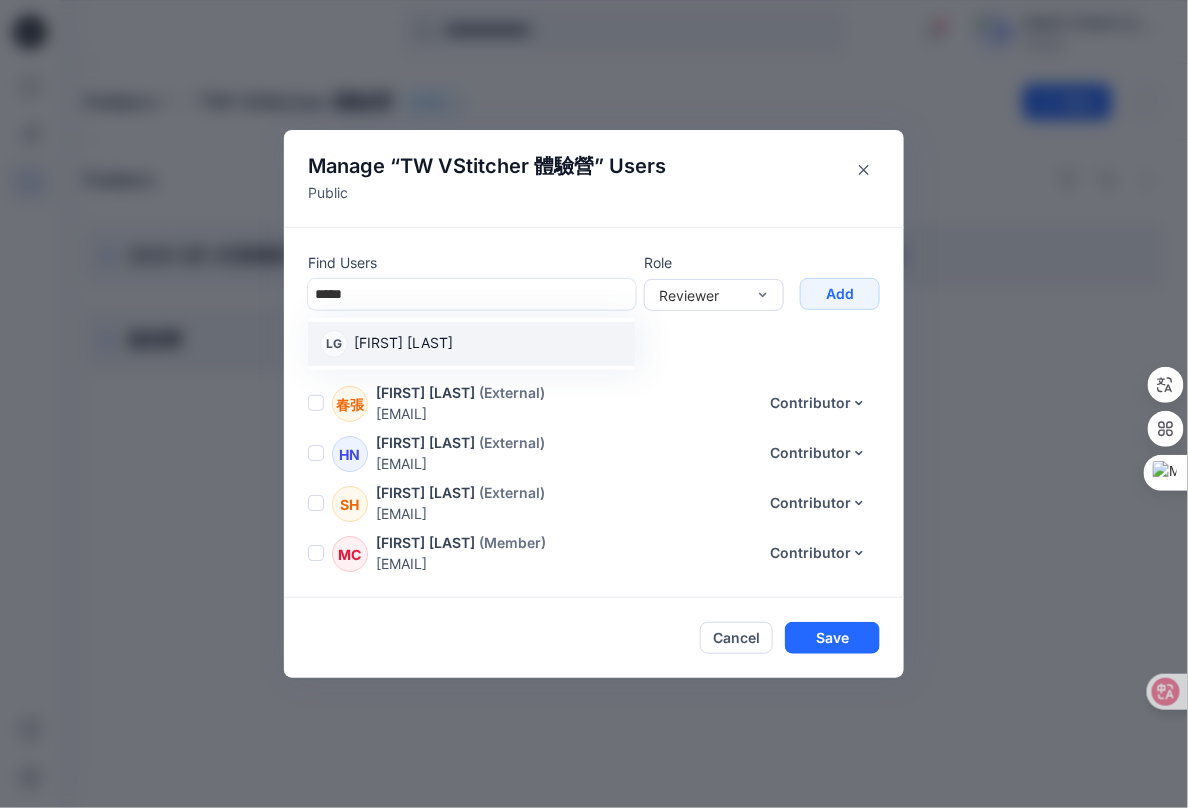 click on "[FIRST] [LAST]" at bounding box center [403, 345] 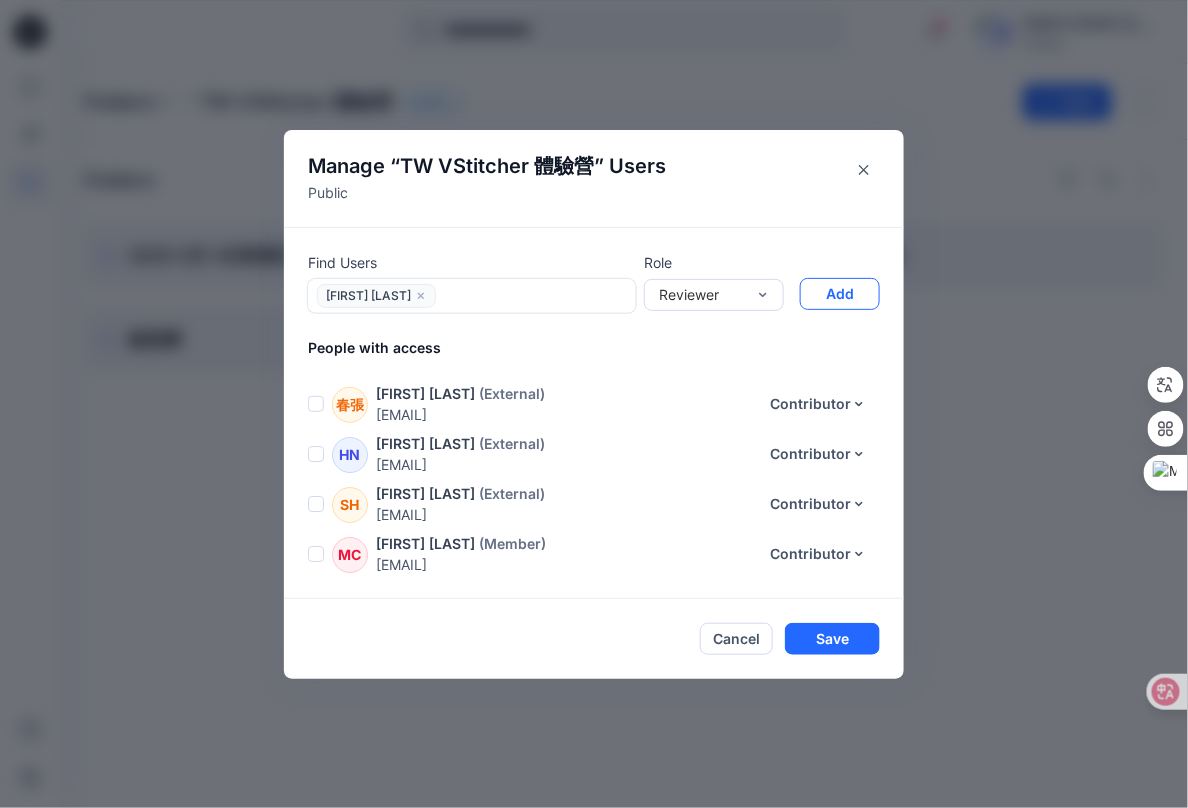 click on "Add" at bounding box center [840, 294] 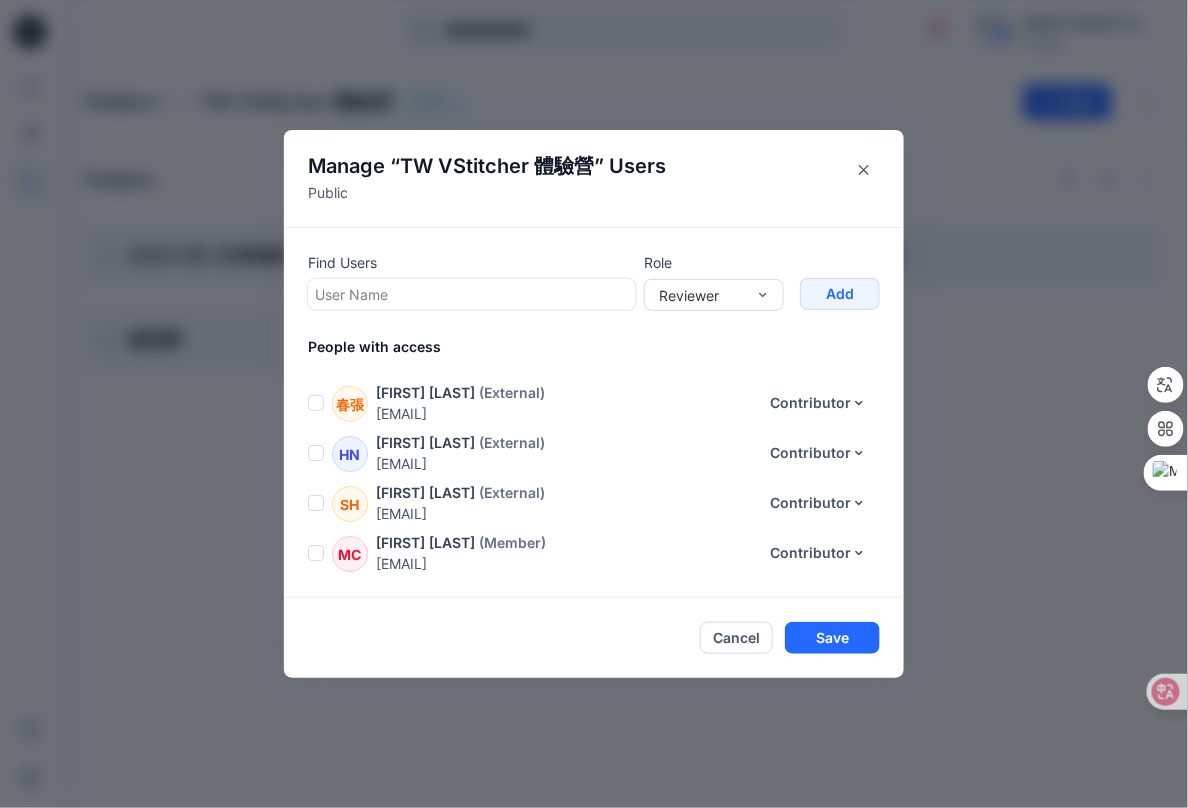 scroll, scrollTop: 1991, scrollLeft: 0, axis: vertical 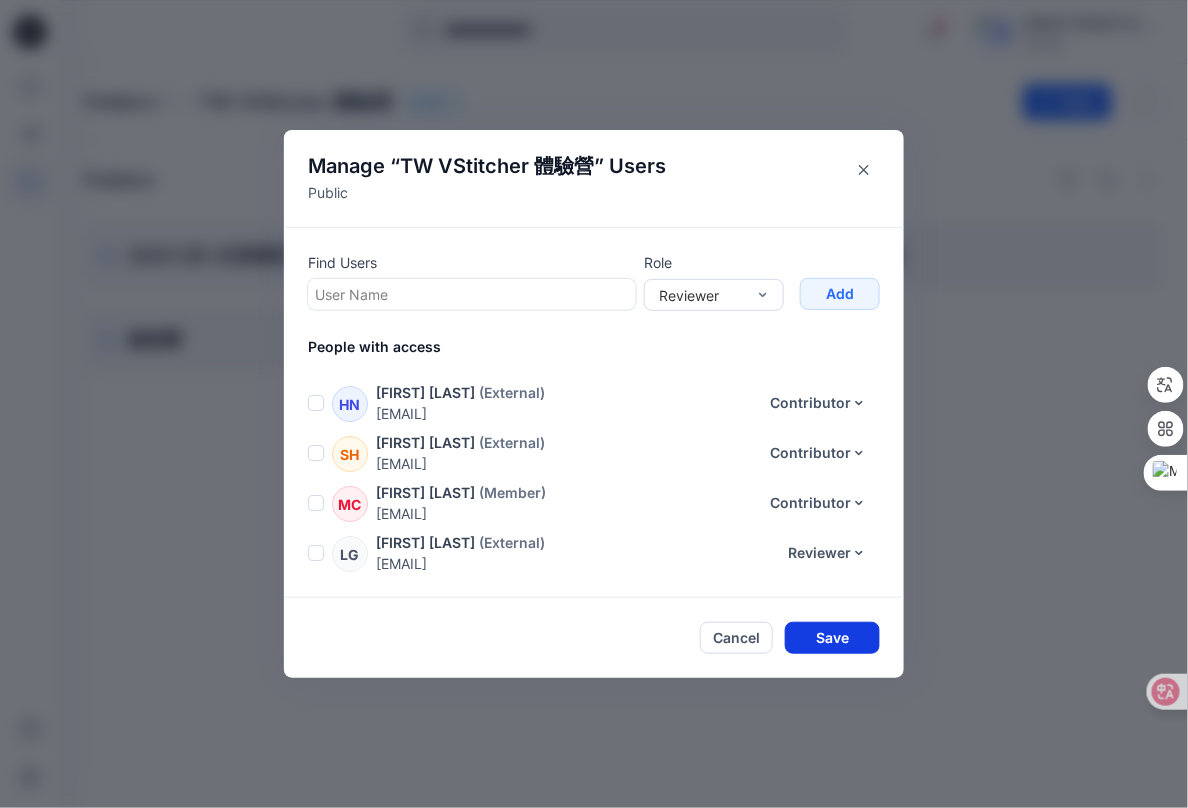click on "Save" at bounding box center [832, 638] 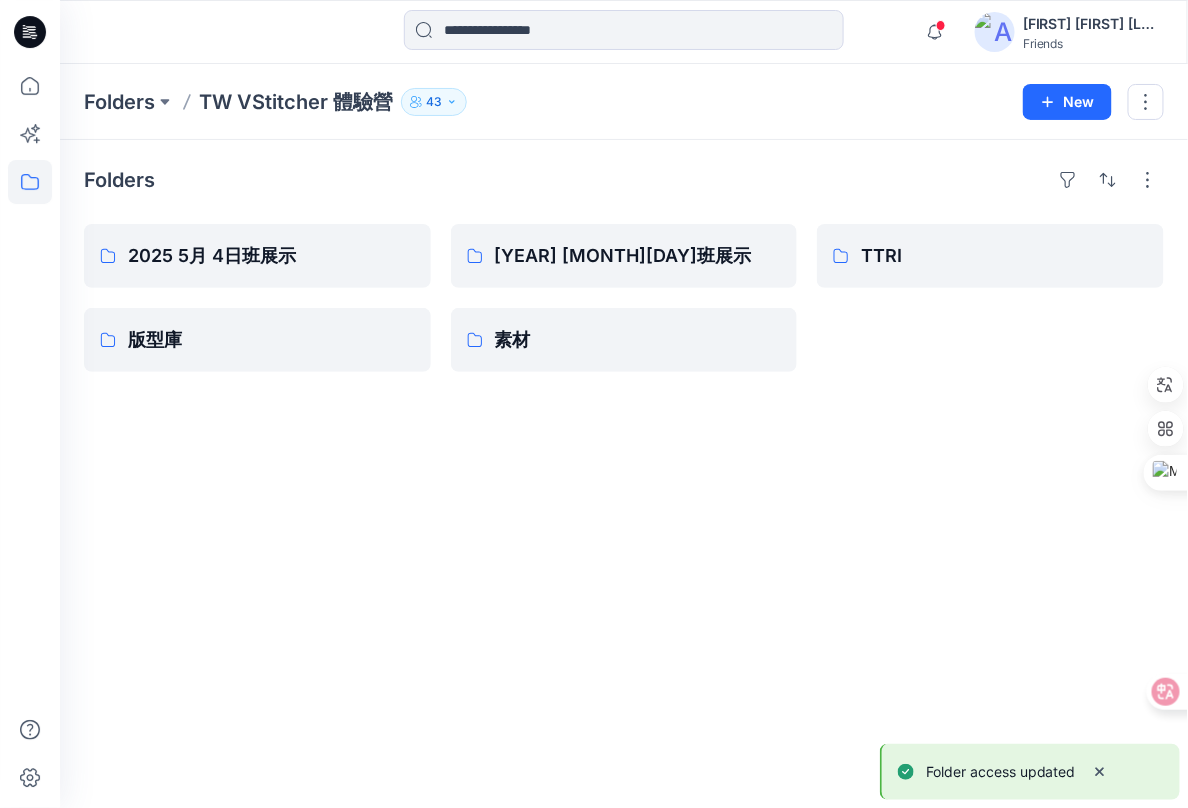 click 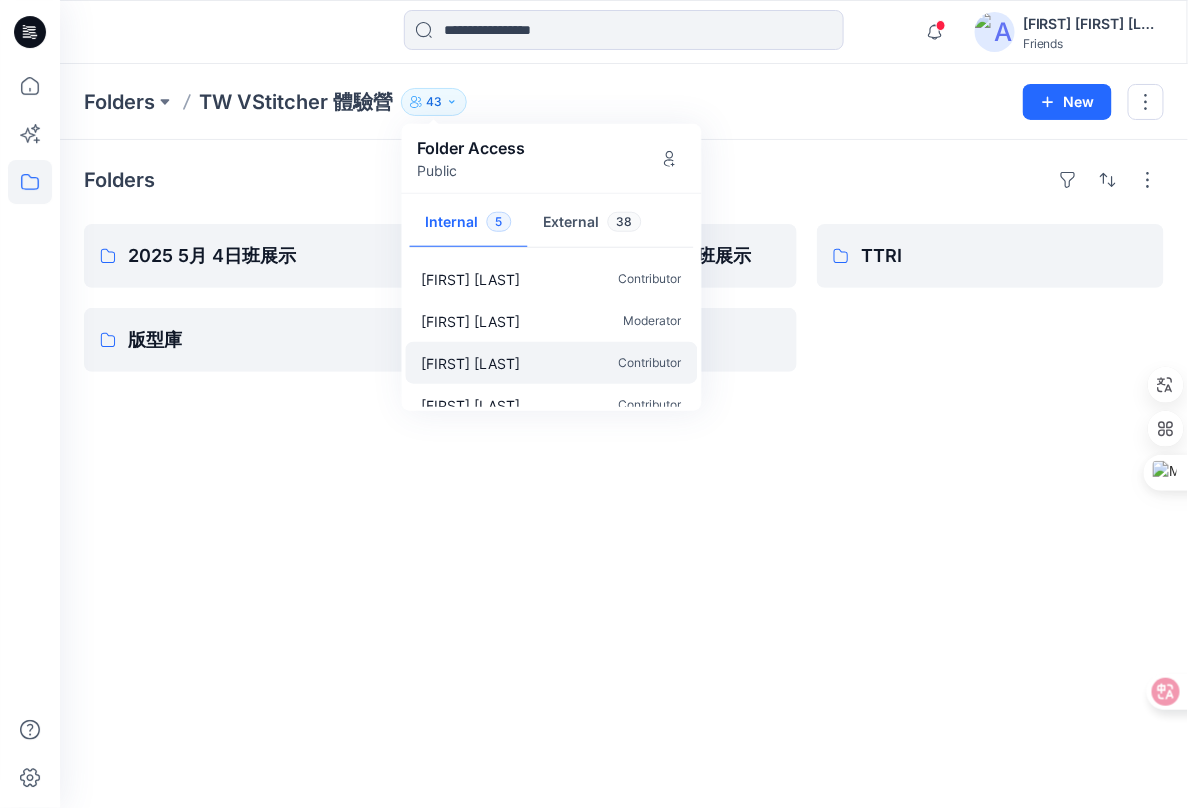 scroll, scrollTop: 0, scrollLeft: 0, axis: both 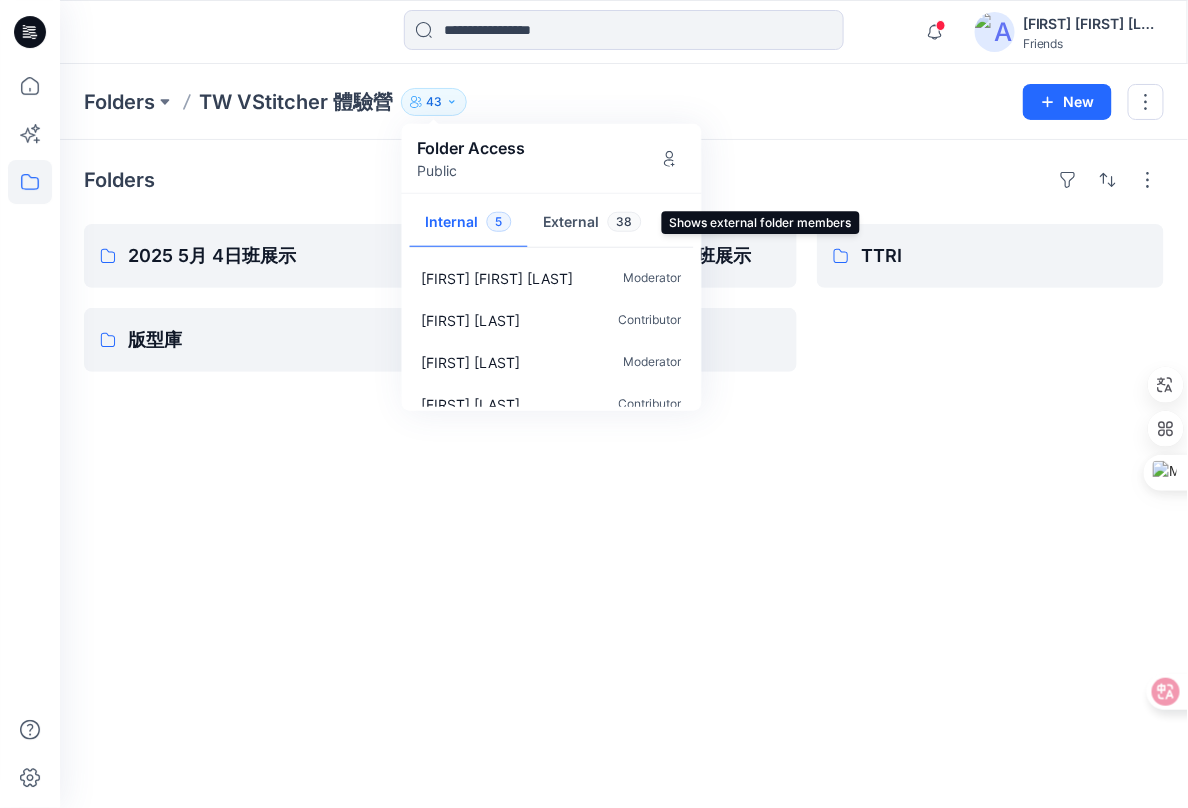 click on "External 38" at bounding box center [593, 223] 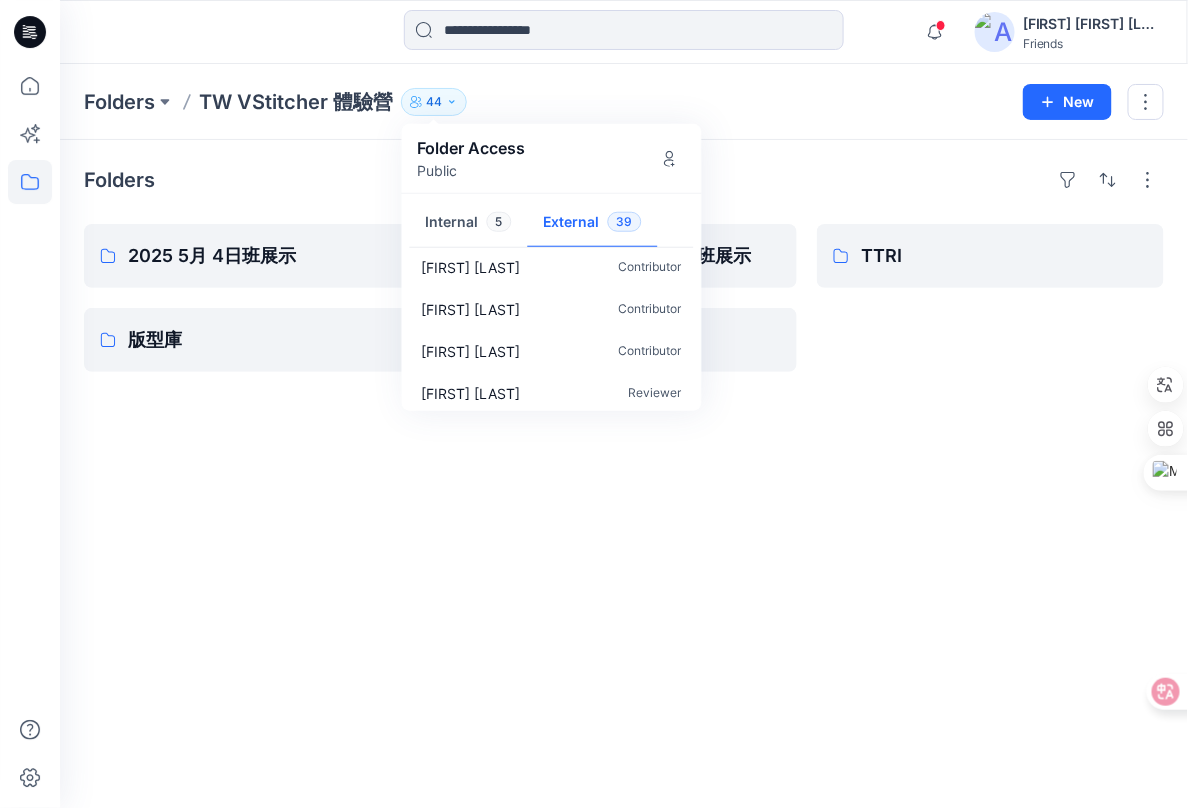 scroll, scrollTop: 1487, scrollLeft: 0, axis: vertical 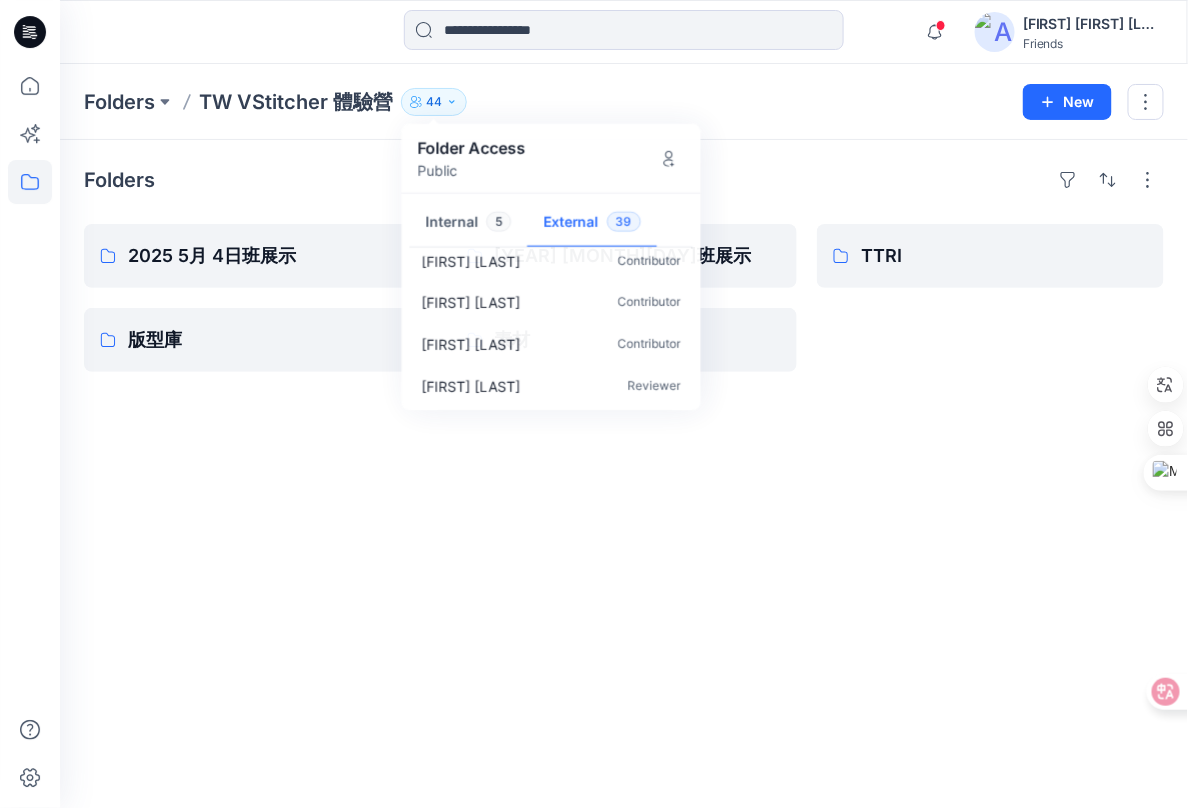 click on "Folders TW VStitcher 體驗營 44 Folder Access Public Internal 5 External 39 [FIRST] [LAST] Contributor Former User Contributor Art_External Art Contributor [FIRST] [LAST] Contributor [FIRST] [LAST] Contributor [FIRST] [LAST] Contributor [FIRST] [LAST] Contributor [FIRST] [LAST] Contributor [FIRST] [LAST] Contributor [FIRST] [LAST] Contributor [FIRST] [LAST] Contributor [FIRST] [LAST] Contributor [FIRST] [LAST] Contributor [FIRST] [LAST] Contributor [FIRST] [LAST] Contributor [FIRST] [LAST] Contributor [FIRST] [LAST] Contributor [FIRST] [LAST] Reviewer [FIRST] [LAST] Reviewer [FIRST] [LAST] Reviewer [FIRST] [LAST] Reviewer [FIRST] [LAST] Reviewer [FIRST] [LAST] Reviewer [FIRST] [LAST] Contributor [FIRST] [LAST] Contributor [FIRST] [LAST] Contributor [FIRST] [LAST] Contributor [FIRST] [LAST] Reviewer [FIRST] [LAST]" at bounding box center [624, 102] 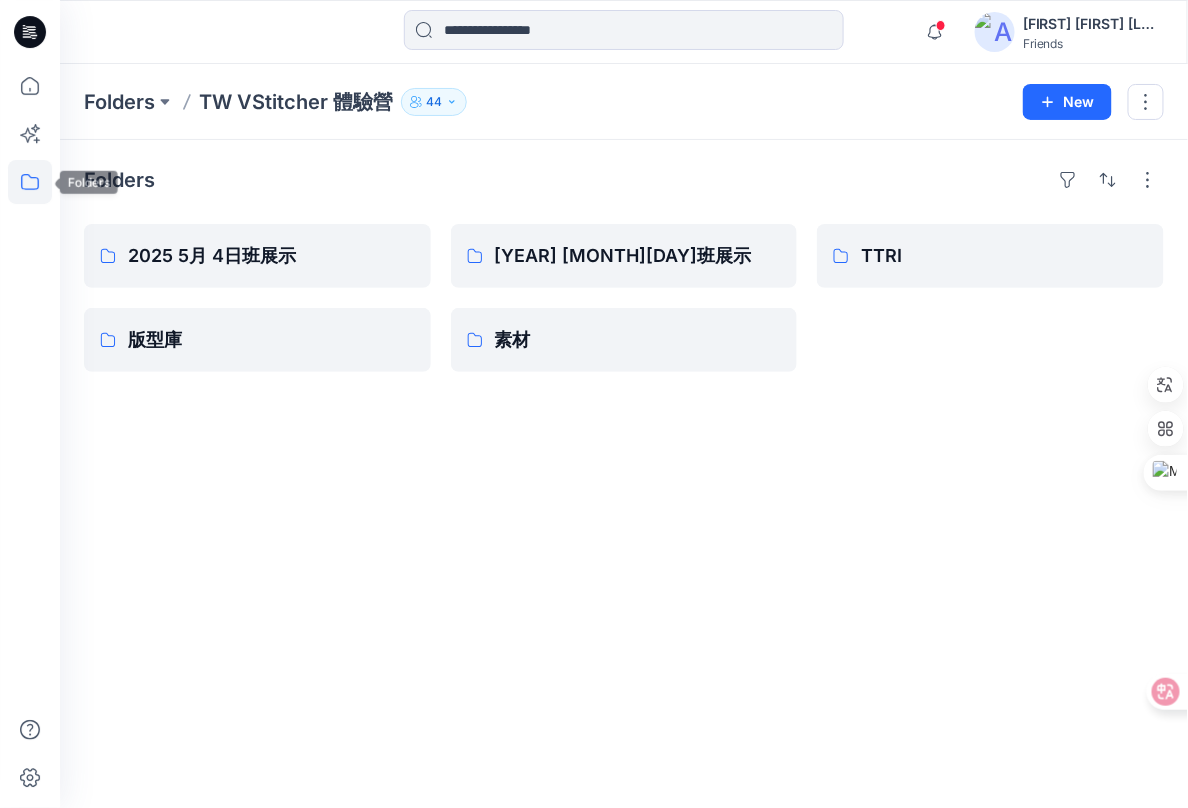 click 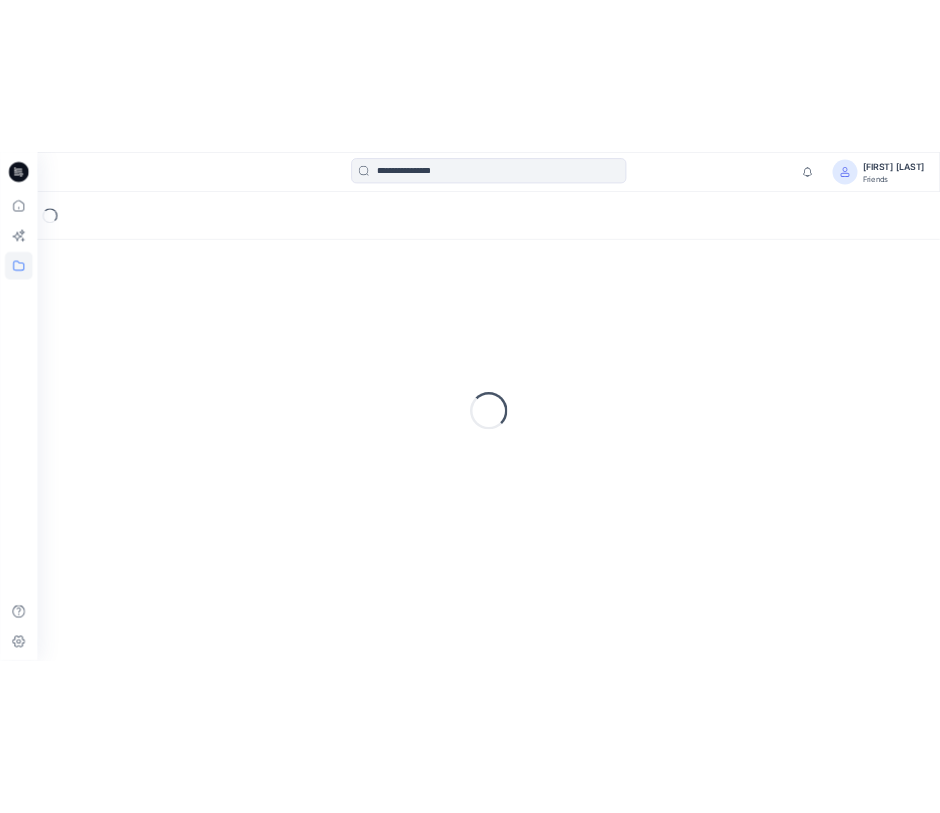 scroll, scrollTop: 0, scrollLeft: 0, axis: both 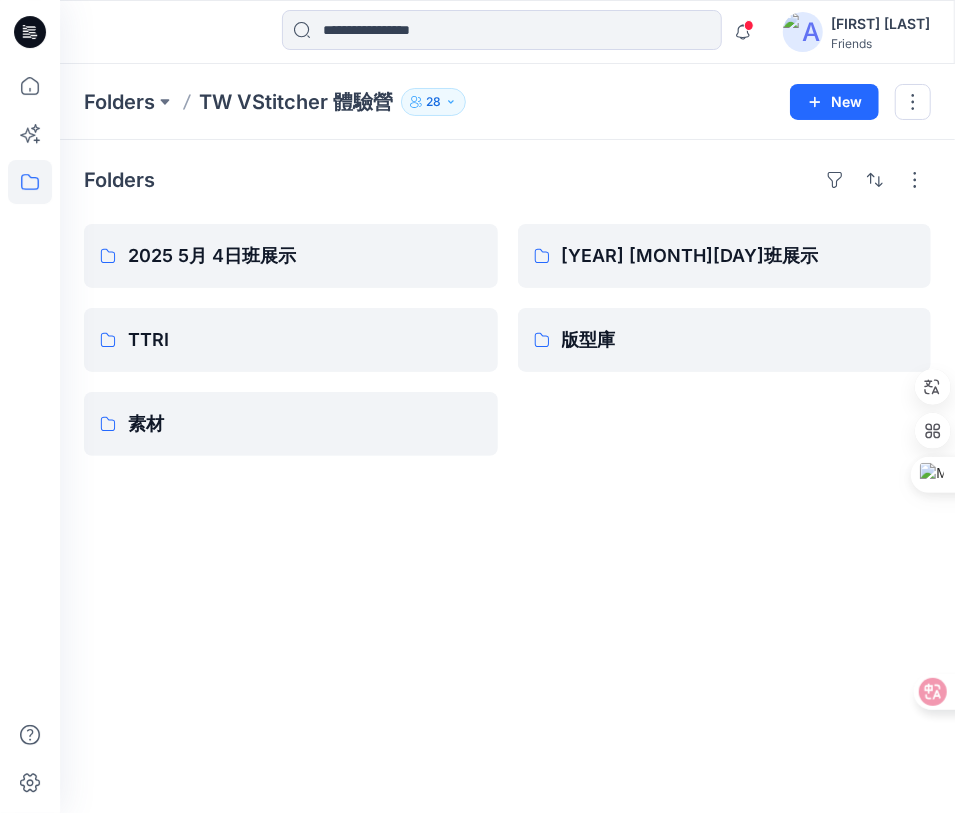 click on "[FIRST] [LAST]" at bounding box center [880, 24] 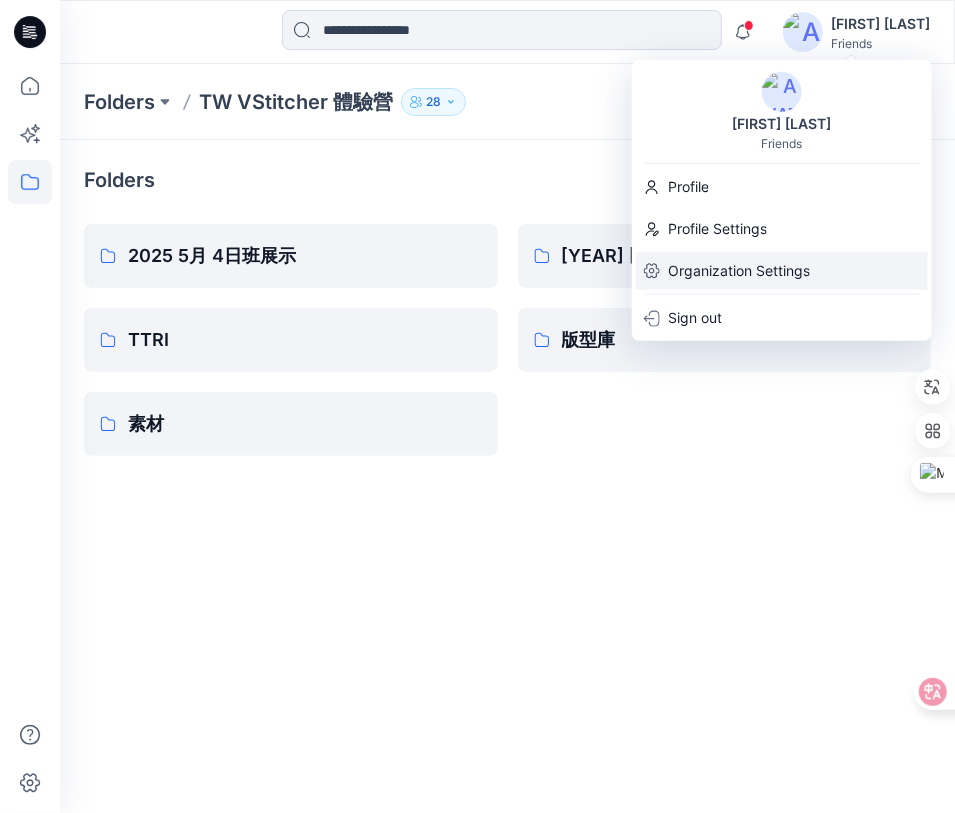 click on "Organization Settings" at bounding box center [739, 271] 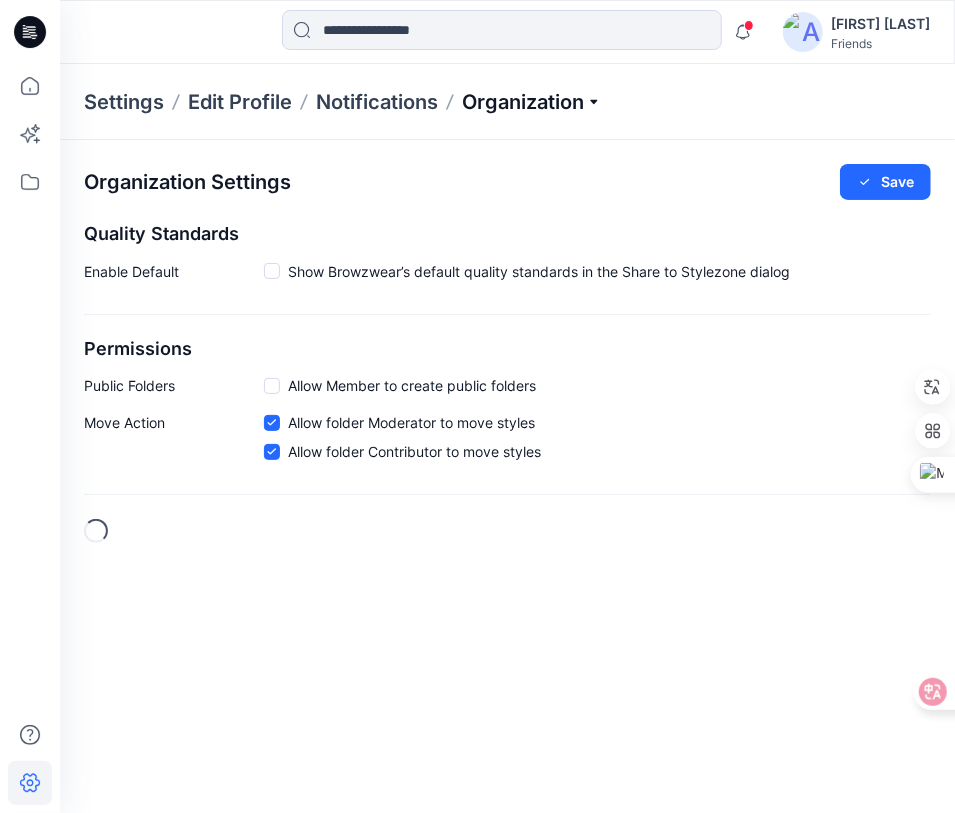 click on "Organization" at bounding box center [532, 102] 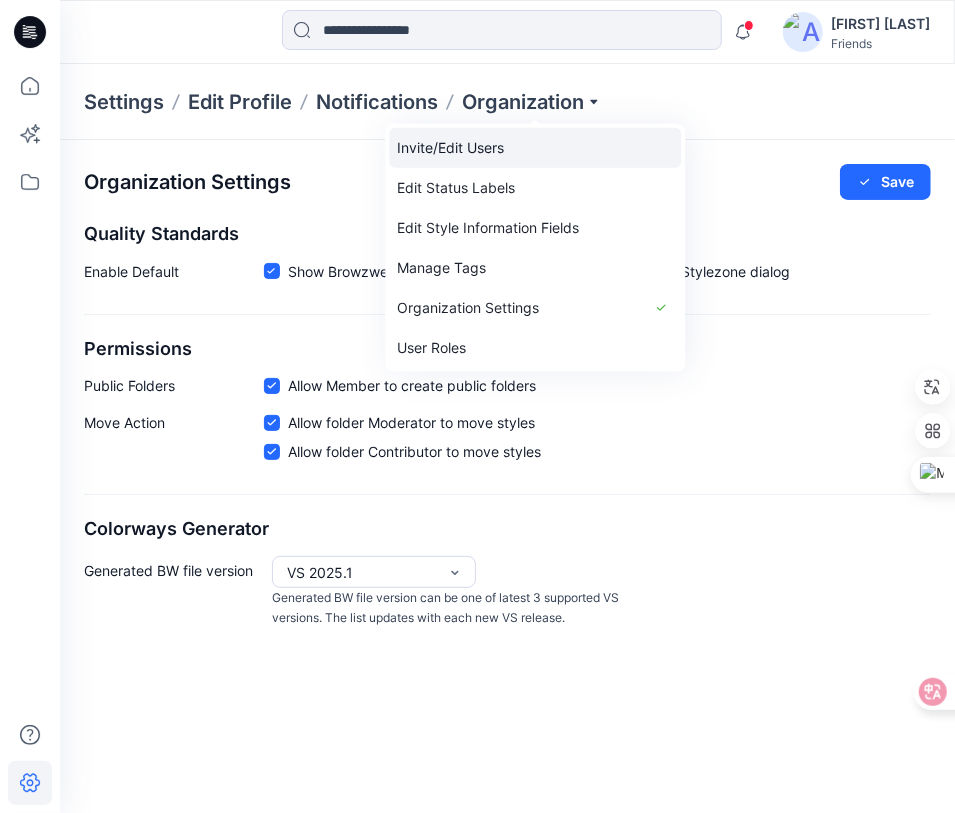 click on "Invite/Edit Users" at bounding box center [535, 148] 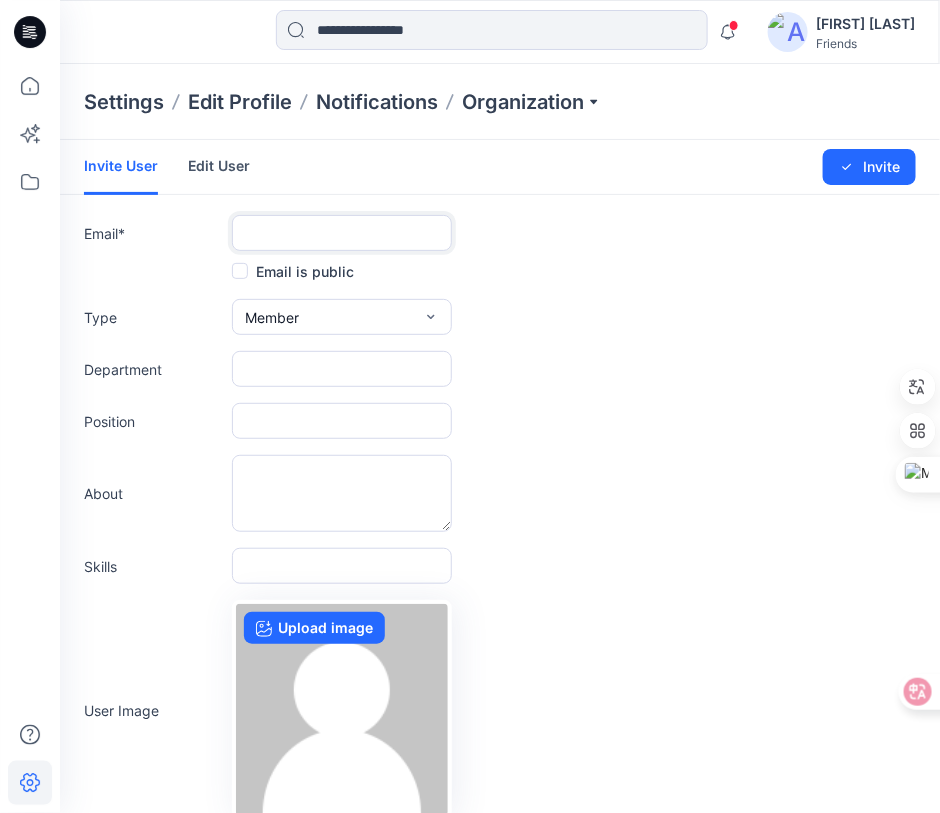 drag, startPoint x: 276, startPoint y: 231, endPoint x: 290, endPoint y: 231, distance: 14 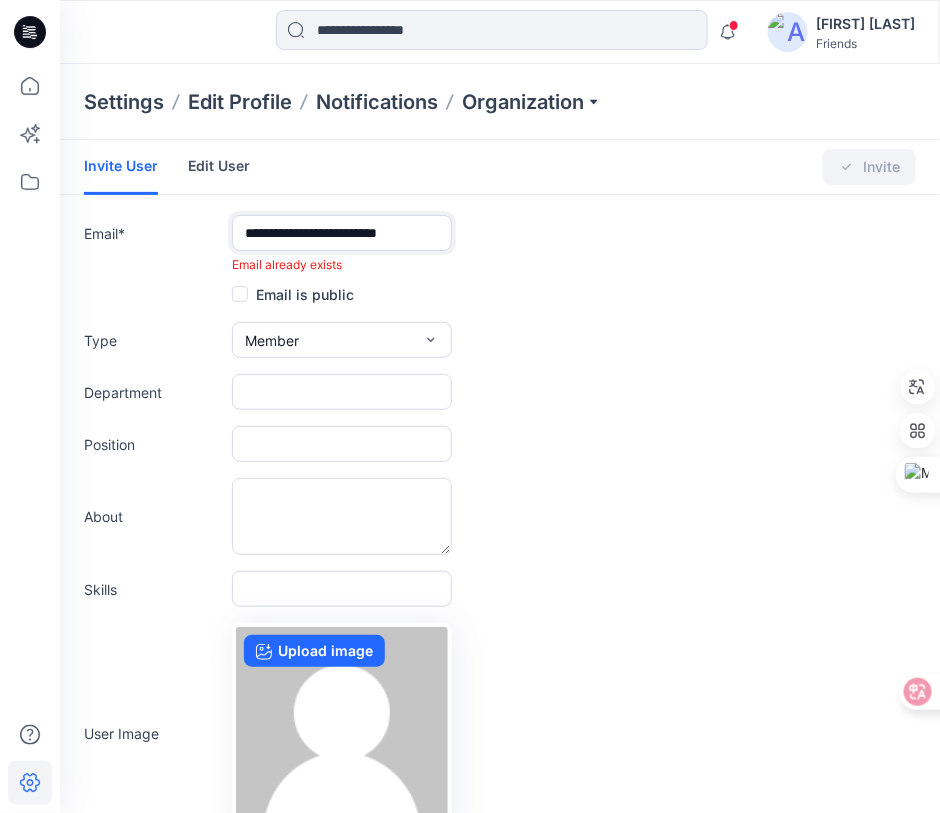 type on "**********" 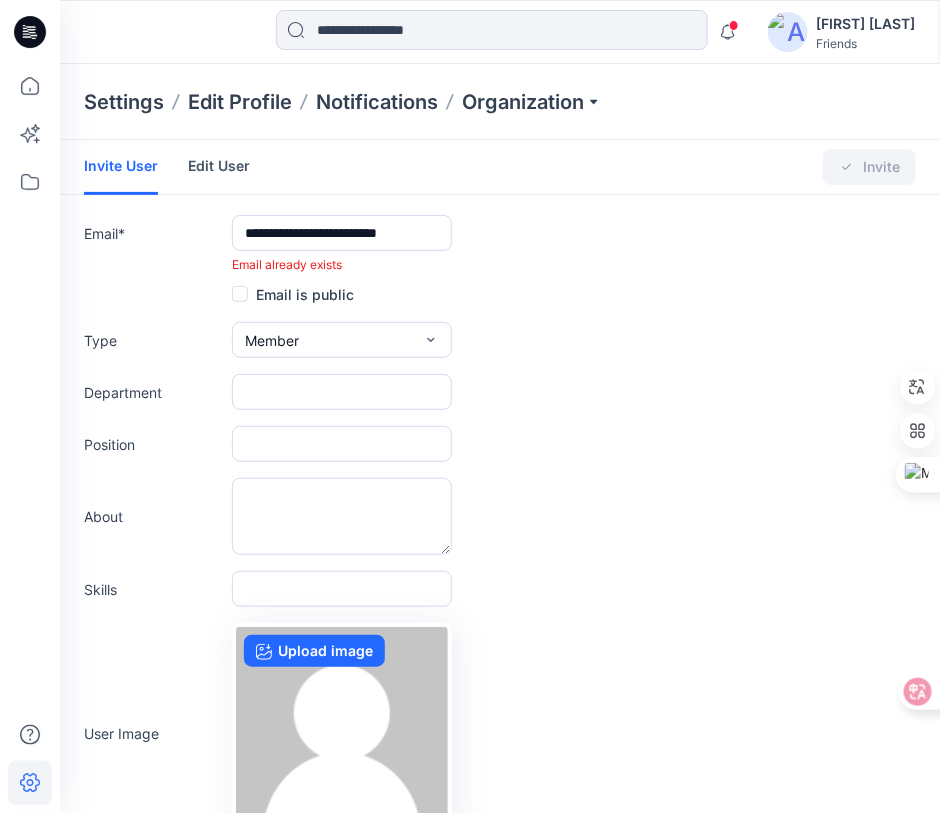 click on "Edit User" at bounding box center (219, 166) 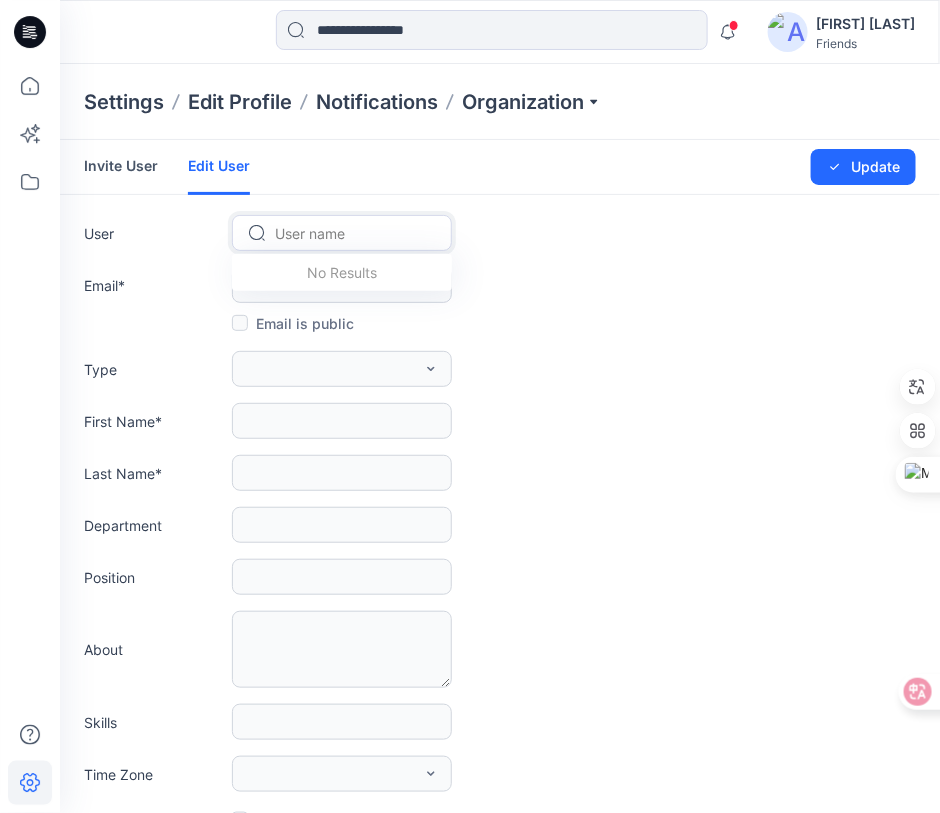 drag, startPoint x: 283, startPoint y: 231, endPoint x: 351, endPoint y: 235, distance: 68.117546 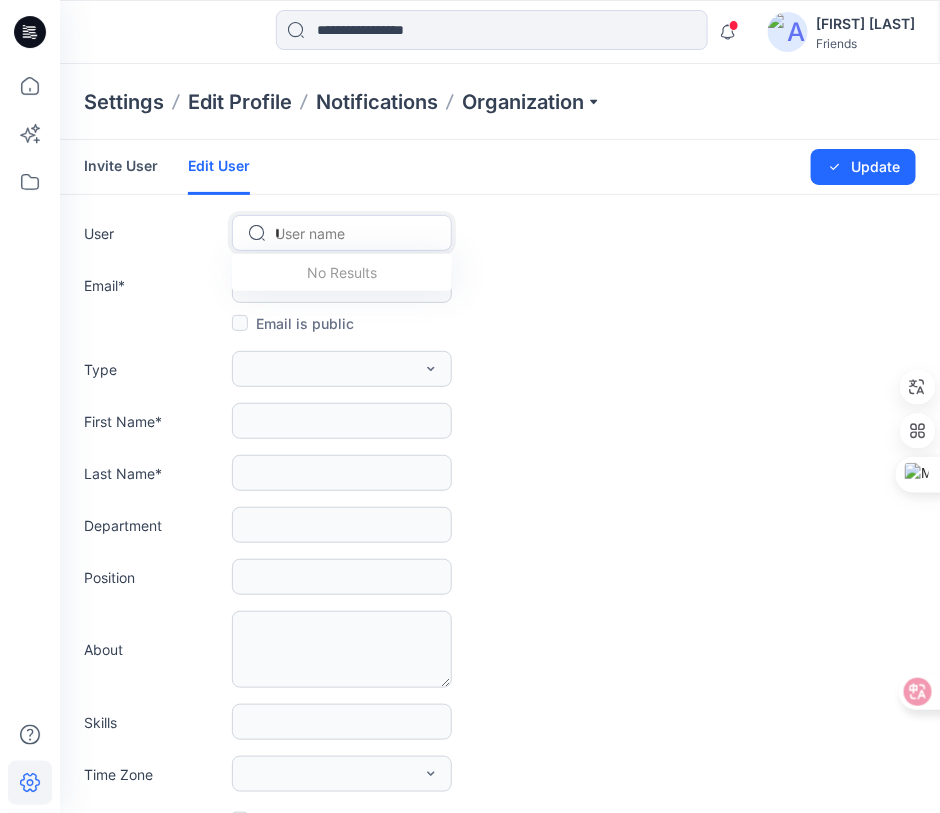 scroll, scrollTop: 0, scrollLeft: 19, axis: horizontal 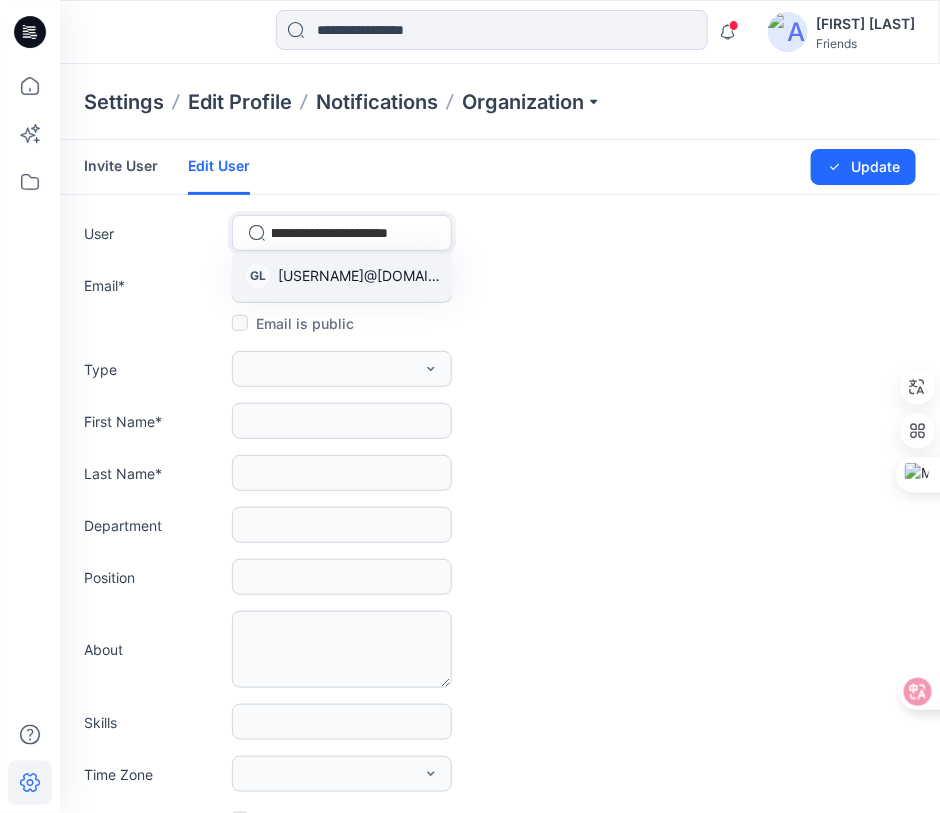 click on "grace.lin@vastfocus.com.tw" at bounding box center (359, 275) 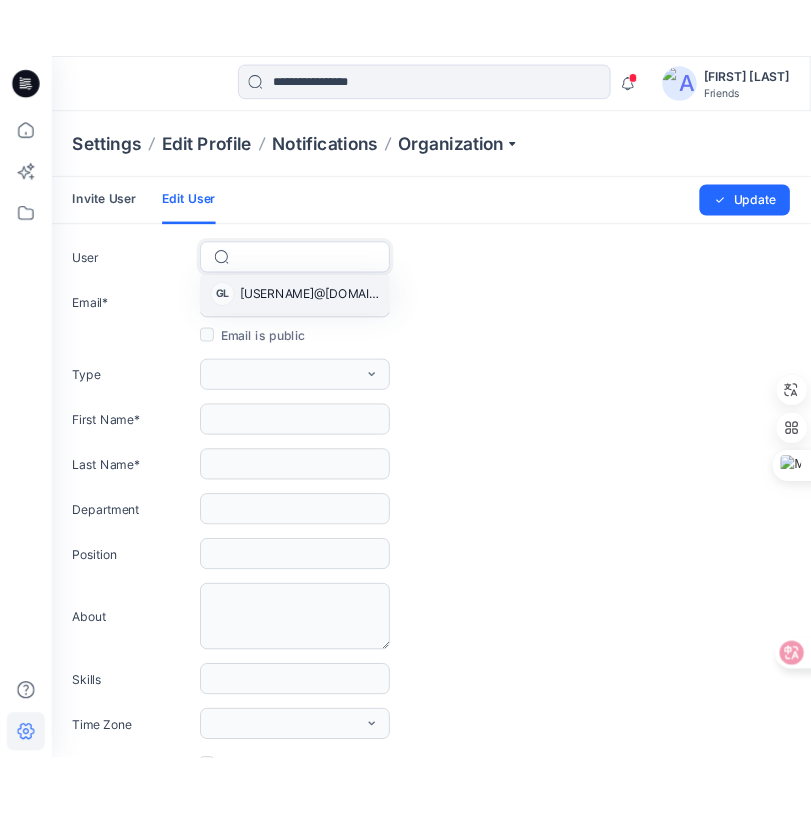 scroll, scrollTop: 0, scrollLeft: 0, axis: both 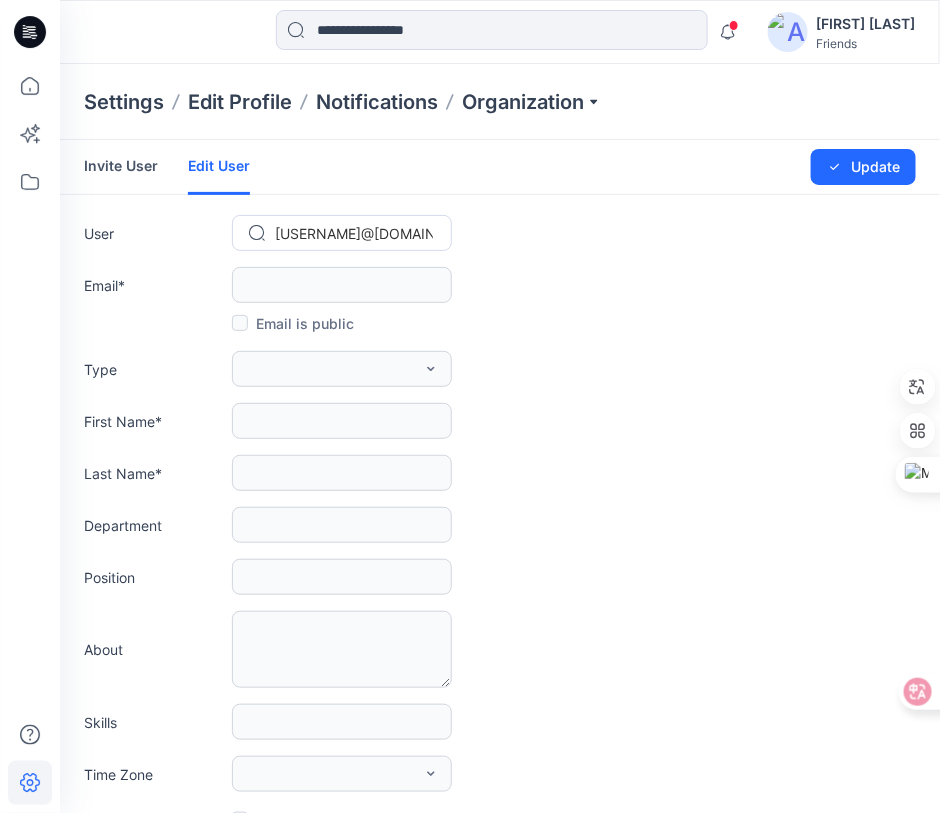 type on "**********" 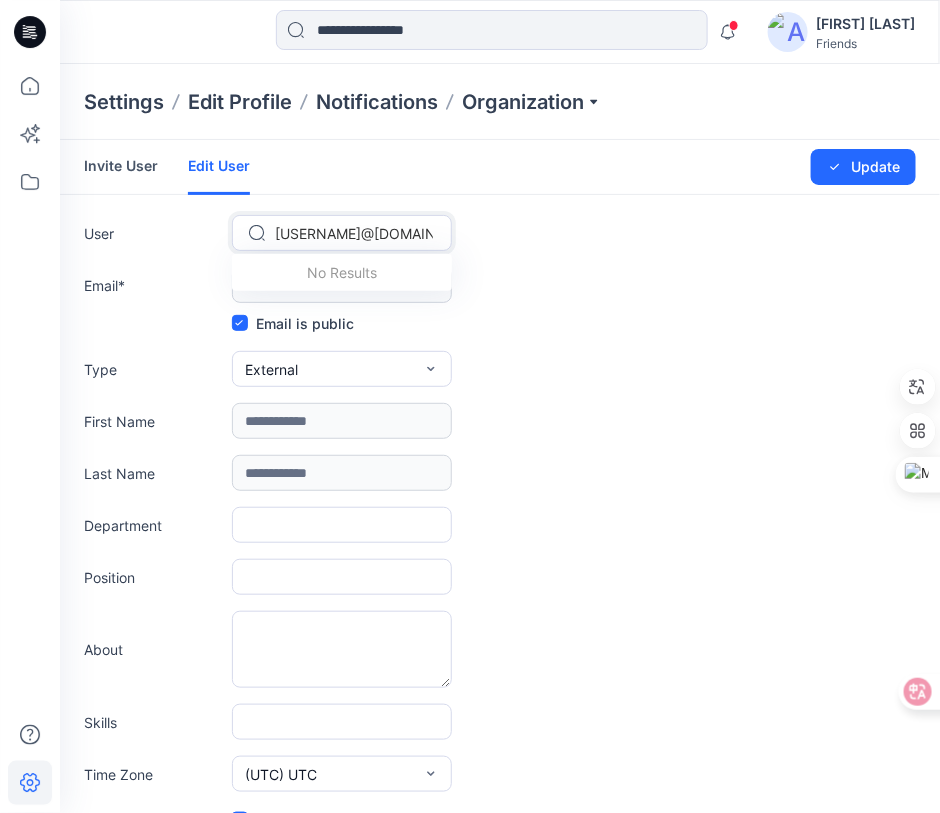 click at bounding box center [354, 233] 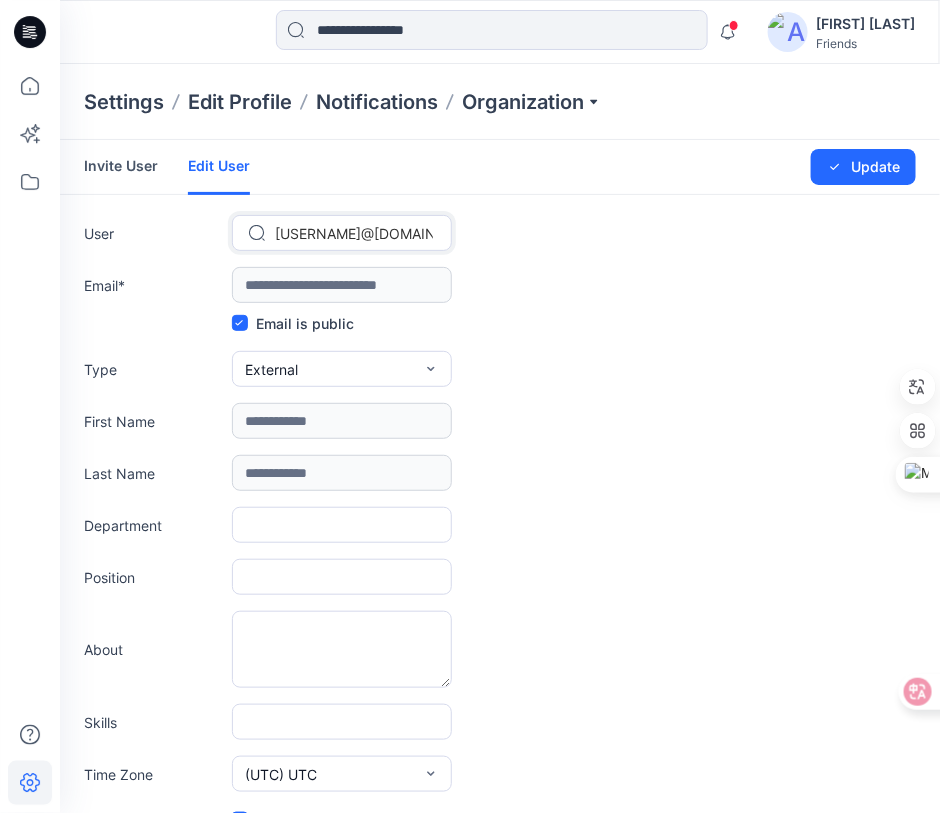 drag, startPoint x: 272, startPoint y: 229, endPoint x: 414, endPoint y: 235, distance: 142.12671 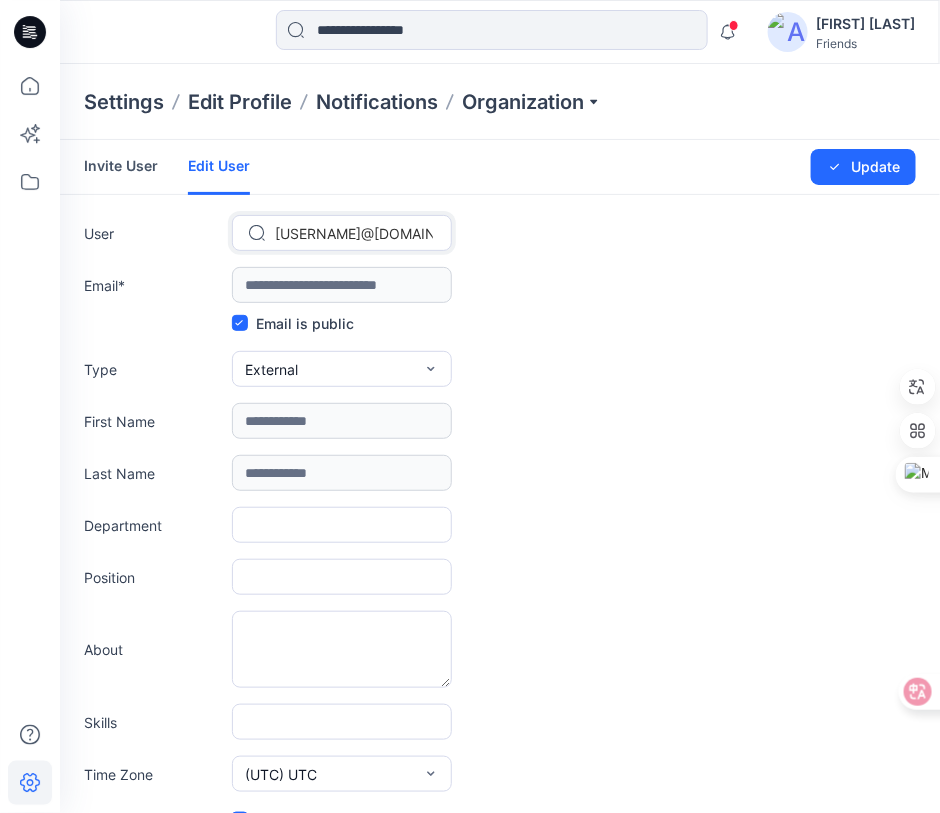 click on "grace.lin@vastfocus.com.tw" at bounding box center [354, 233] 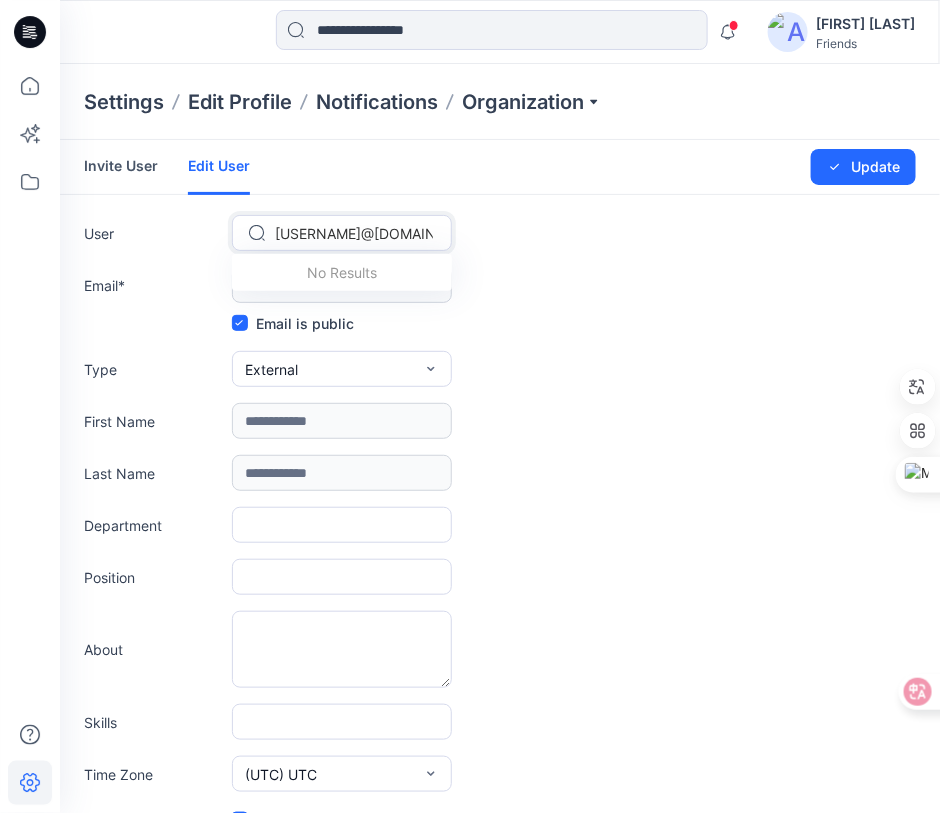 drag, startPoint x: 434, startPoint y: 233, endPoint x: 394, endPoint y: 233, distance: 40 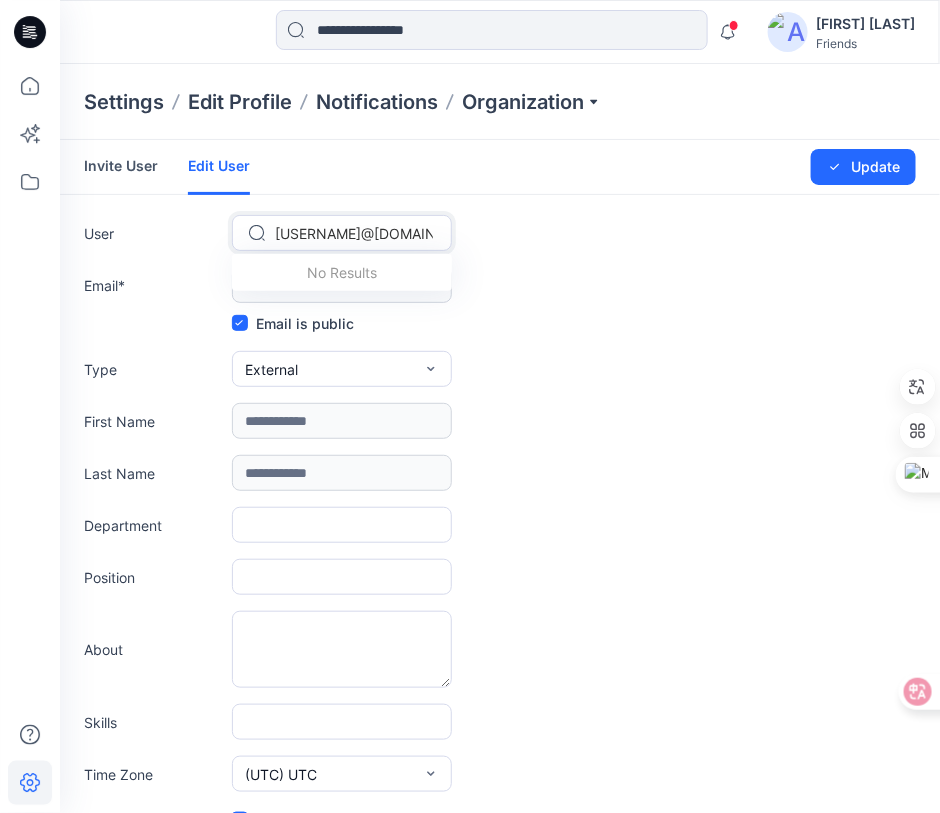 click on "grace.lin@vastfocus.com.tw" at bounding box center (354, 233) 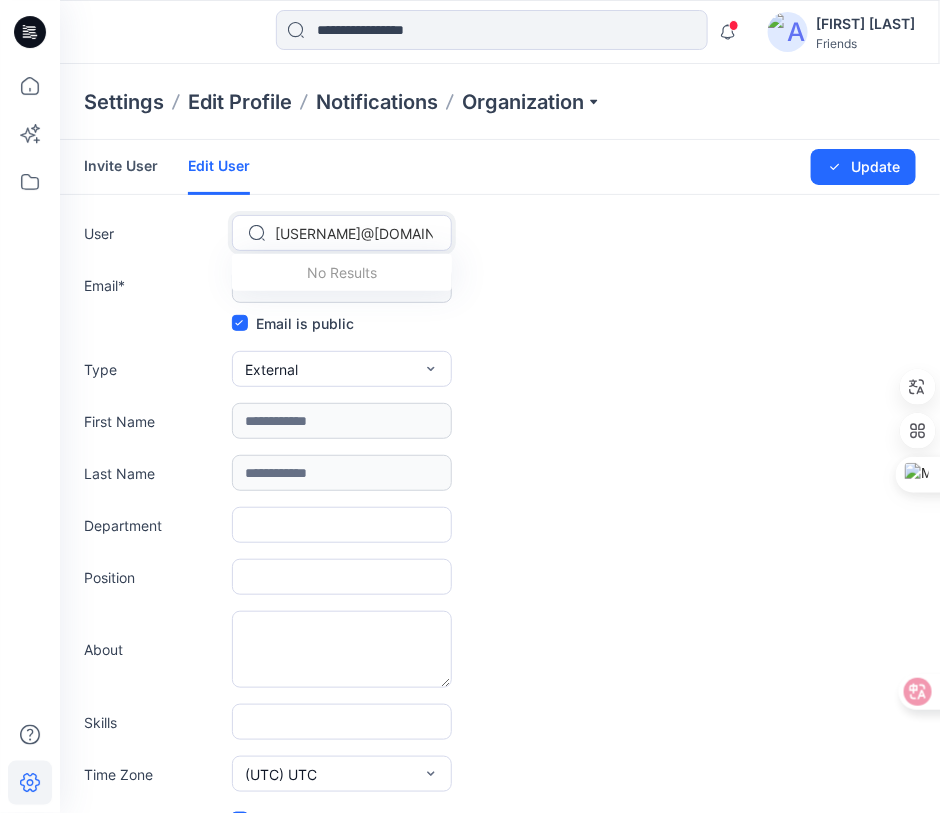 paste on "**********" 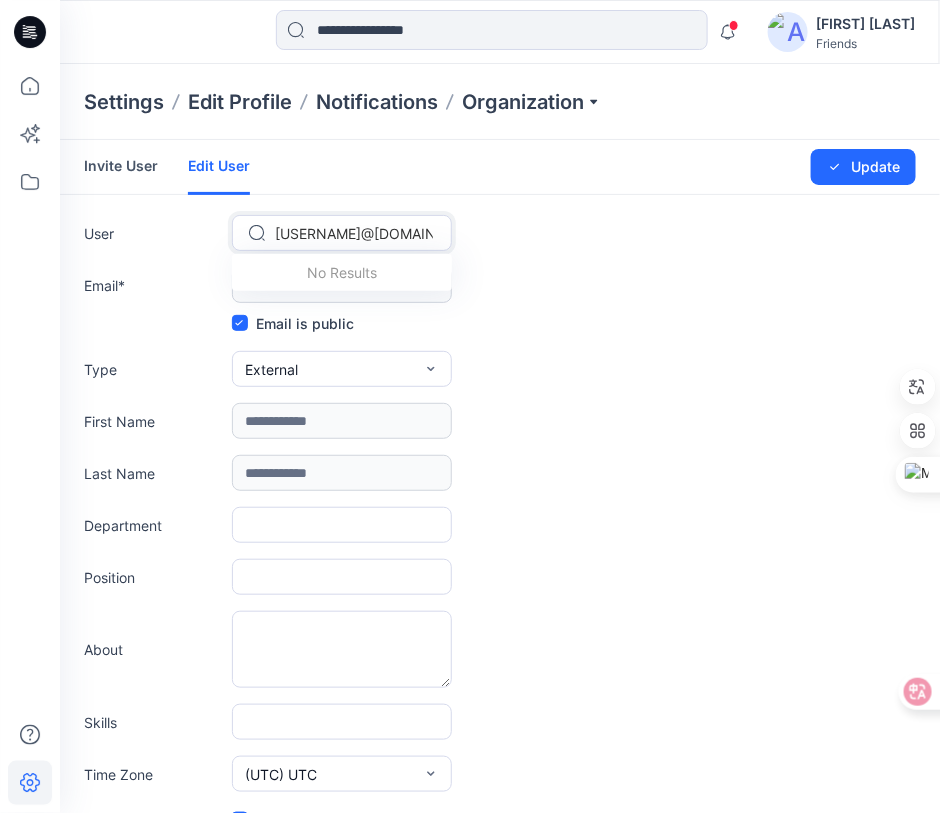 type on "**********" 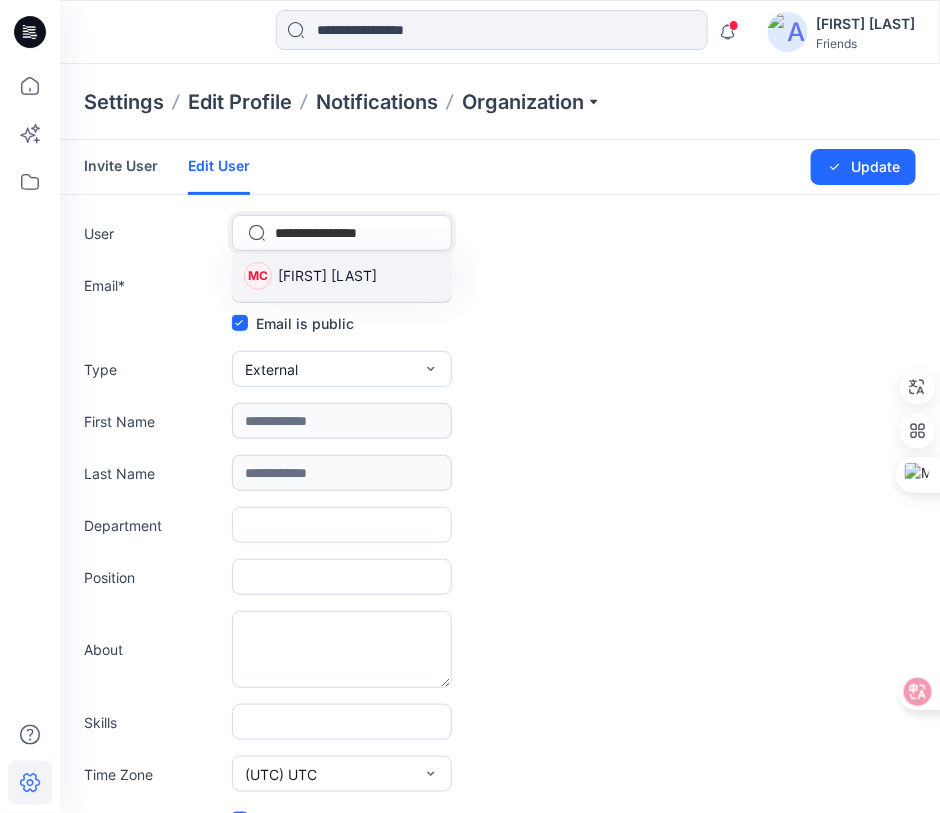 click on "MC Milly Chiu" at bounding box center [342, 276] 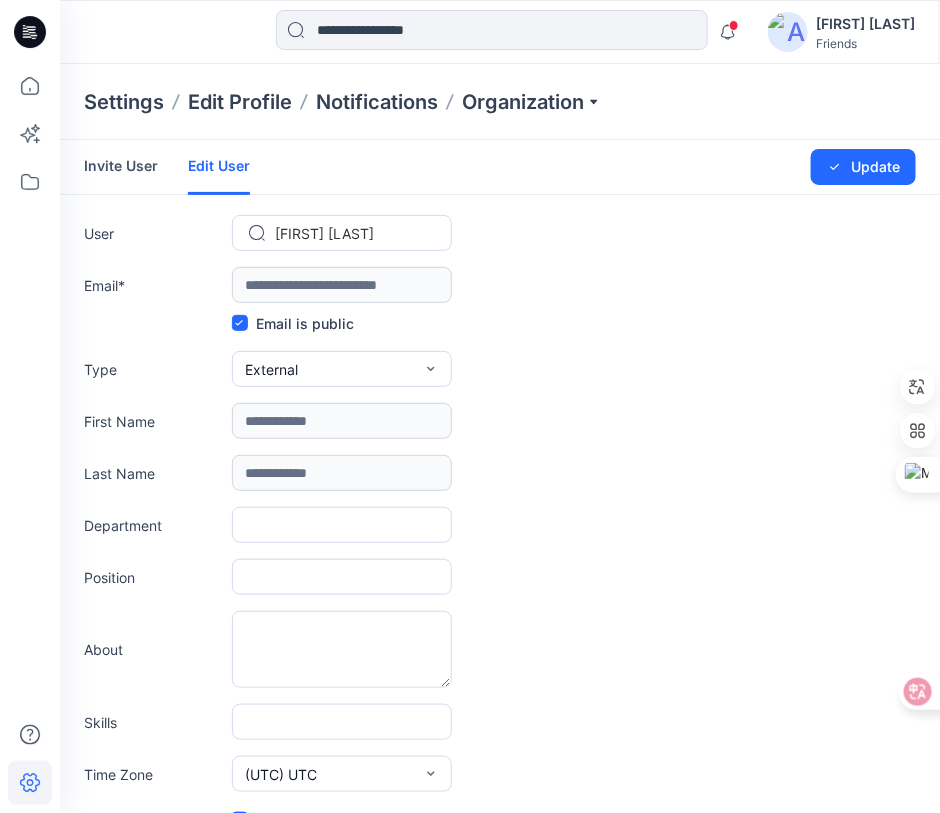 type on "**********" 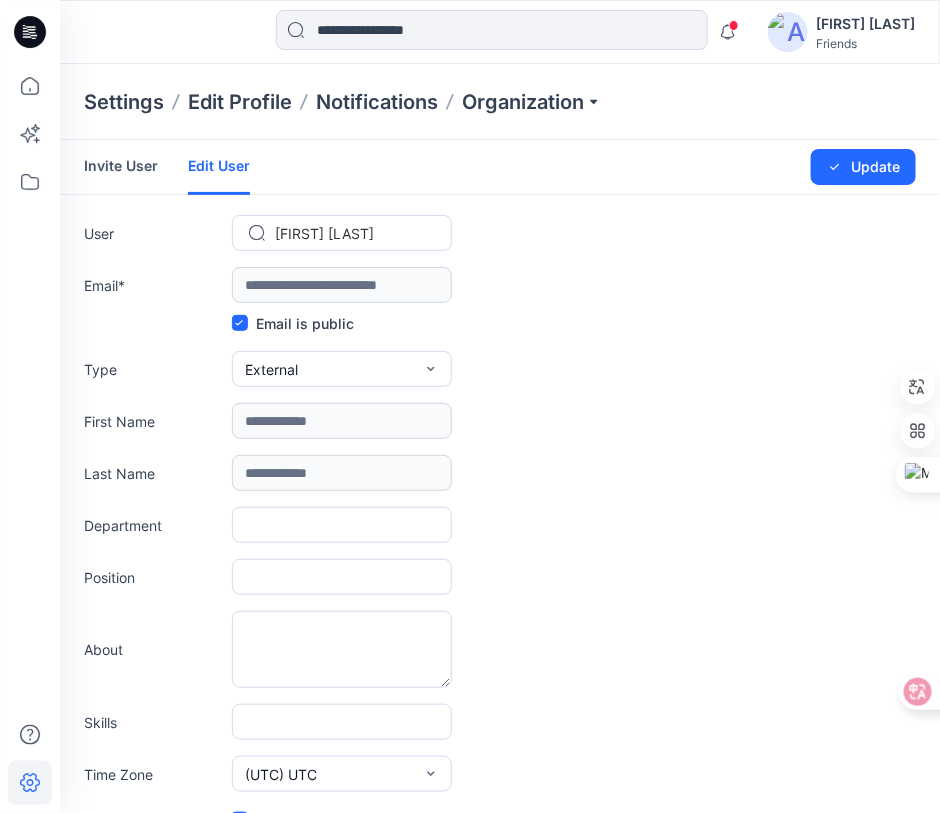 type on "*****" 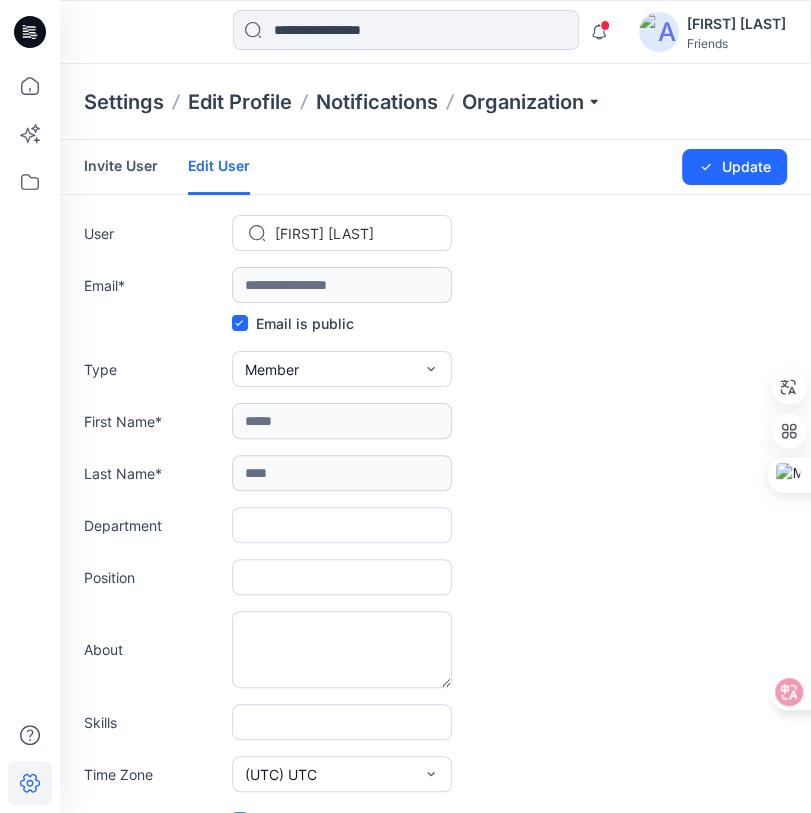 click at bounding box center (354, 233) 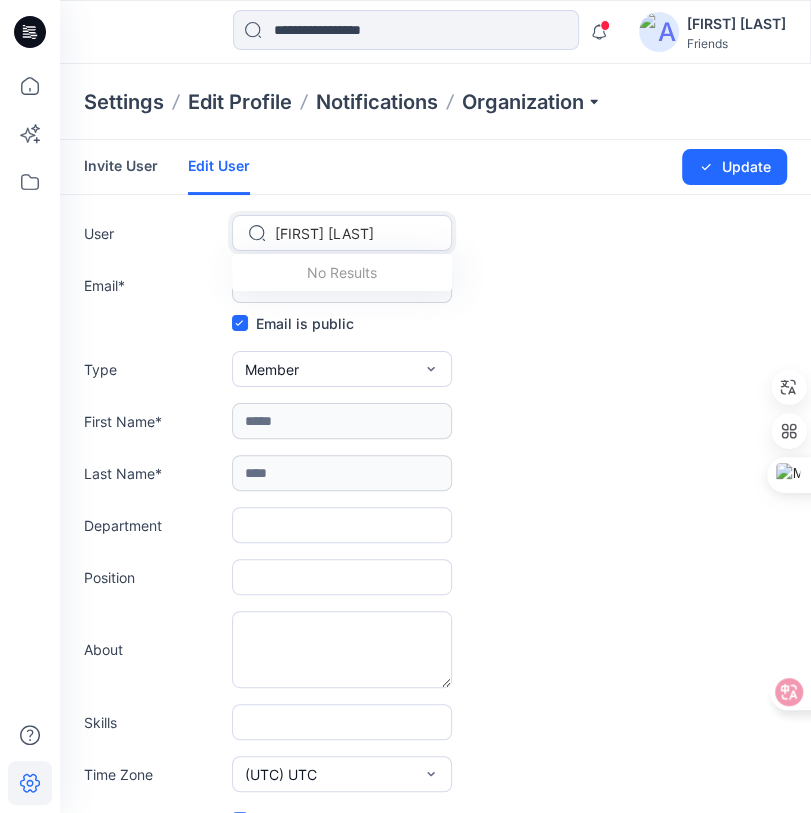 paste on "**********" 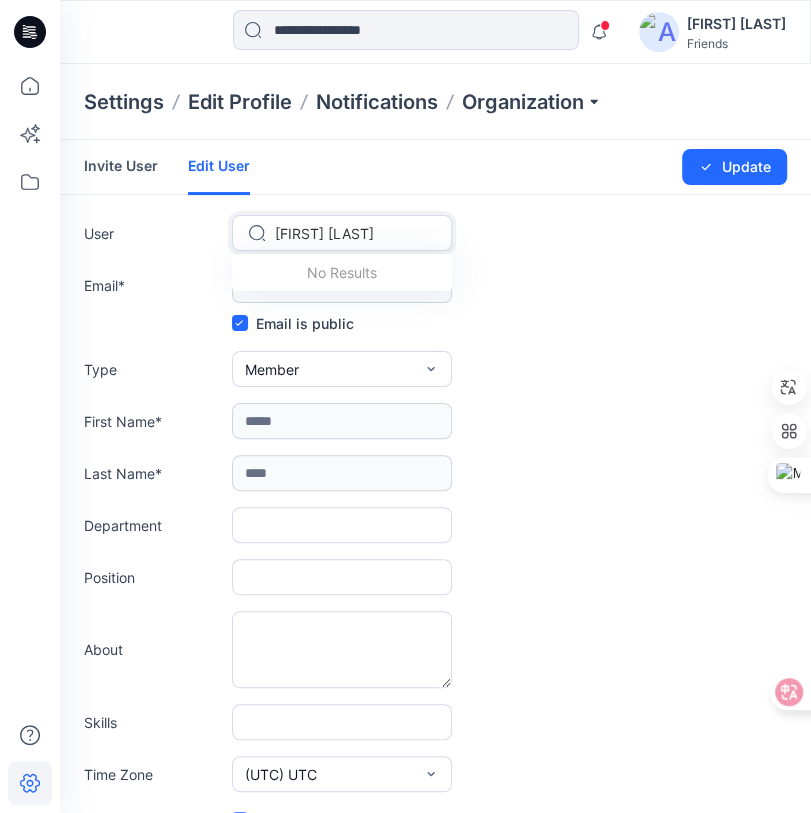 type on "**********" 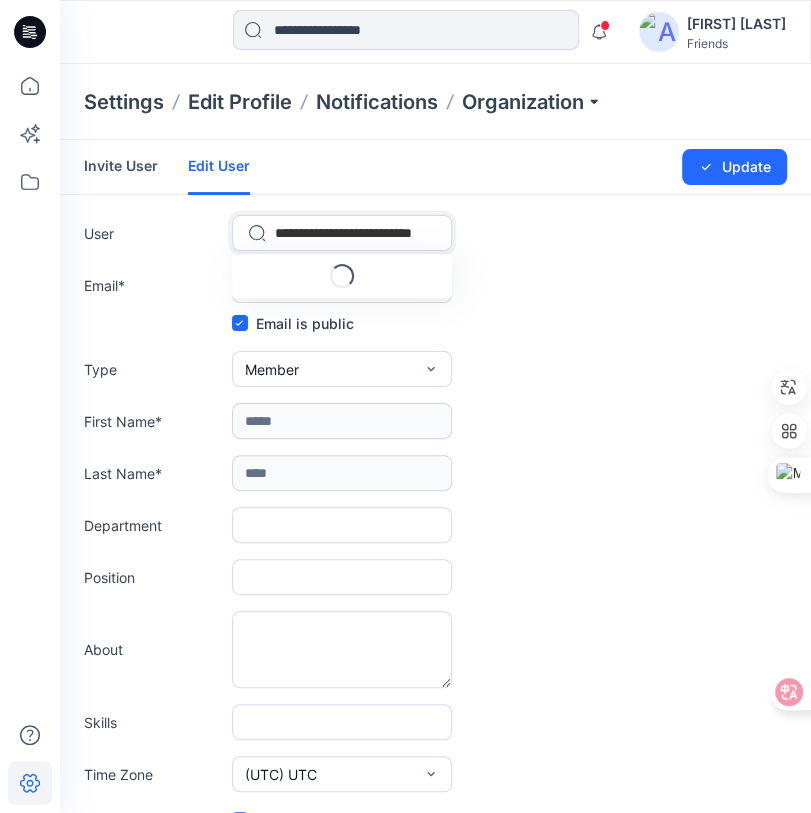 scroll, scrollTop: 0, scrollLeft: 24, axis: horizontal 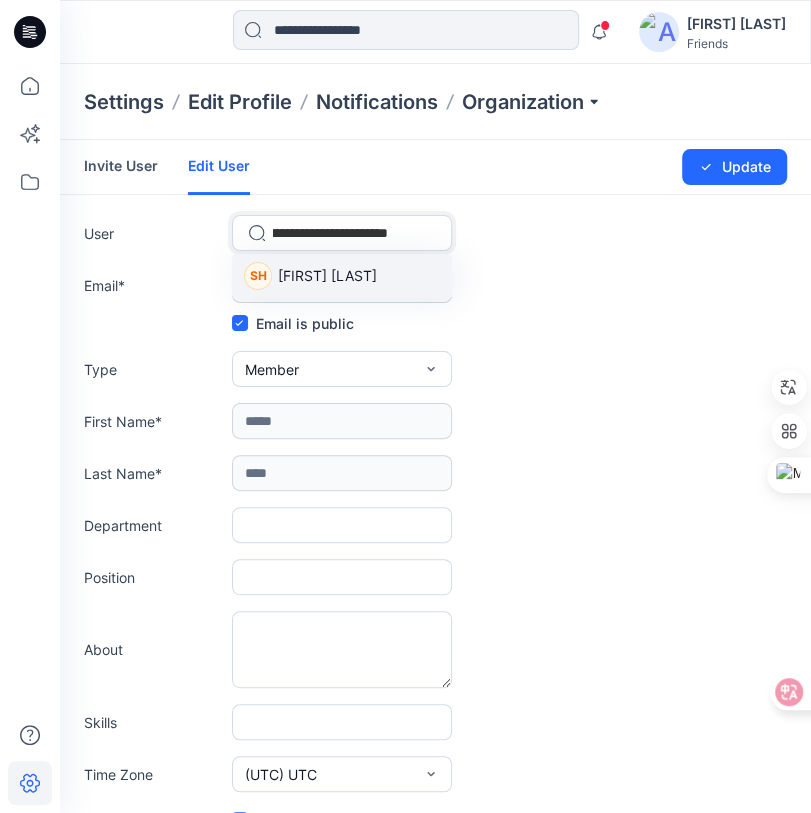 click on "[FIRST] [LAST]" at bounding box center [327, 275] 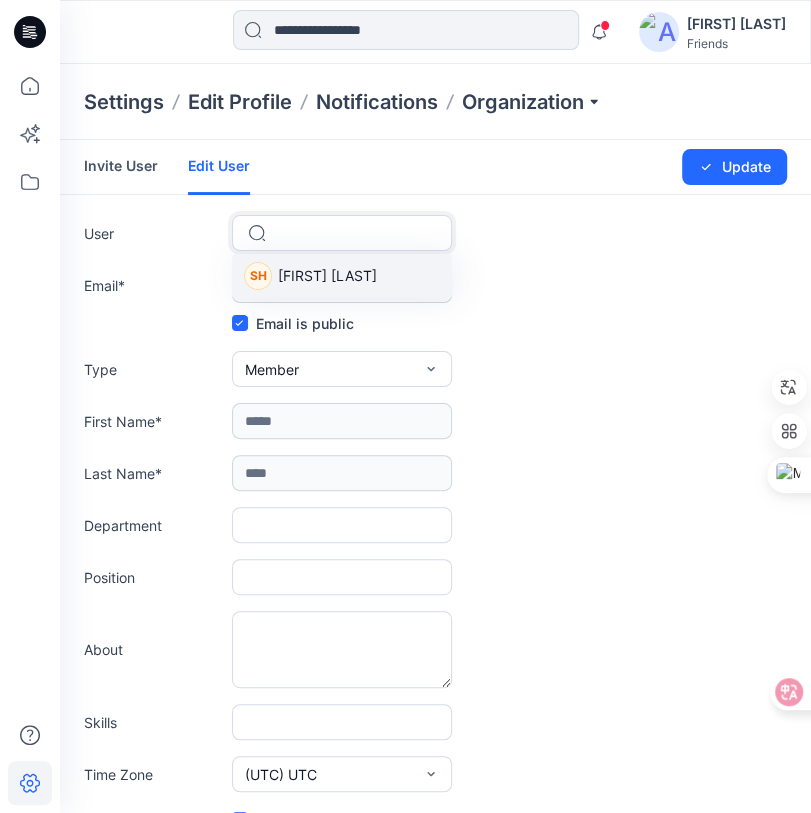 scroll, scrollTop: 0, scrollLeft: 0, axis: both 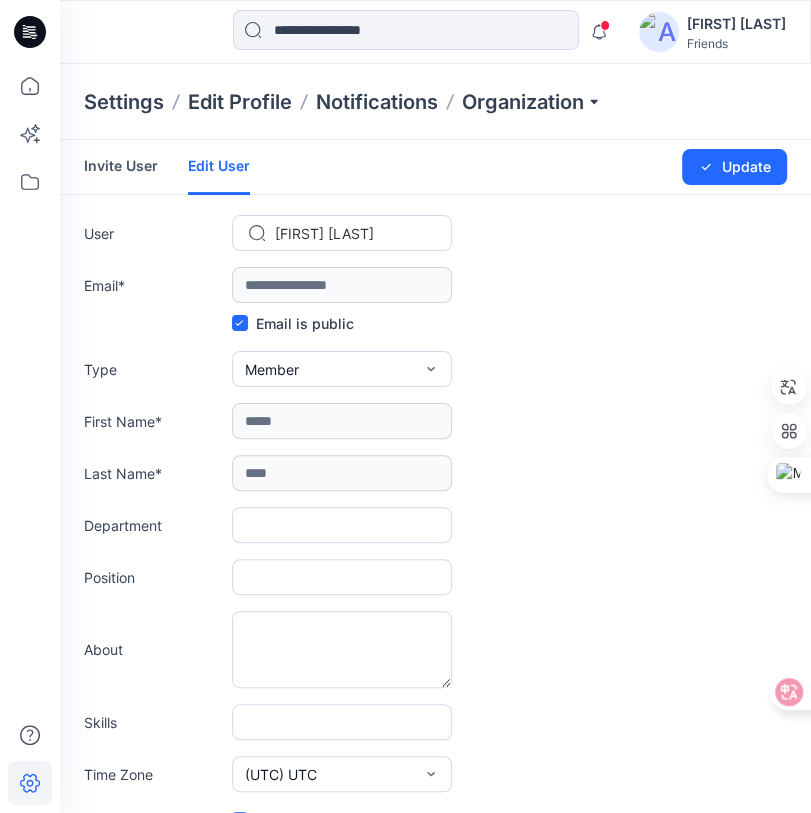 type on "**********" 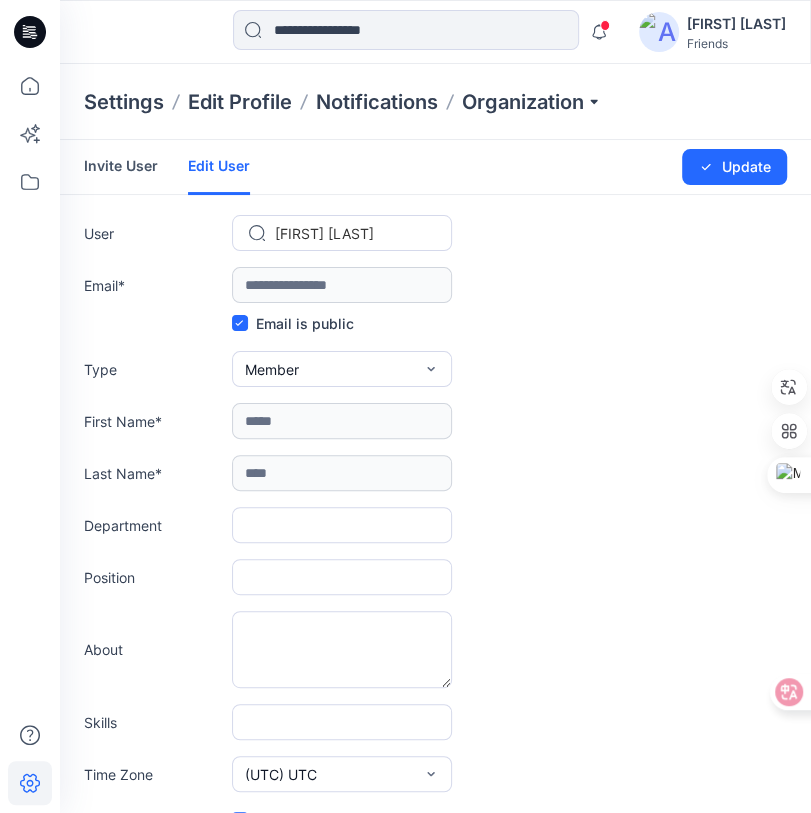 type on "******" 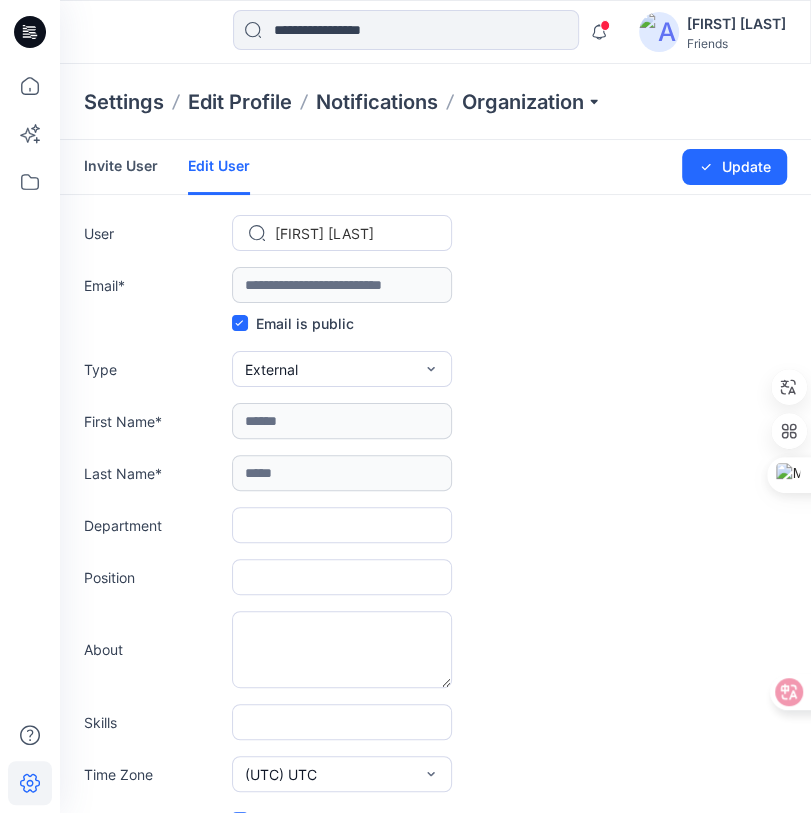 click at bounding box center (354, 233) 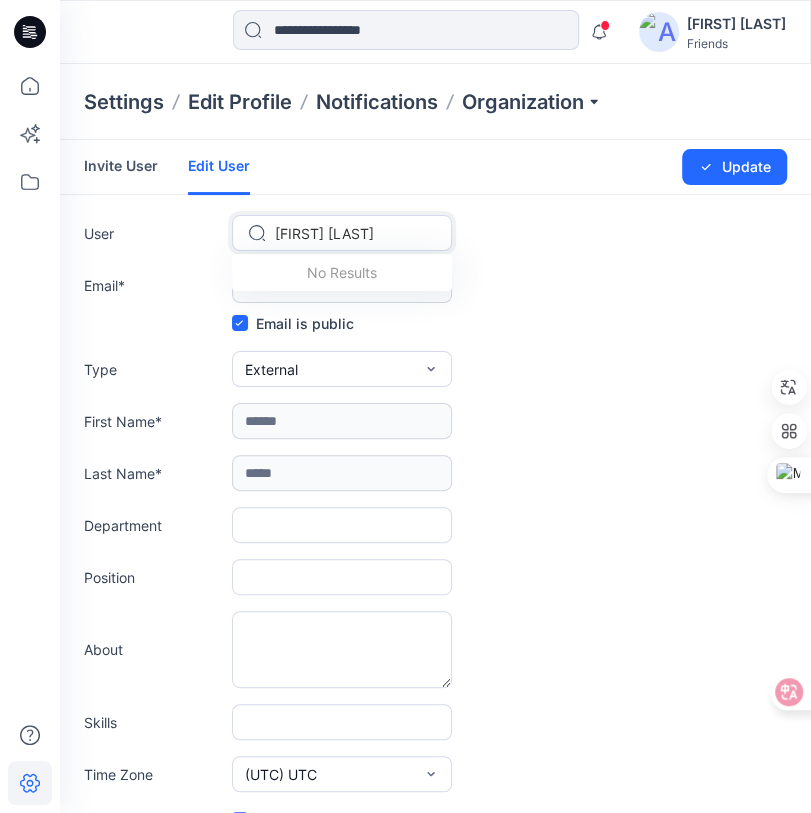 paste on "**********" 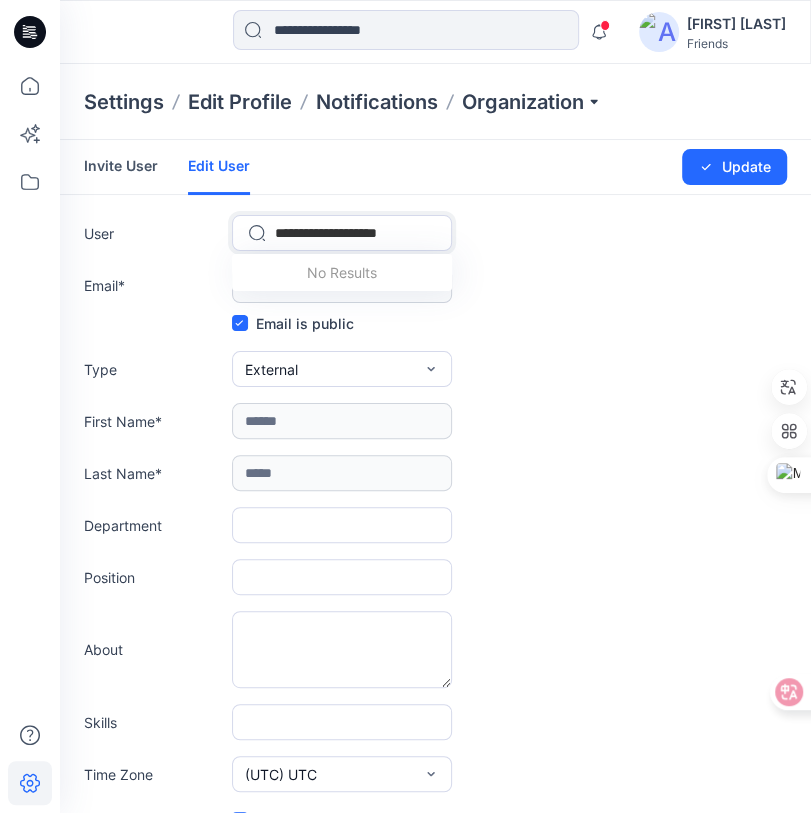 click on "**********" at bounding box center [354, 233] 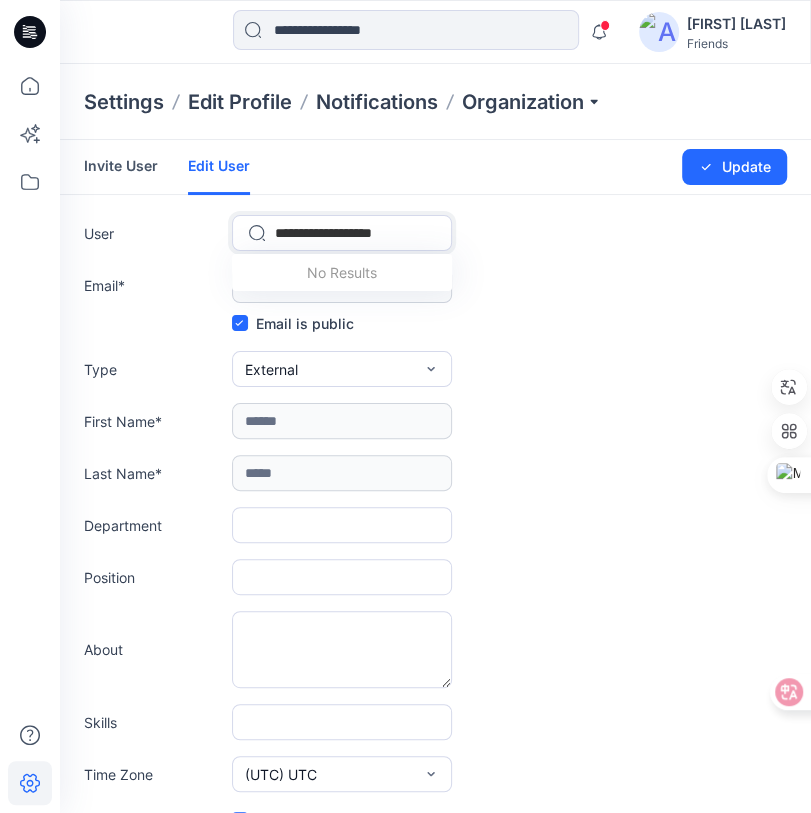 type on "**********" 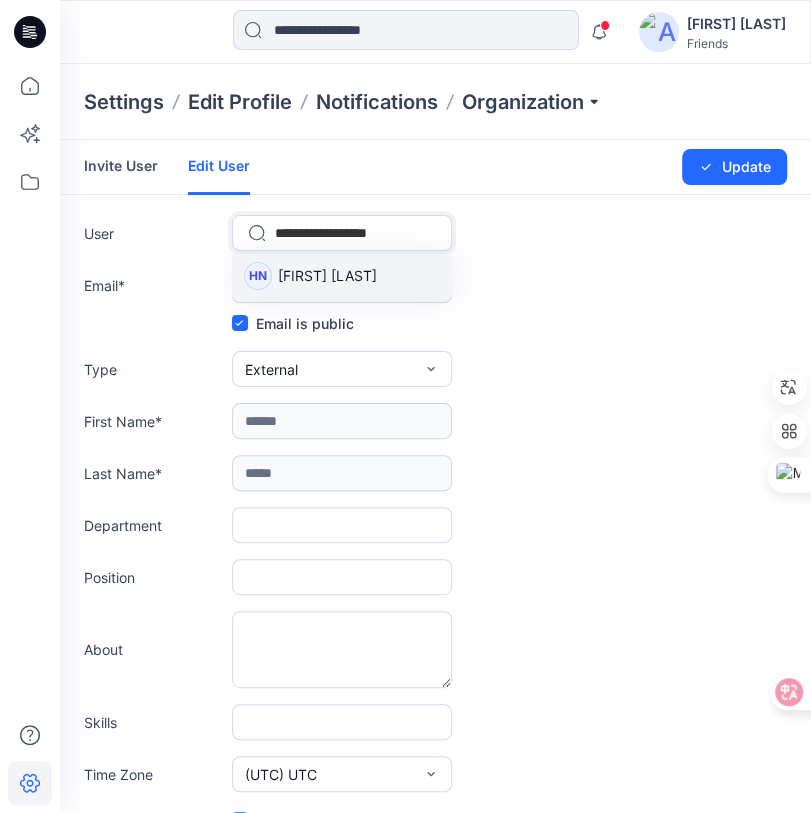 click on "HN Hui Ni Xiao" at bounding box center (342, 276) 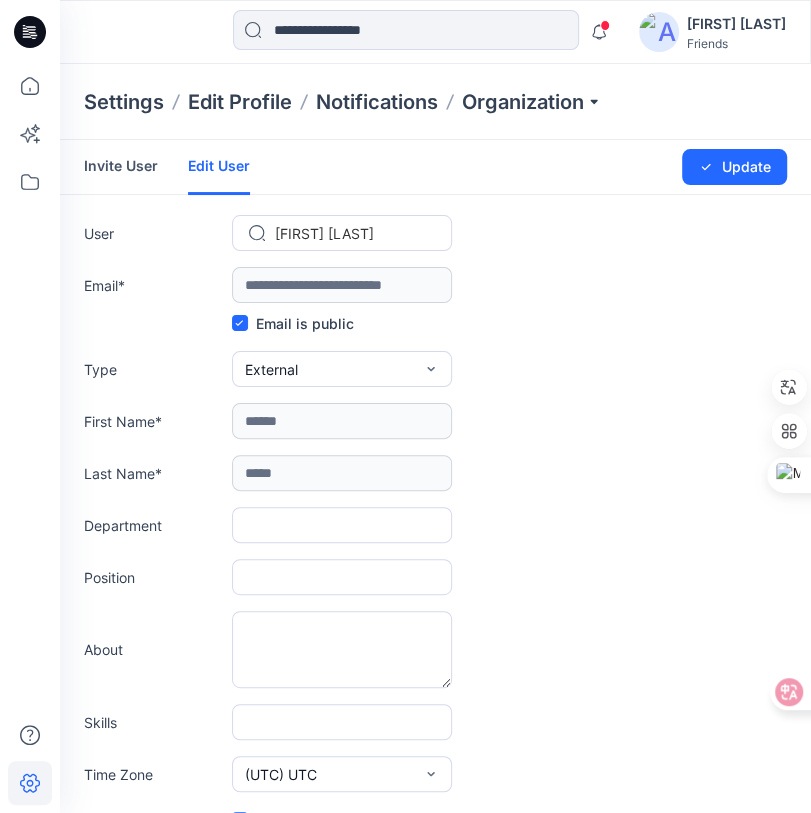 type on "**********" 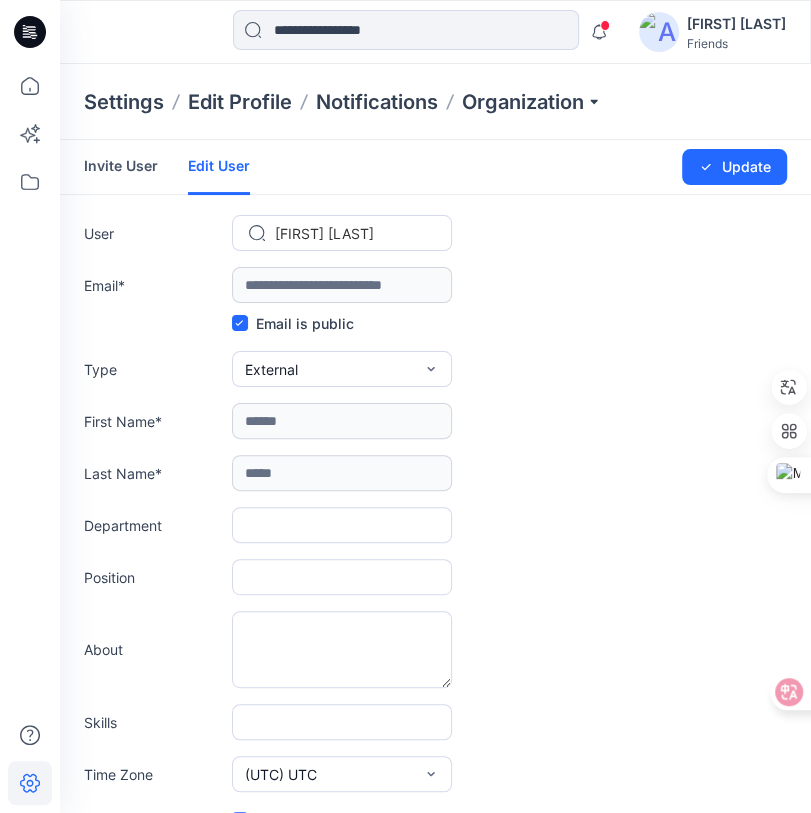 type on "****" 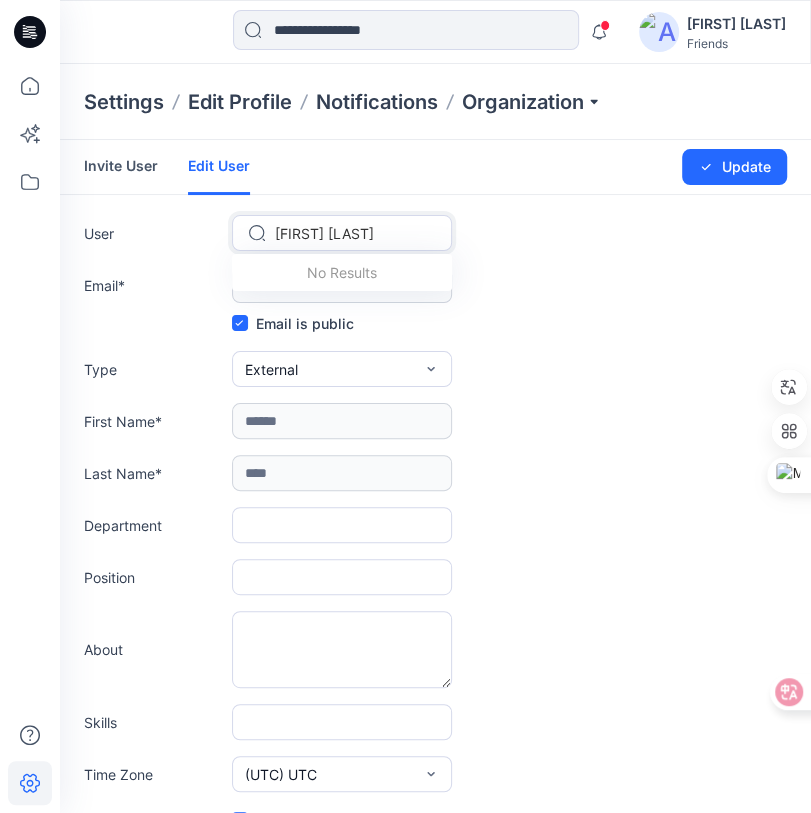 drag, startPoint x: 363, startPoint y: 231, endPoint x: 305, endPoint y: 233, distance: 58.034473 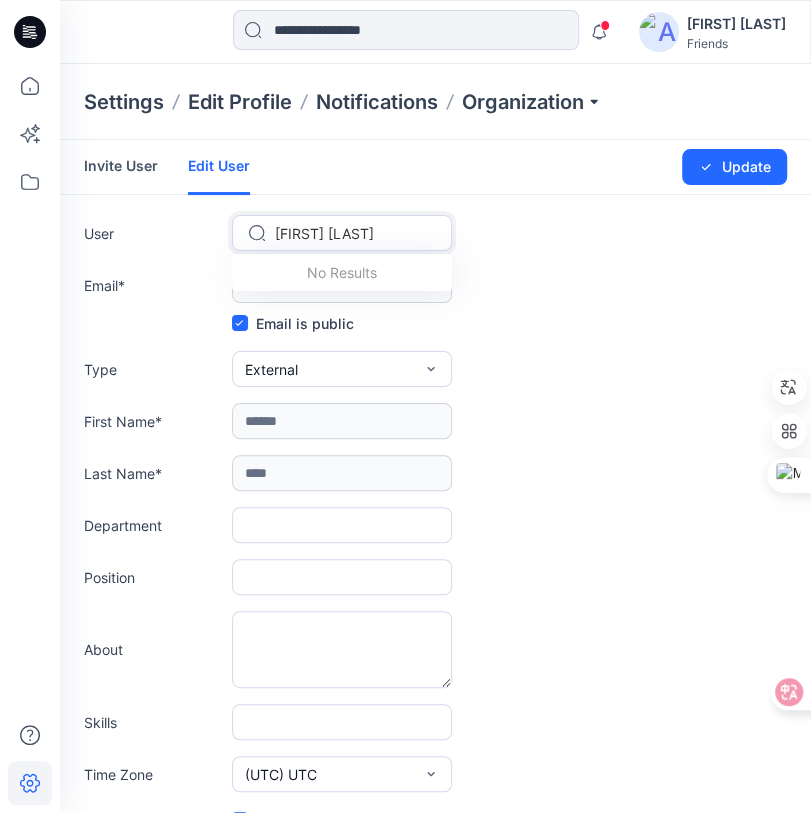 click on "[FIRST] [LAST]" at bounding box center [342, 233] 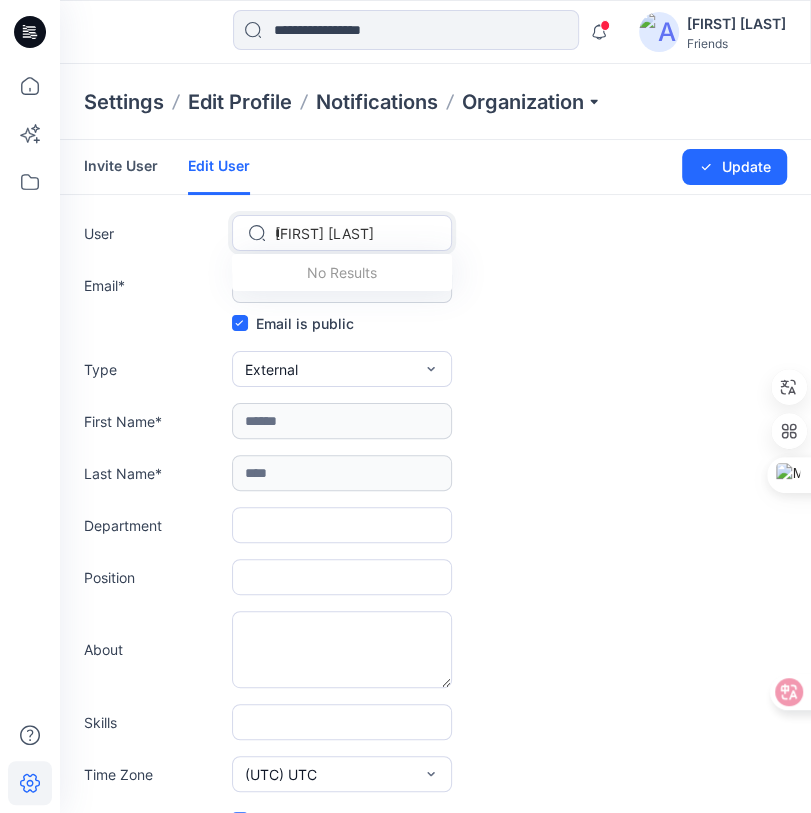 scroll, scrollTop: 0, scrollLeft: 18, axis: horizontal 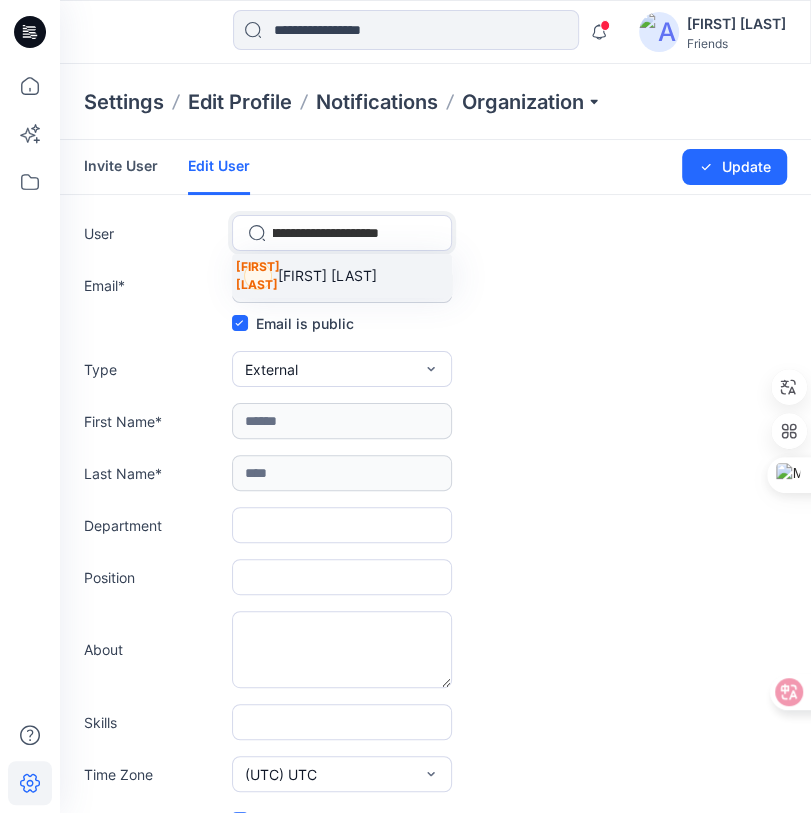 click on "[FIRST] [LAST] [FIRST] [LAST]" at bounding box center [342, 276] 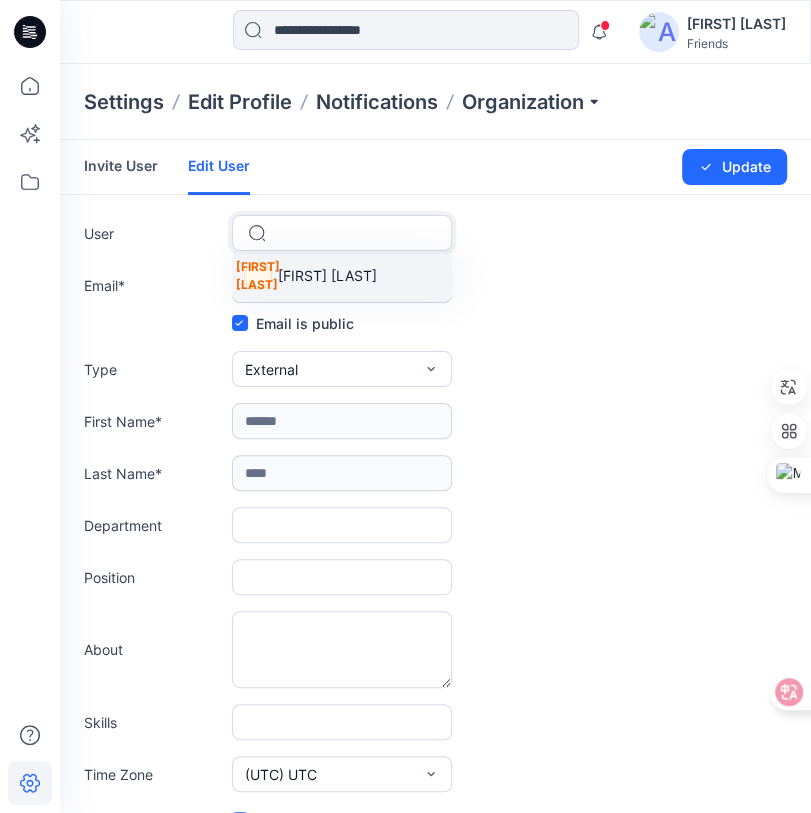 scroll, scrollTop: 0, scrollLeft: 0, axis: both 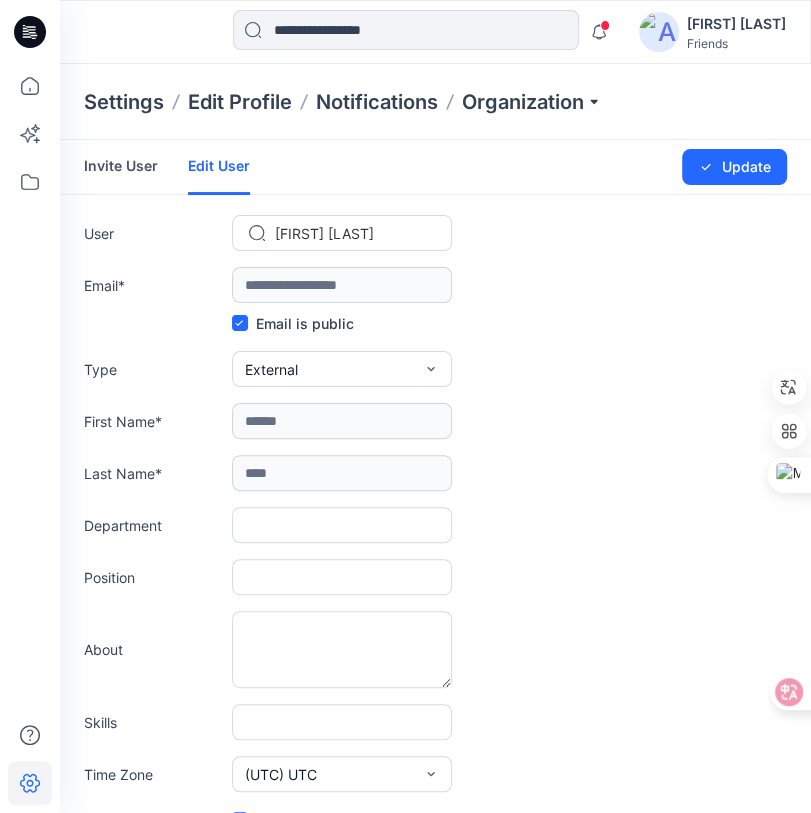 type on "**********" 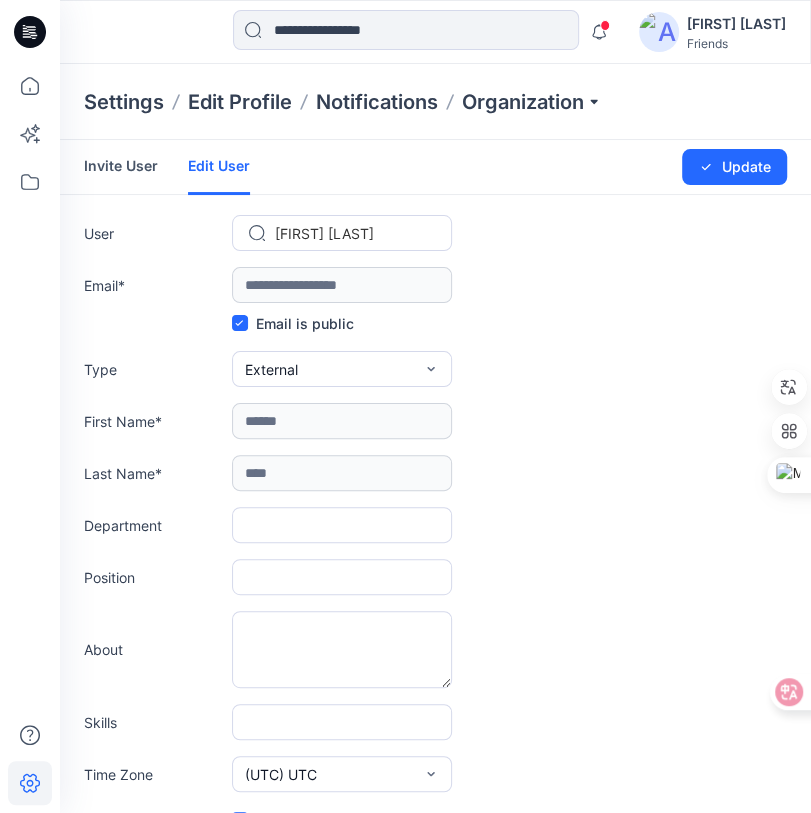 type on "**" 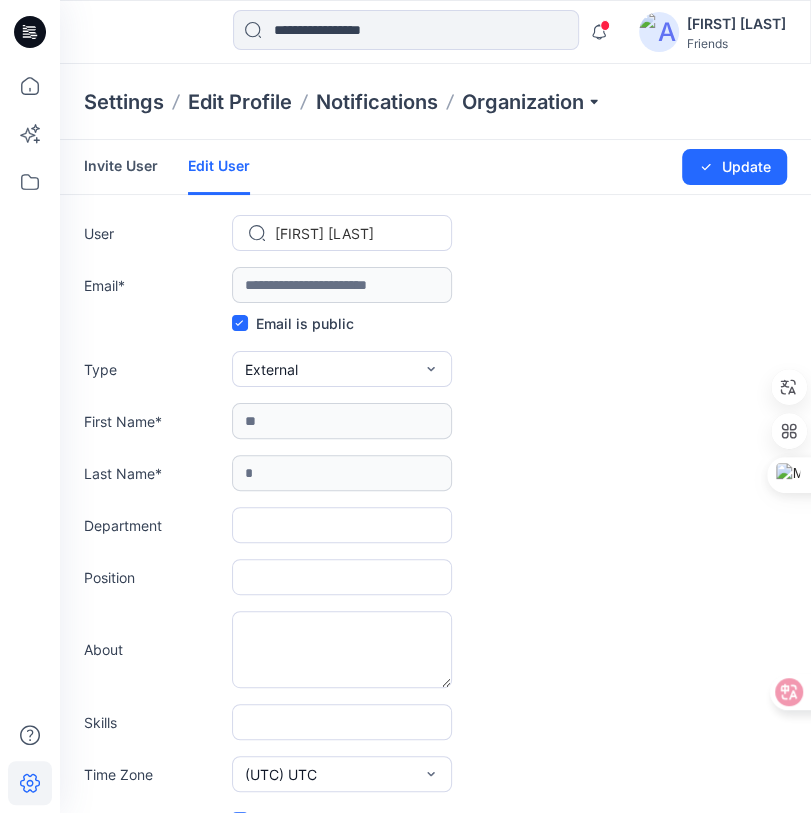 drag, startPoint x: 518, startPoint y: 180, endPoint x: 479, endPoint y: 180, distance: 39 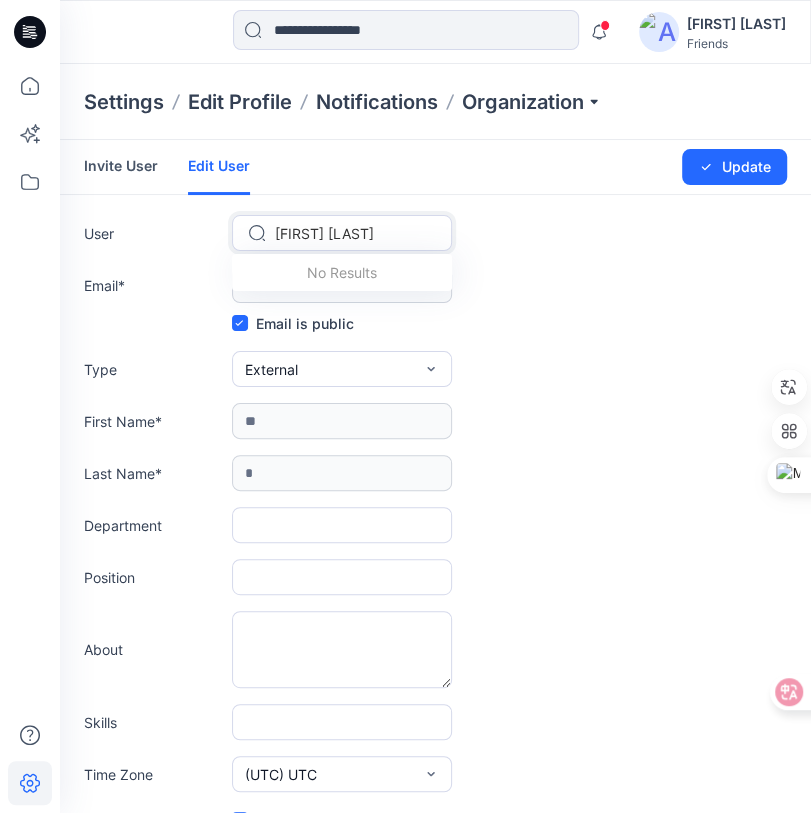 click at bounding box center [354, 233] 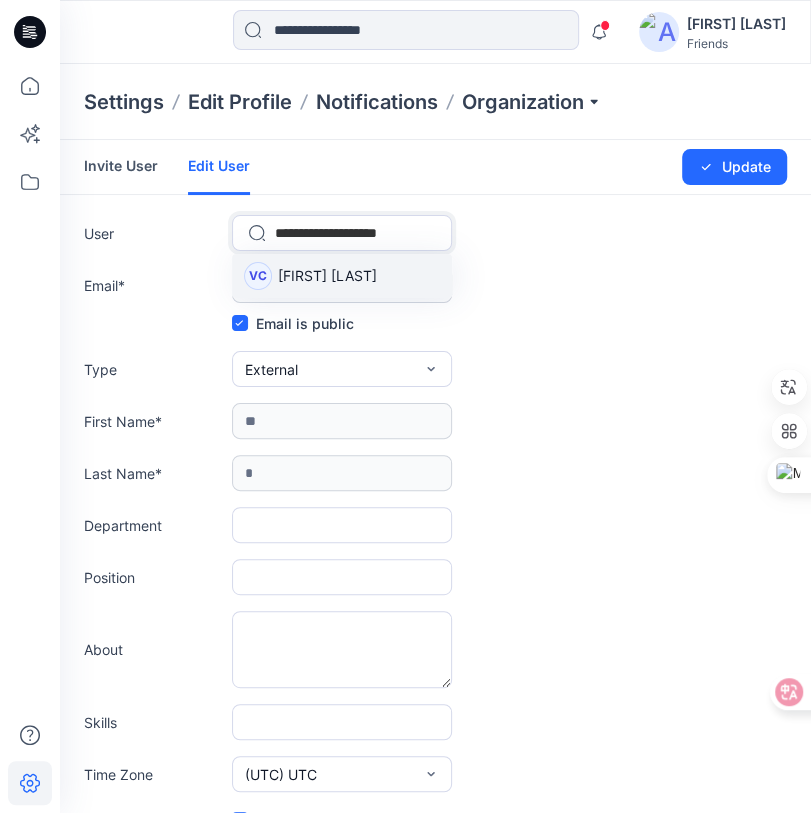 click on "[FIRST] [LAST]" at bounding box center (327, 275) 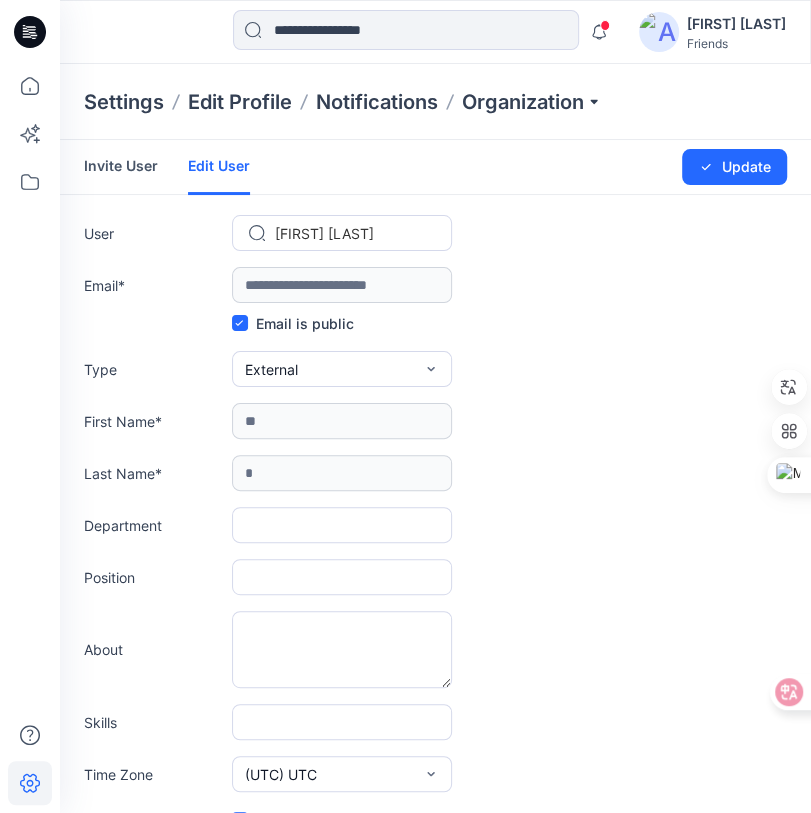 type on "**********" 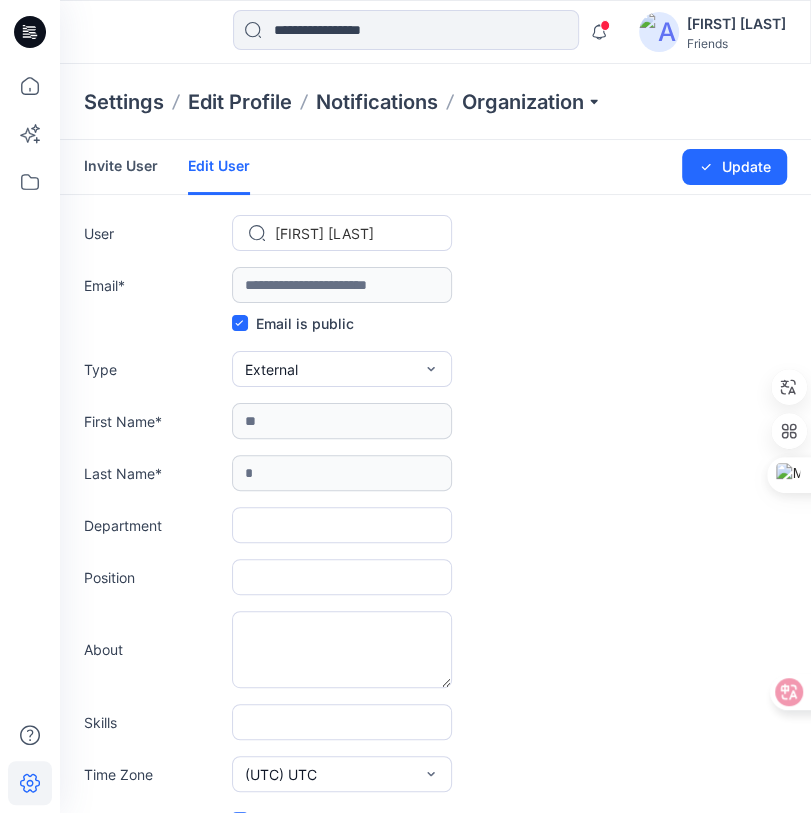 type on "****" 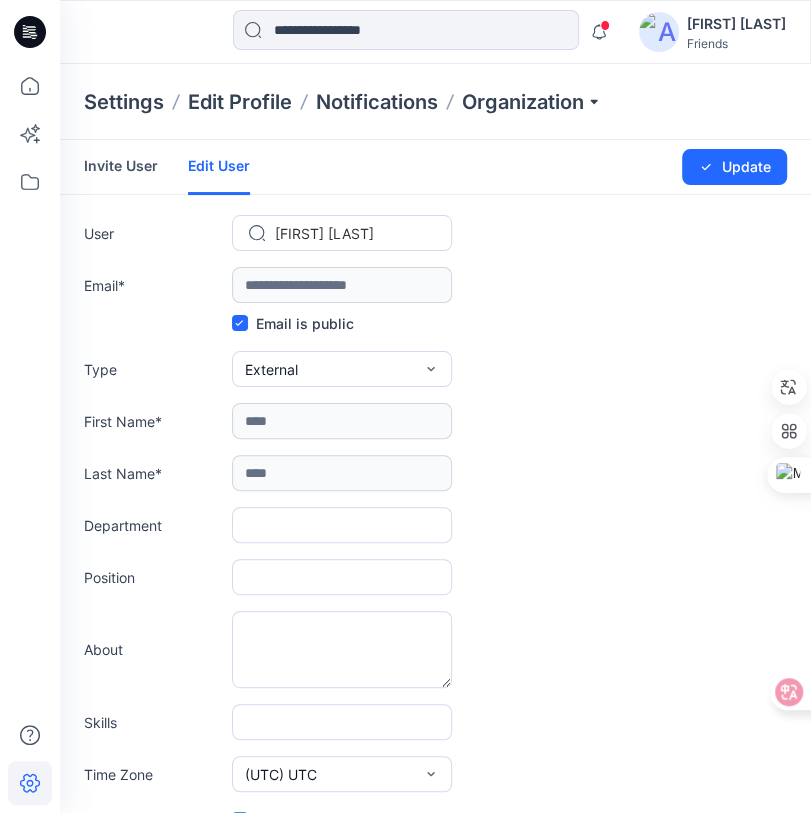 click on "Type External External   Member Admin" at bounding box center [435, 369] 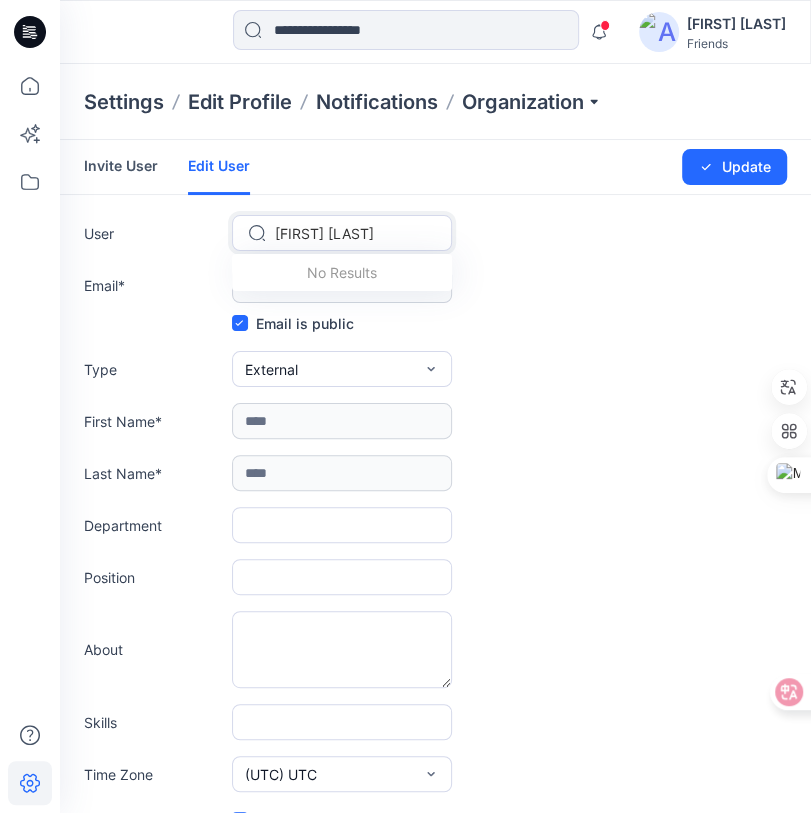 click at bounding box center [354, 233] 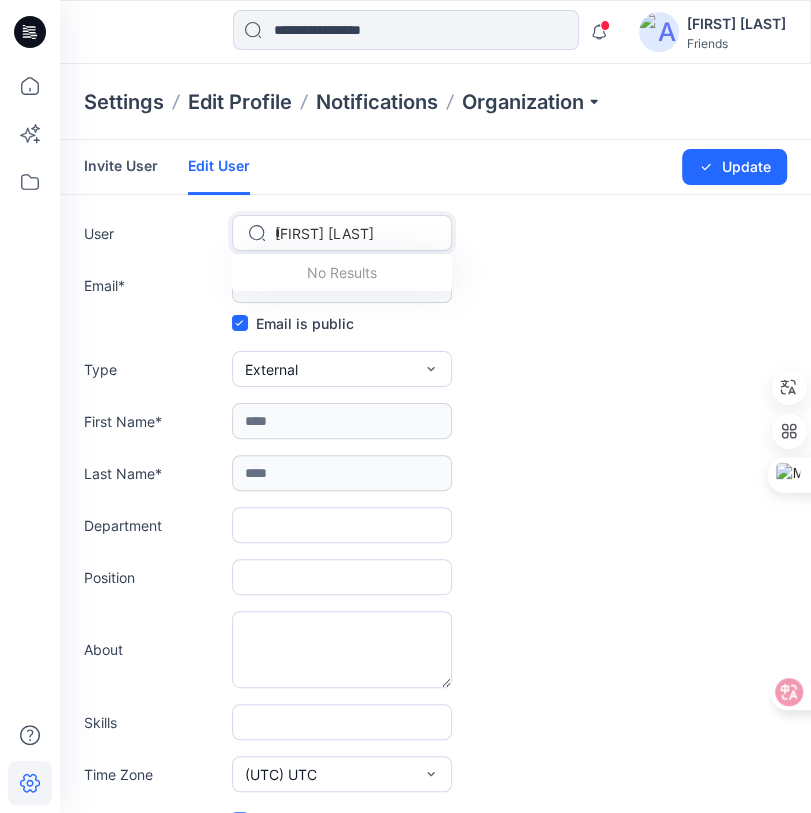 scroll, scrollTop: 0, scrollLeft: 2, axis: horizontal 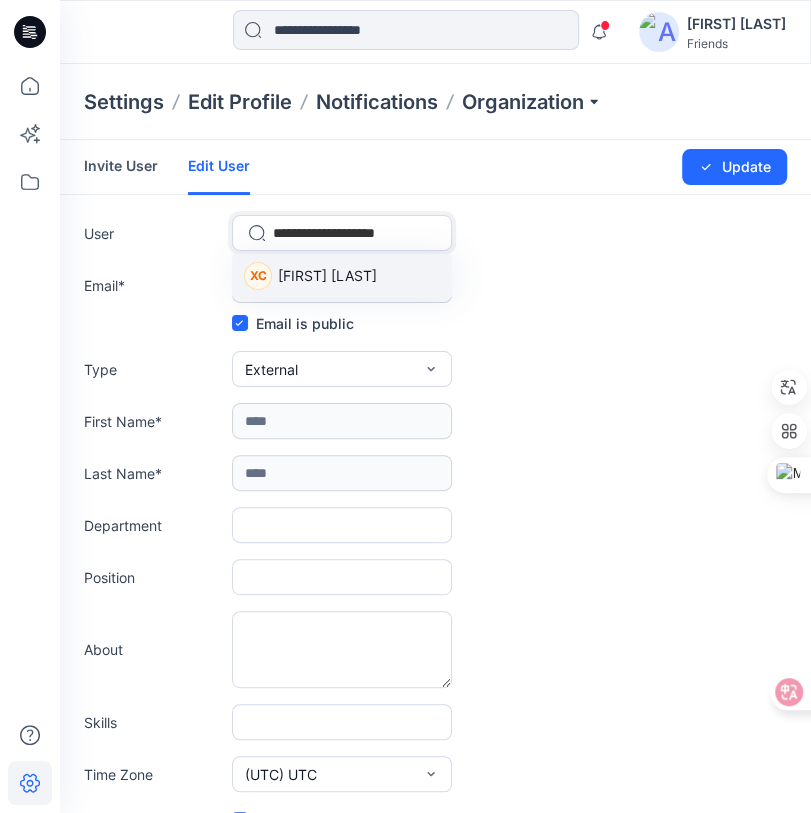 type on "**********" 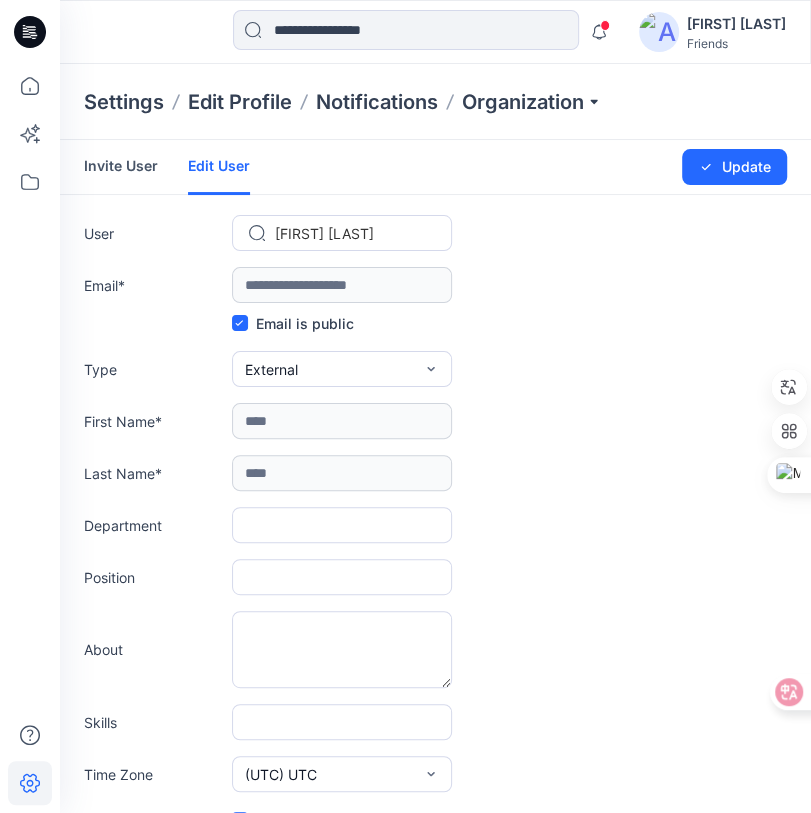 scroll, scrollTop: 0, scrollLeft: 0, axis: both 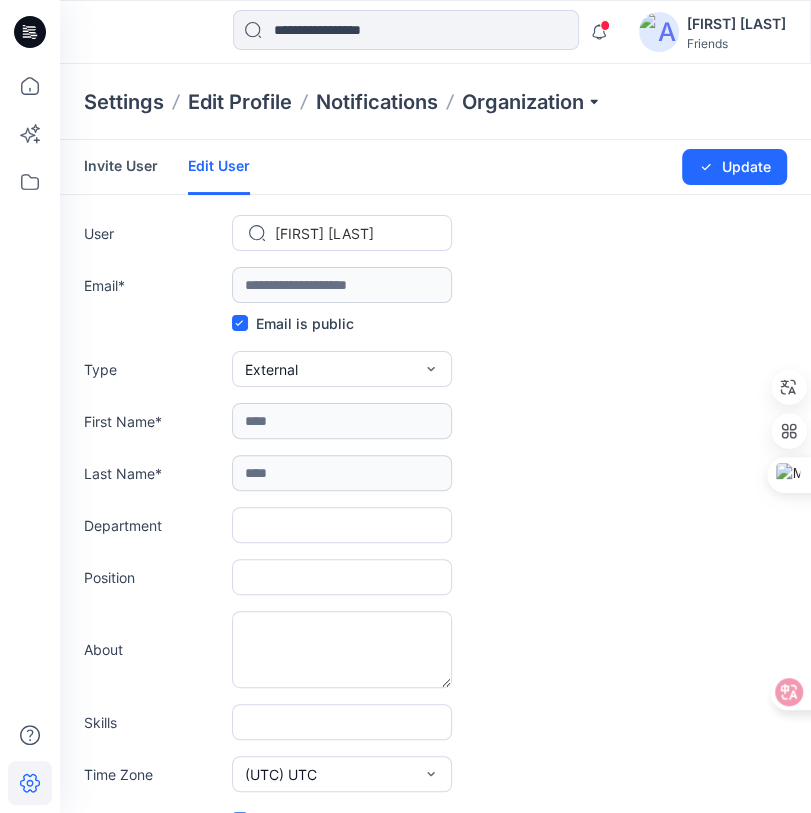 click on "**********" at bounding box center (435, 660) 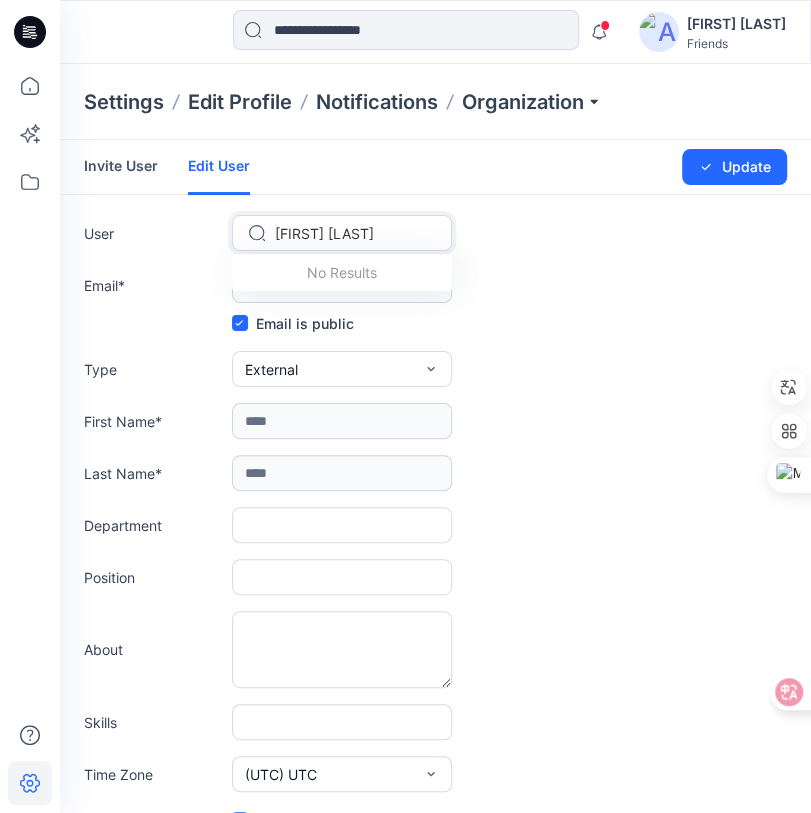 paste on "**********" 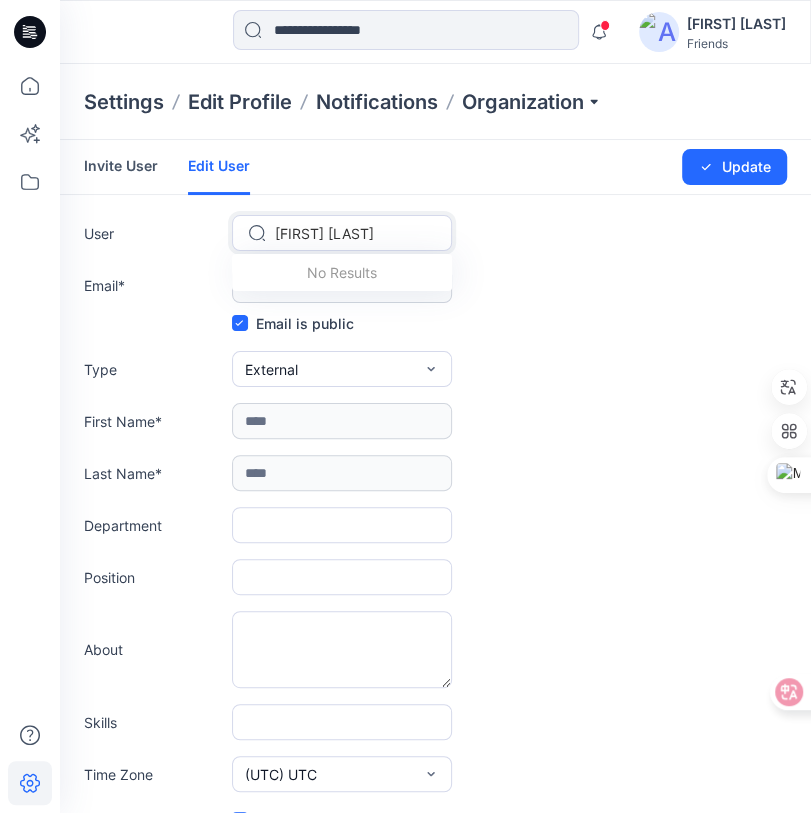 type on "**********" 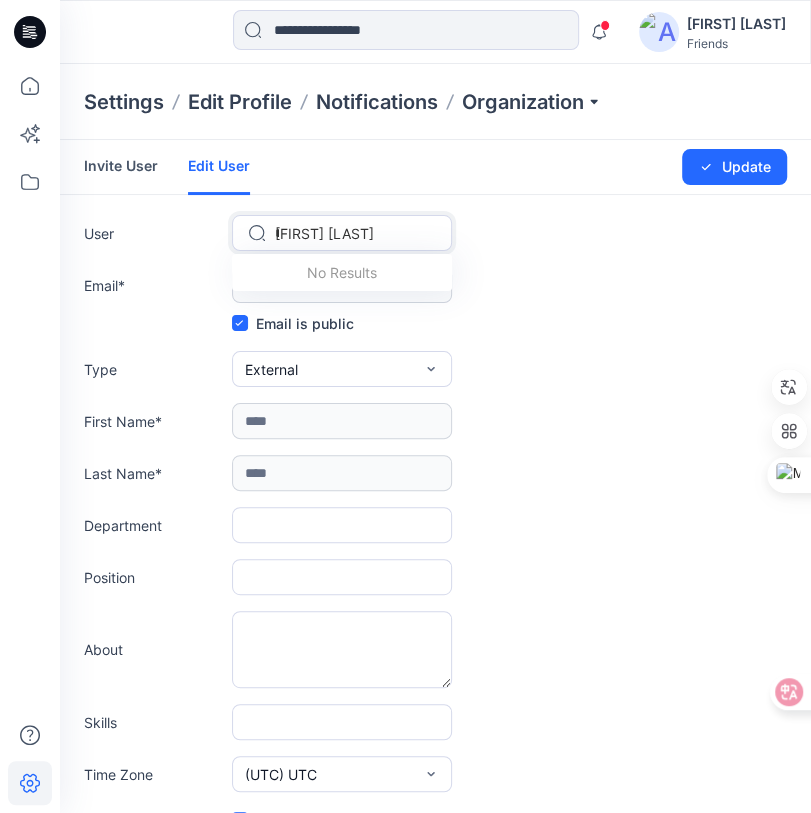 scroll, scrollTop: 0, scrollLeft: 19, axis: horizontal 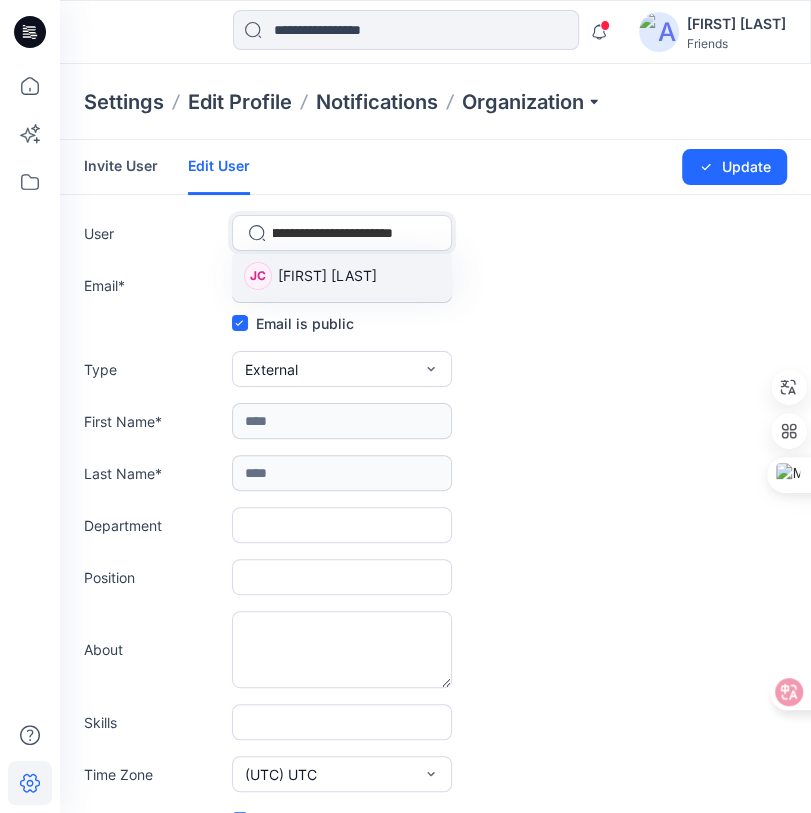 click on "[FIRST] [LAST] [FIRST] [LAST]" at bounding box center (342, 276) 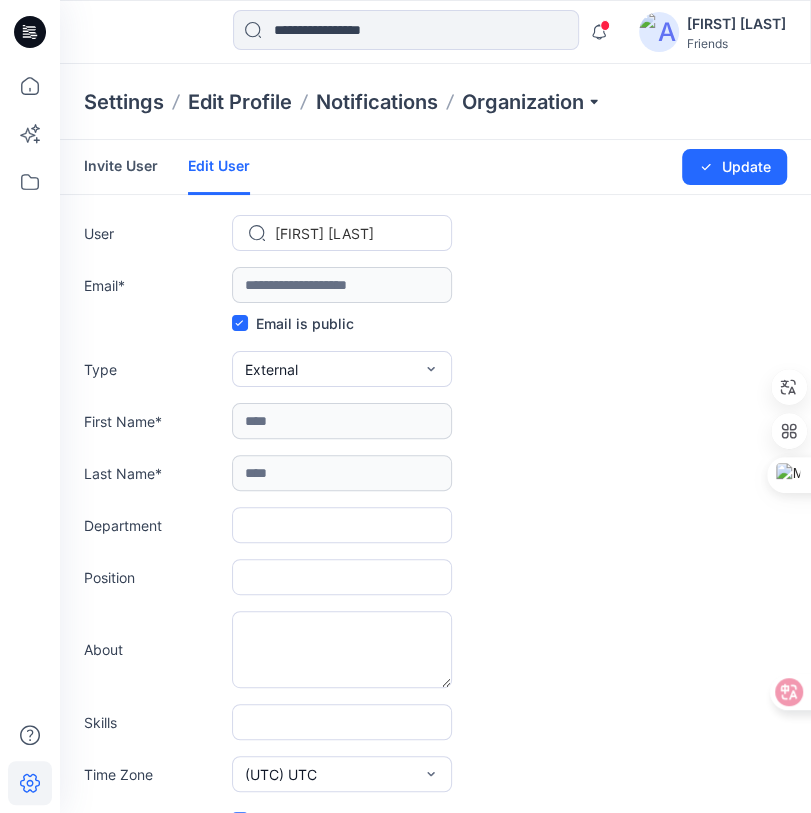 scroll, scrollTop: 0, scrollLeft: 0, axis: both 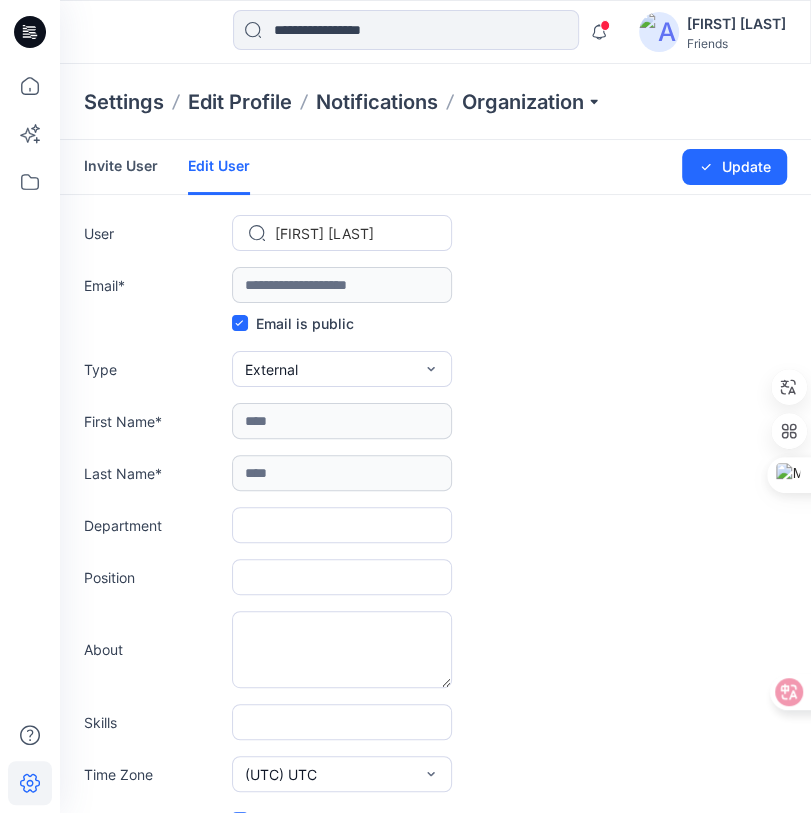 type on "**********" 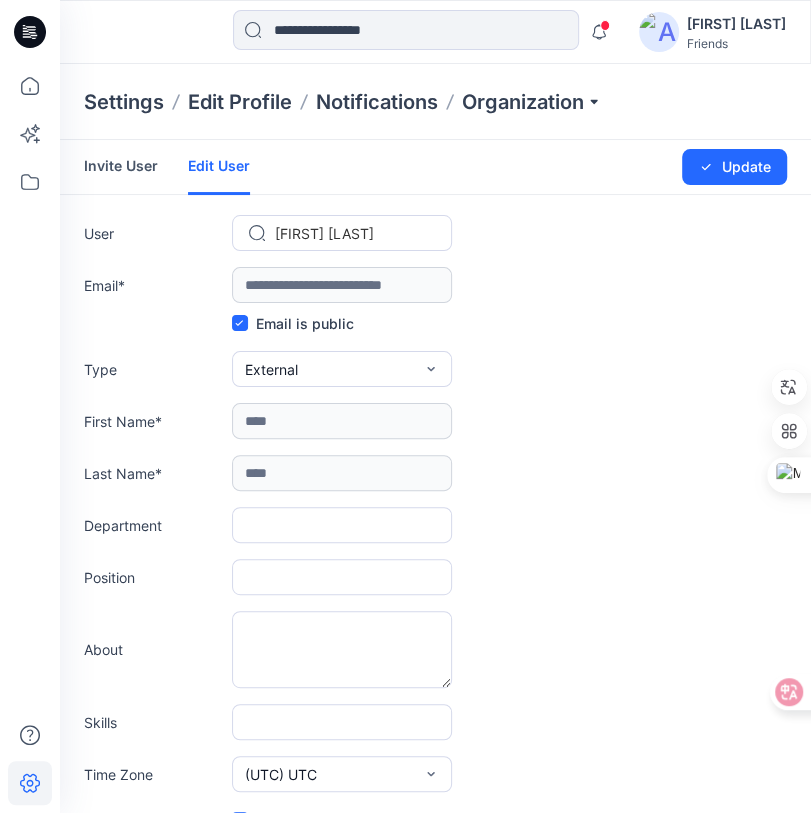 drag, startPoint x: 508, startPoint y: 176, endPoint x: 496, endPoint y: 178, distance: 12.165525 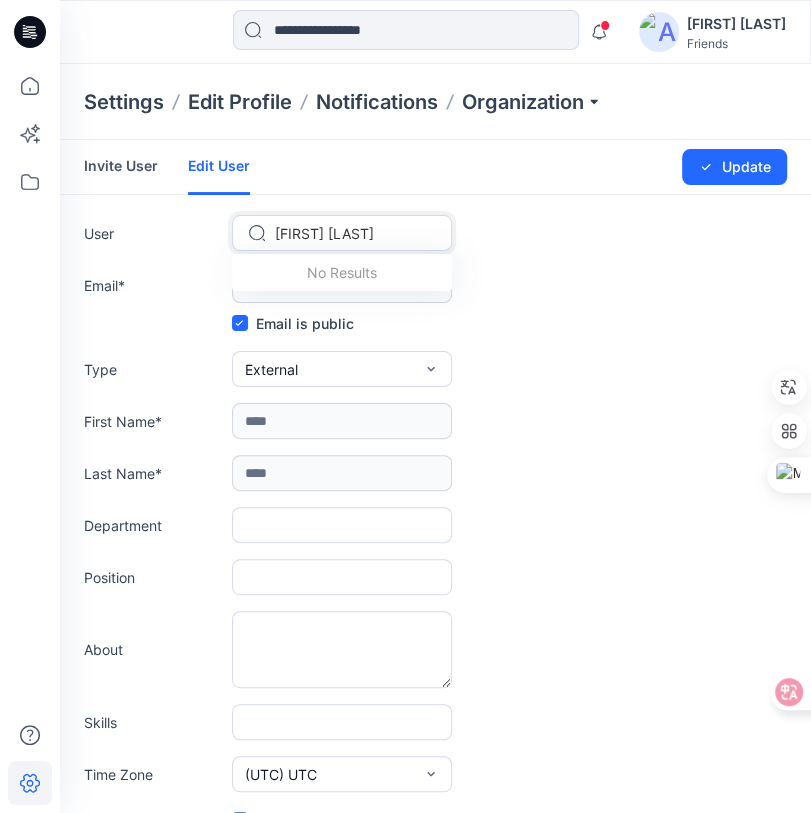 paste on "**********" 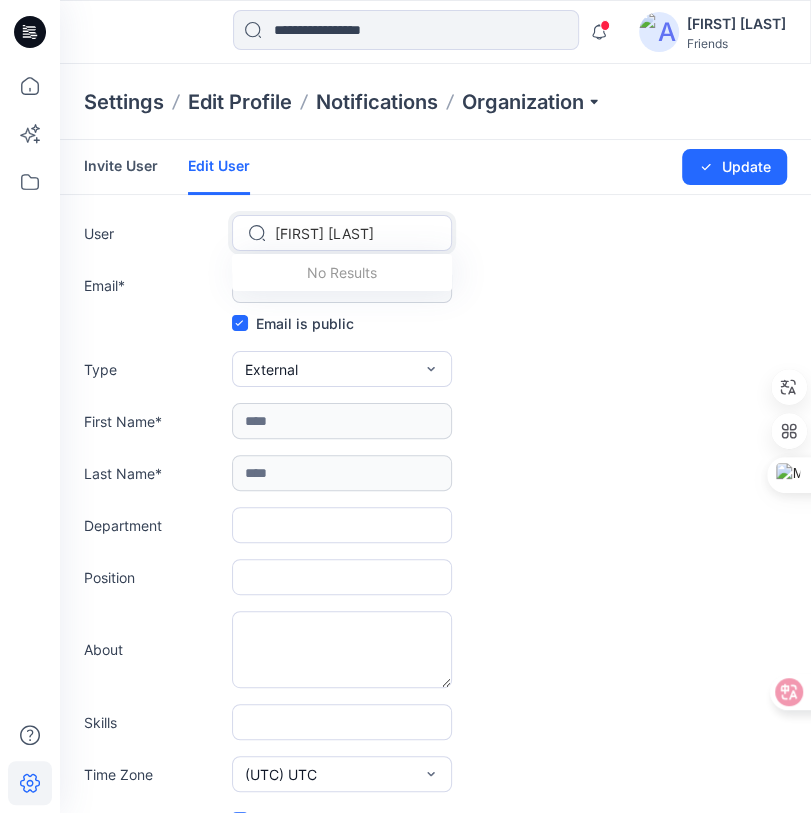 type on "**********" 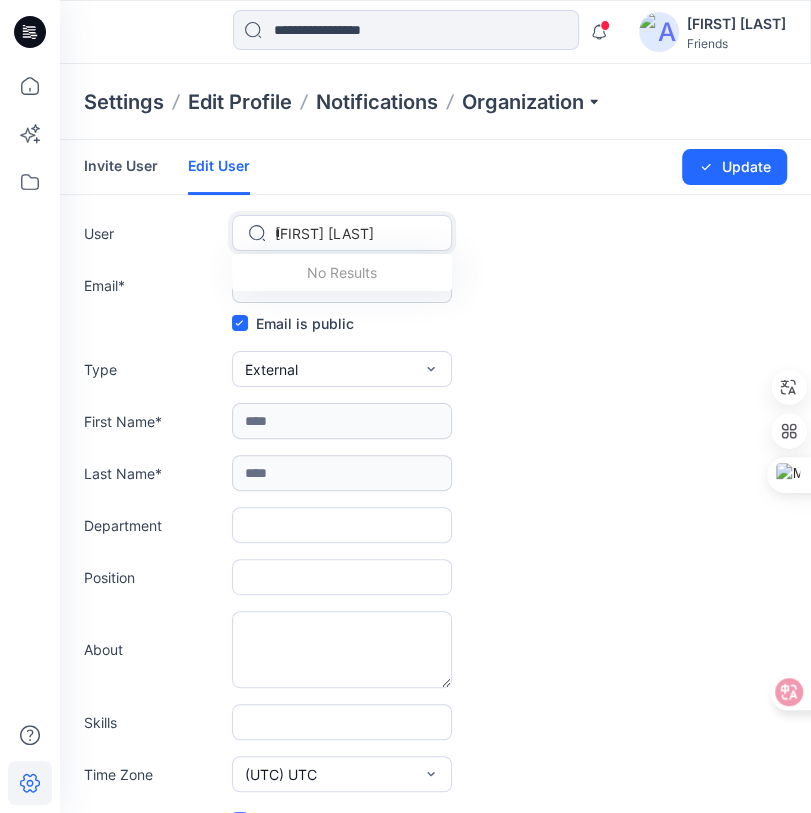scroll, scrollTop: 0, scrollLeft: 19, axis: horizontal 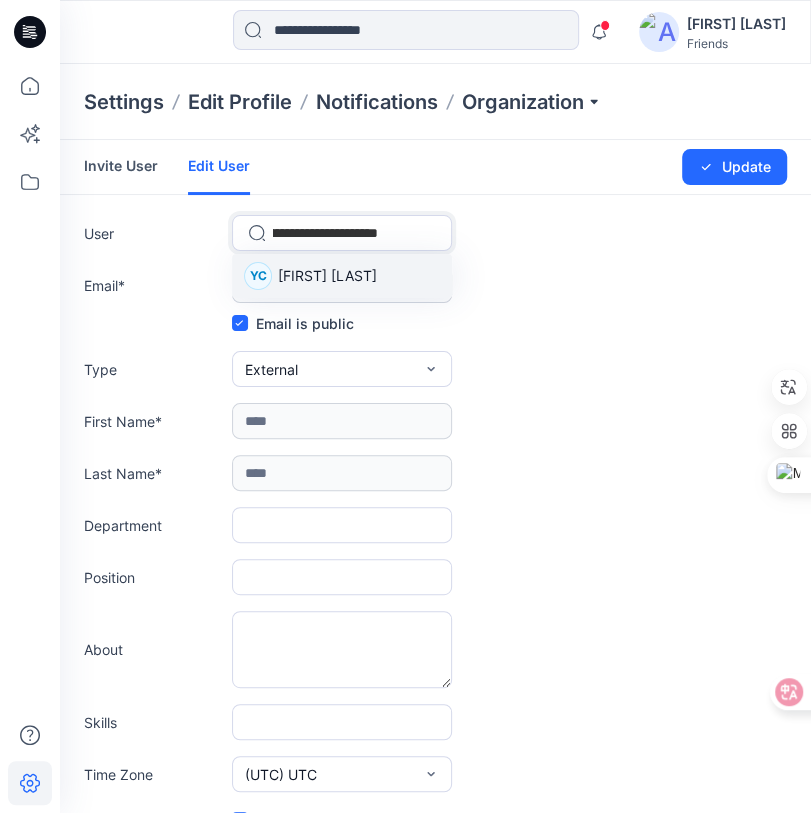click on "[FIRST] [LAST]" at bounding box center [327, 275] 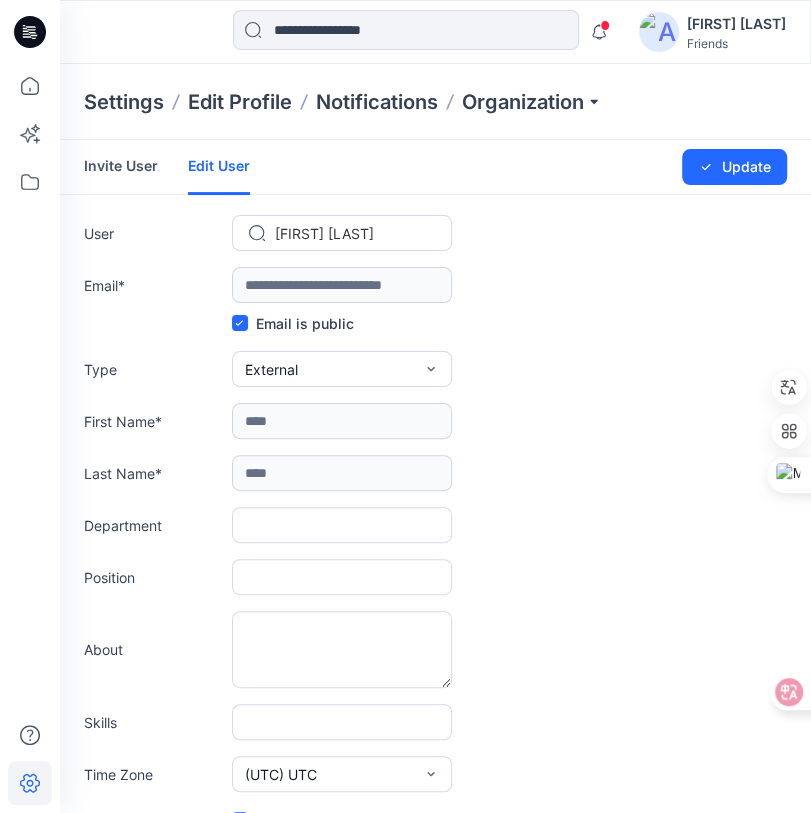 scroll, scrollTop: 0, scrollLeft: 0, axis: both 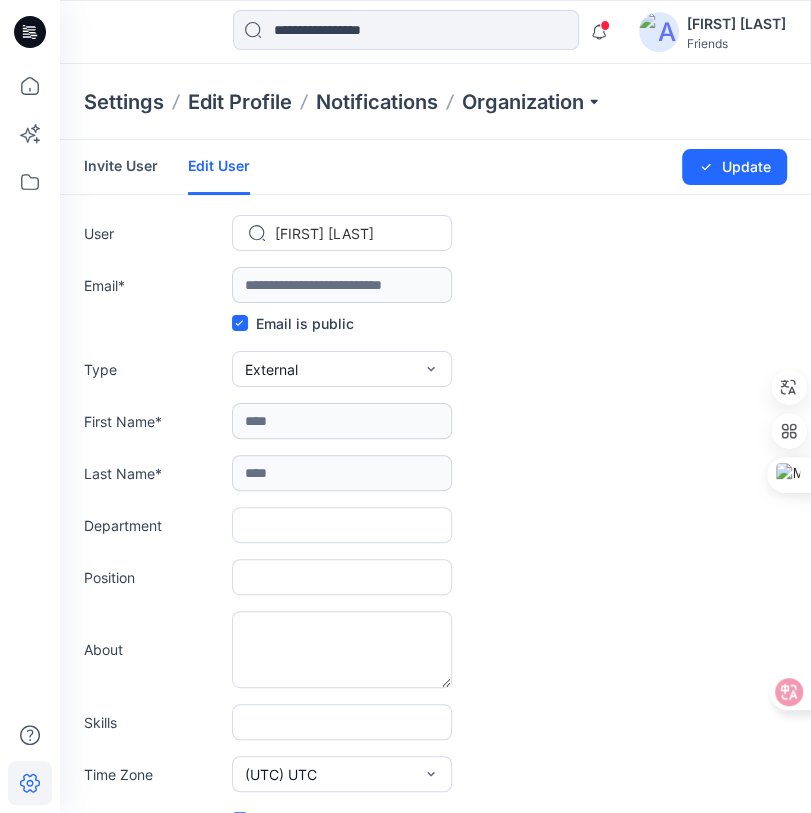 type on "**********" 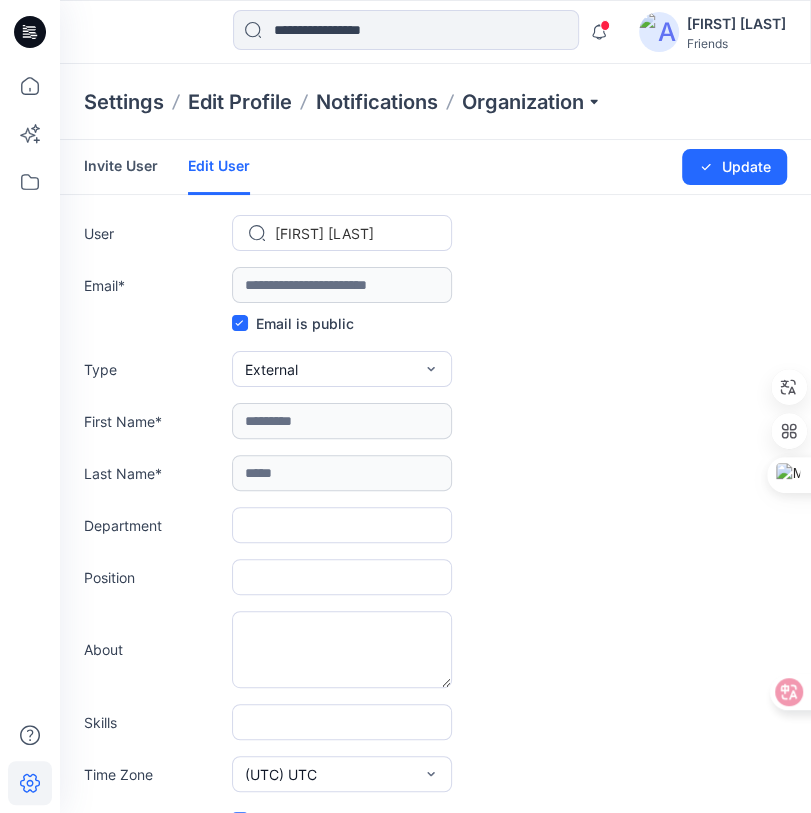 click on "**********" at bounding box center [435, 285] 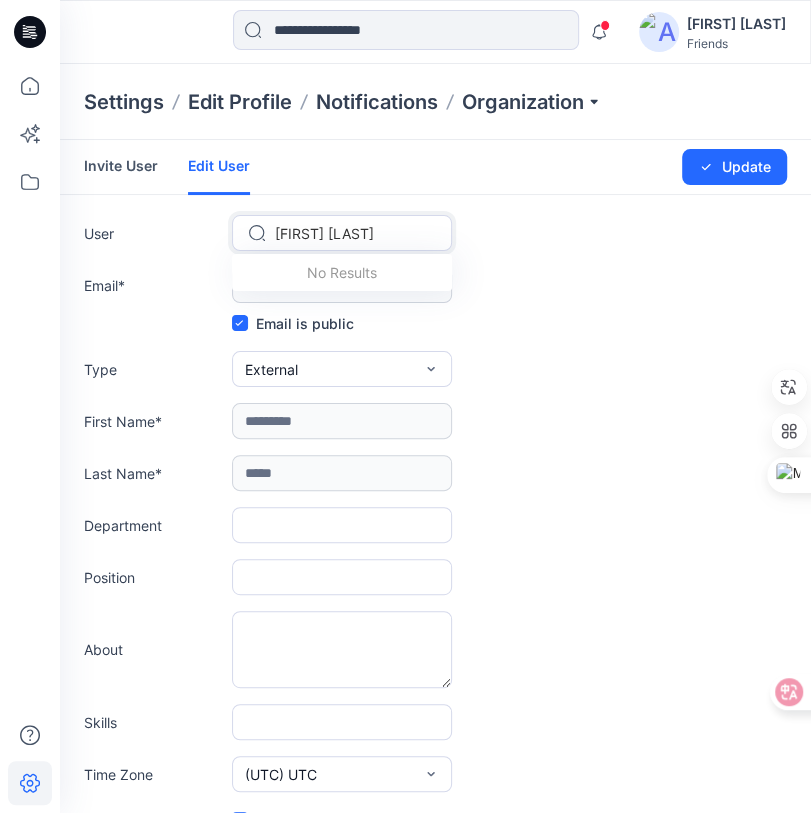 click at bounding box center (354, 233) 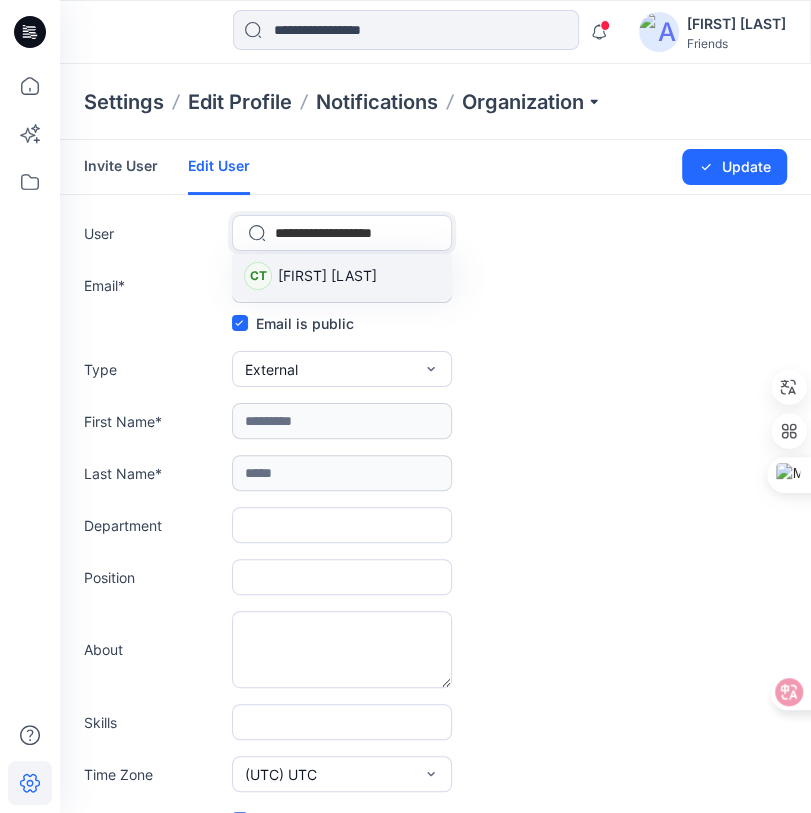click on "[FIRST] [LAST]" at bounding box center [327, 275] 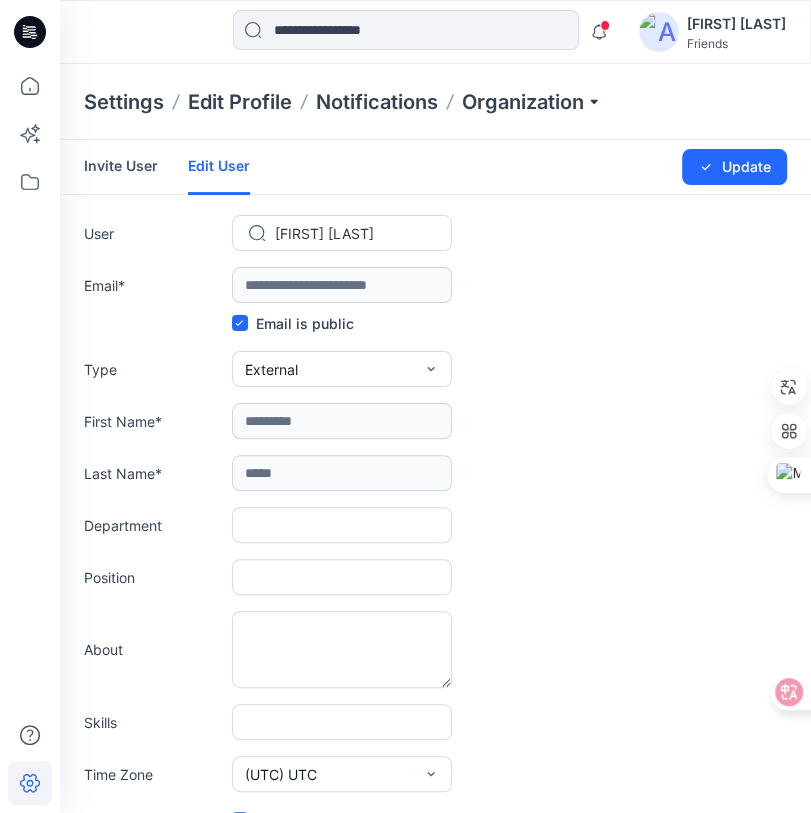 type on "**********" 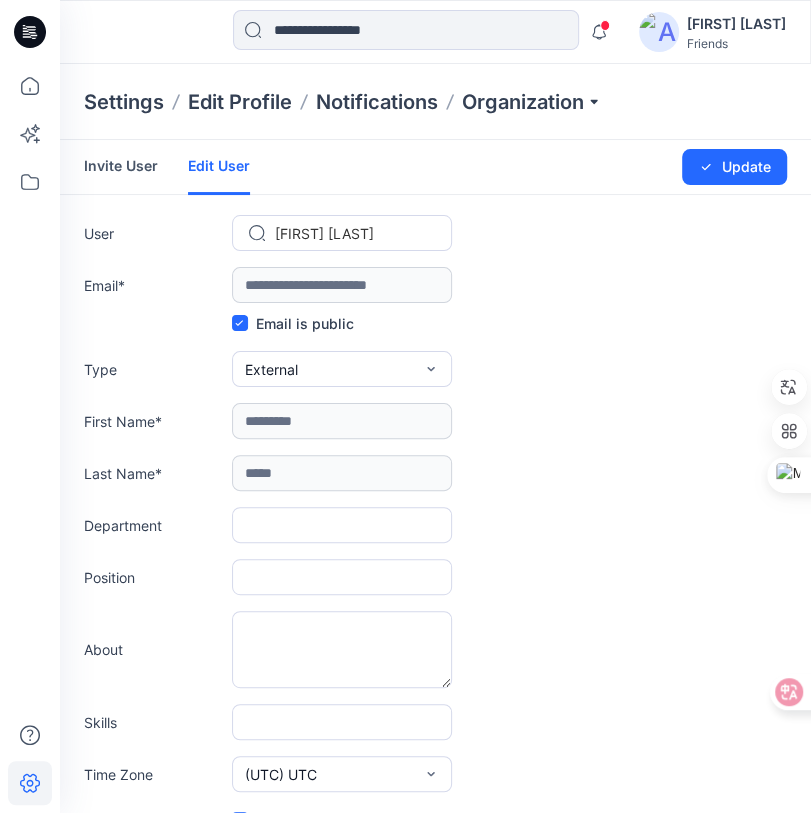 type on "******" 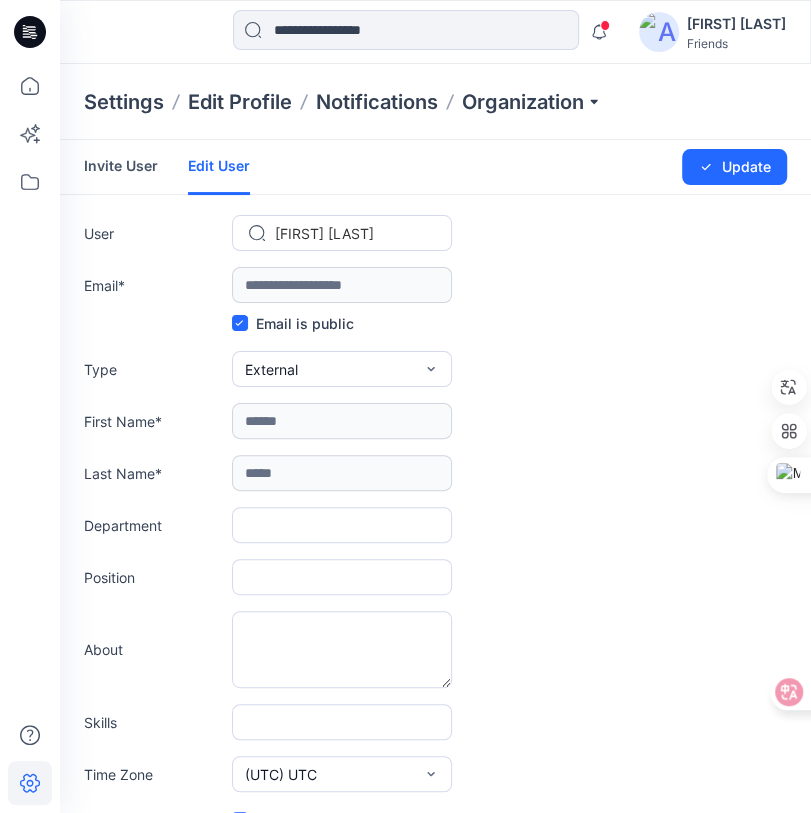 click on "Email is public" at bounding box center [435, 323] 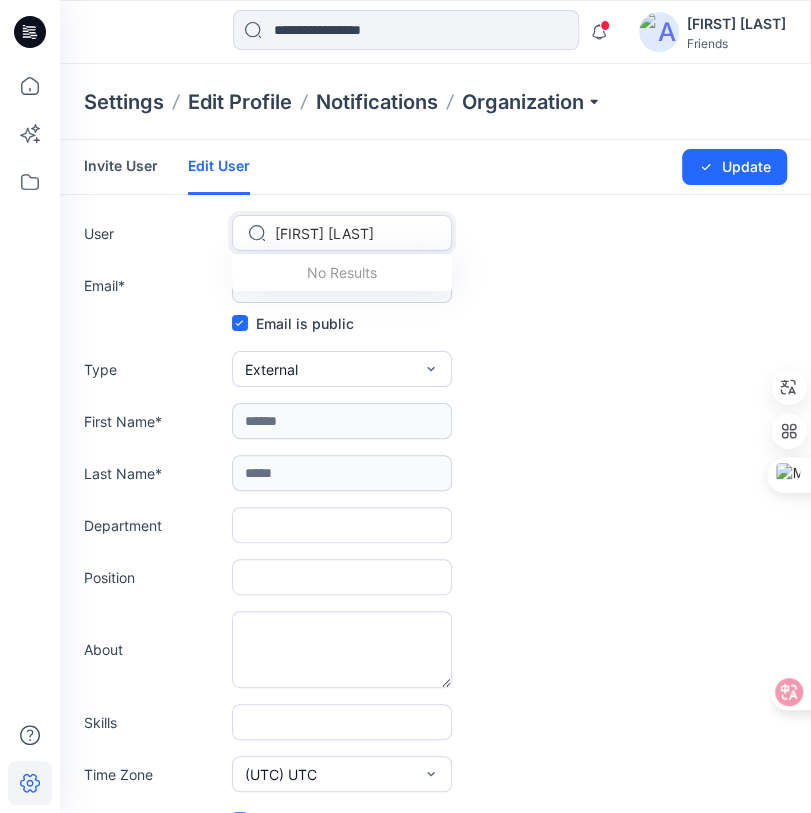 click at bounding box center (354, 233) 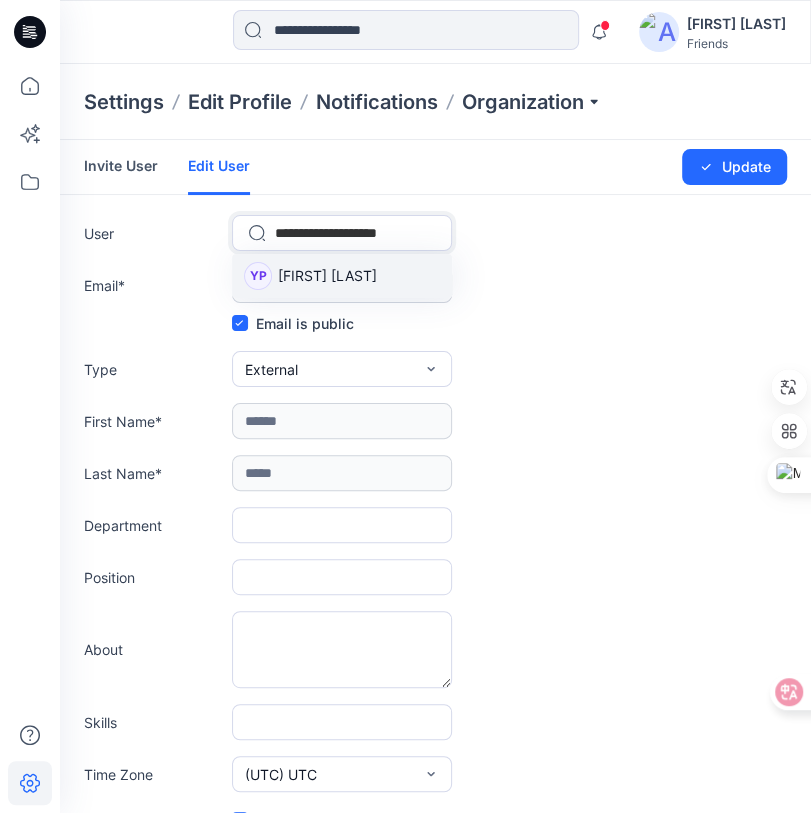 click on "[FIRST] [LAST]" at bounding box center (342, 276) 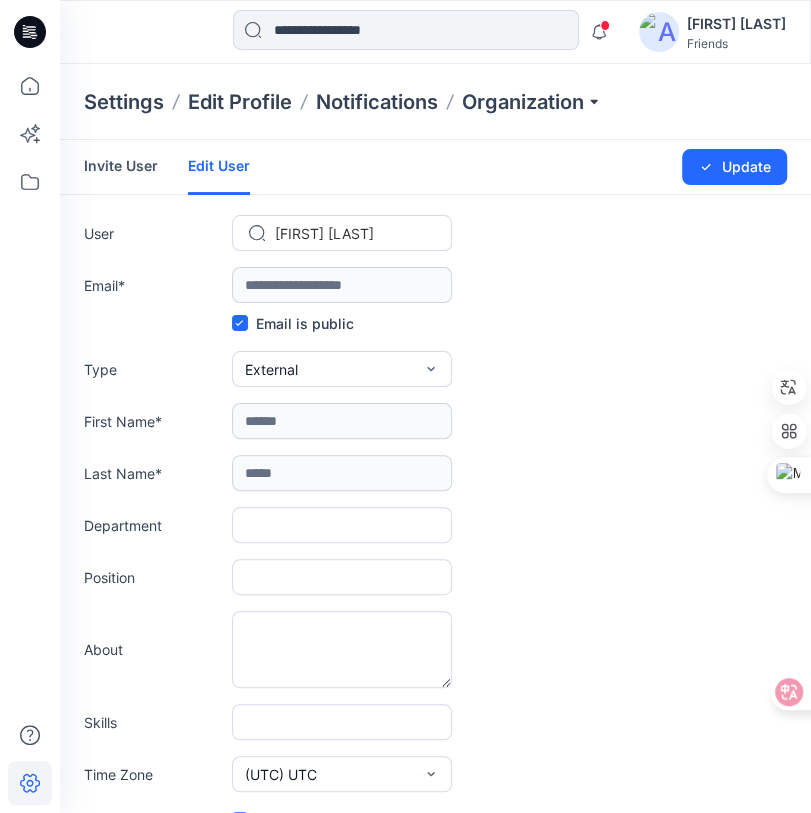 type on "**********" 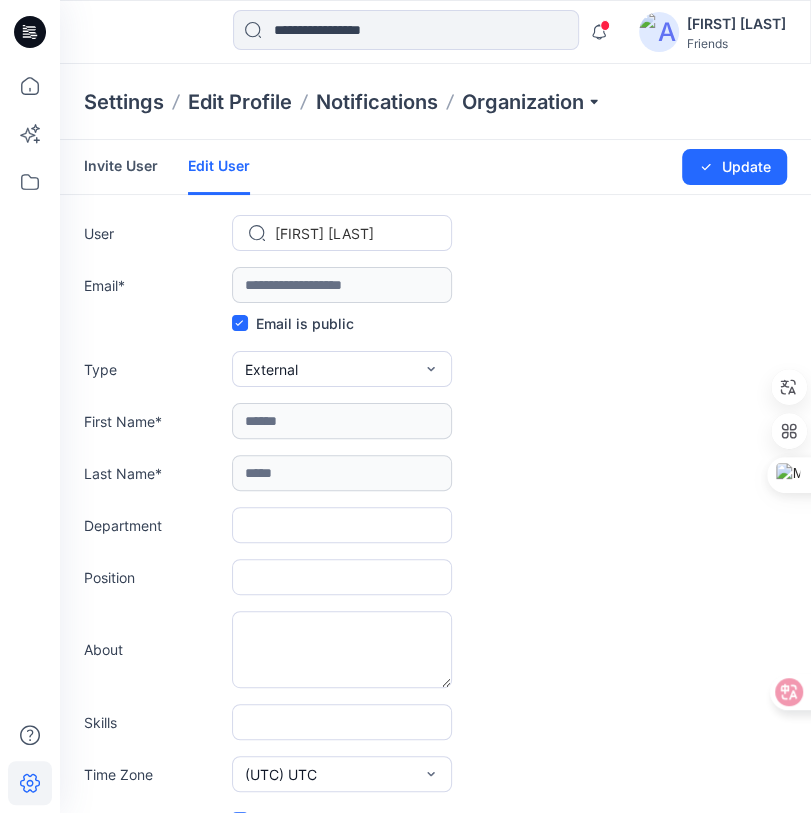 type on "******" 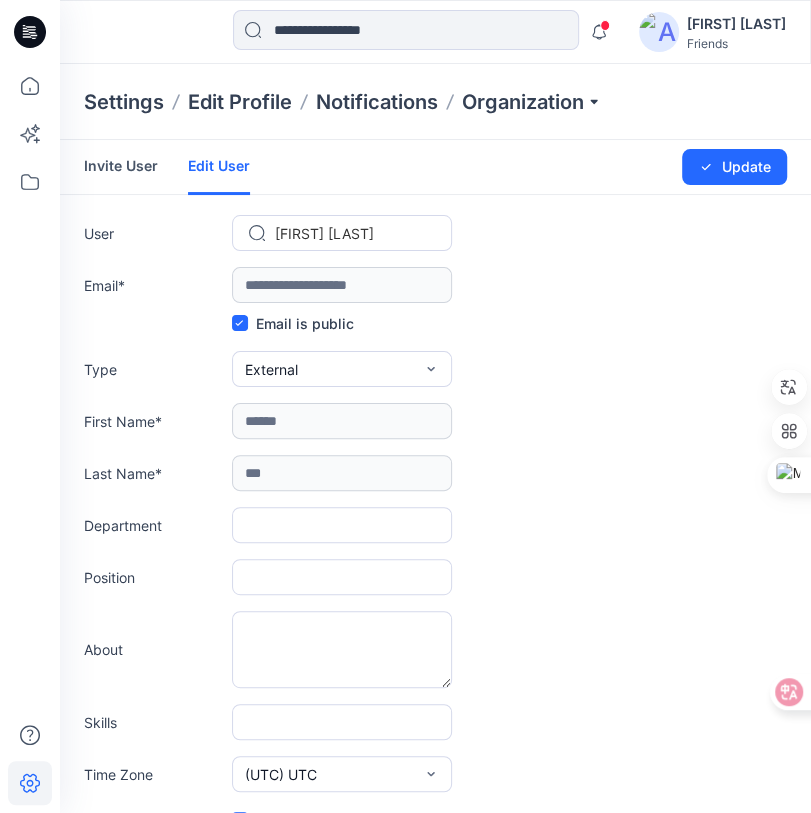click on "Email is public" at bounding box center [435, 323] 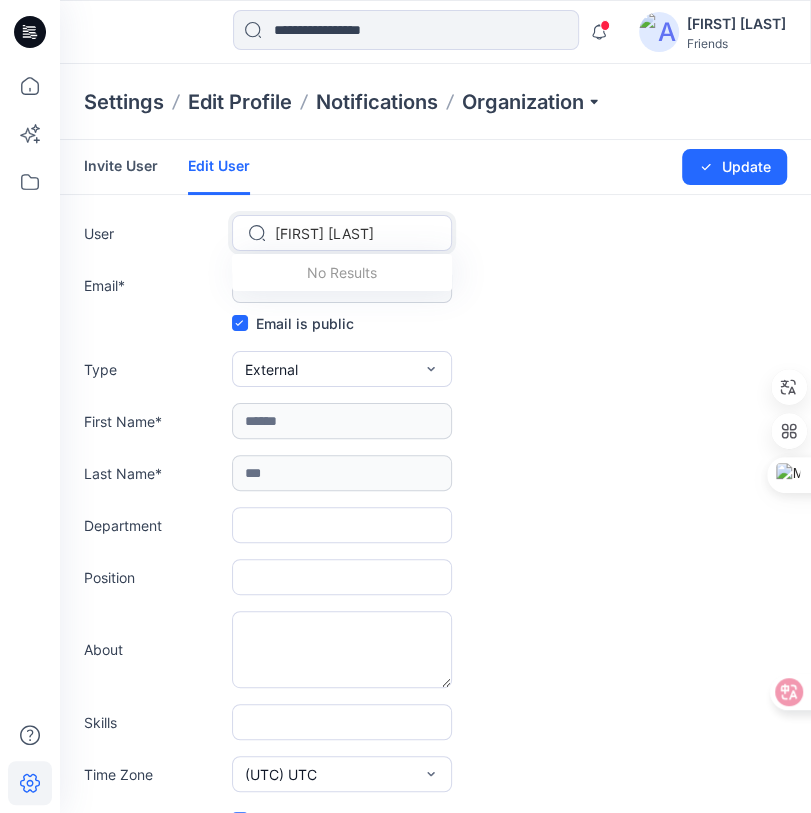 paste on "**********" 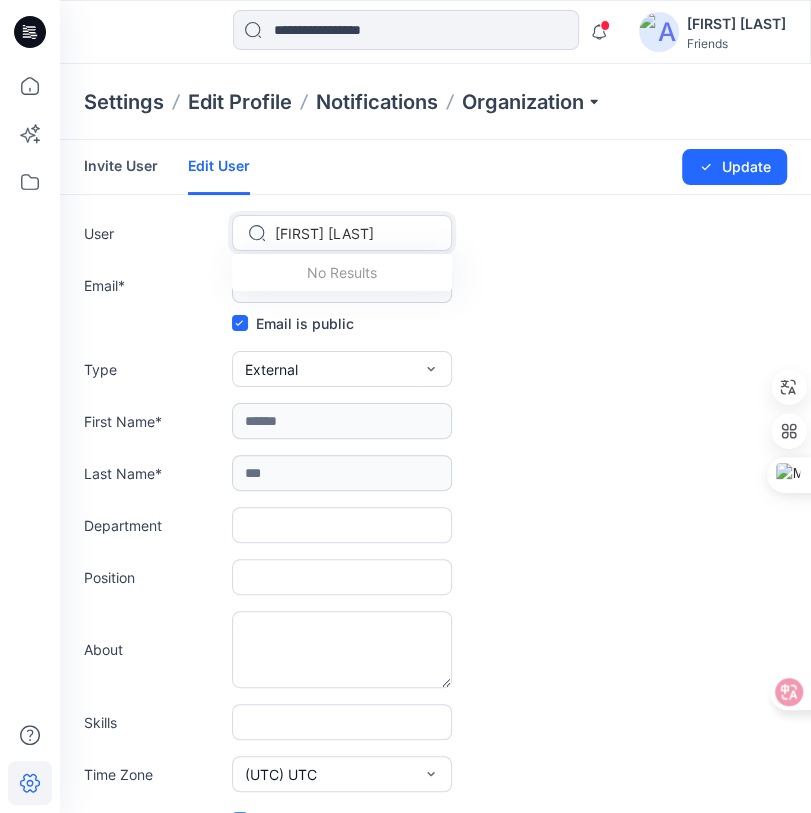 type on "**********" 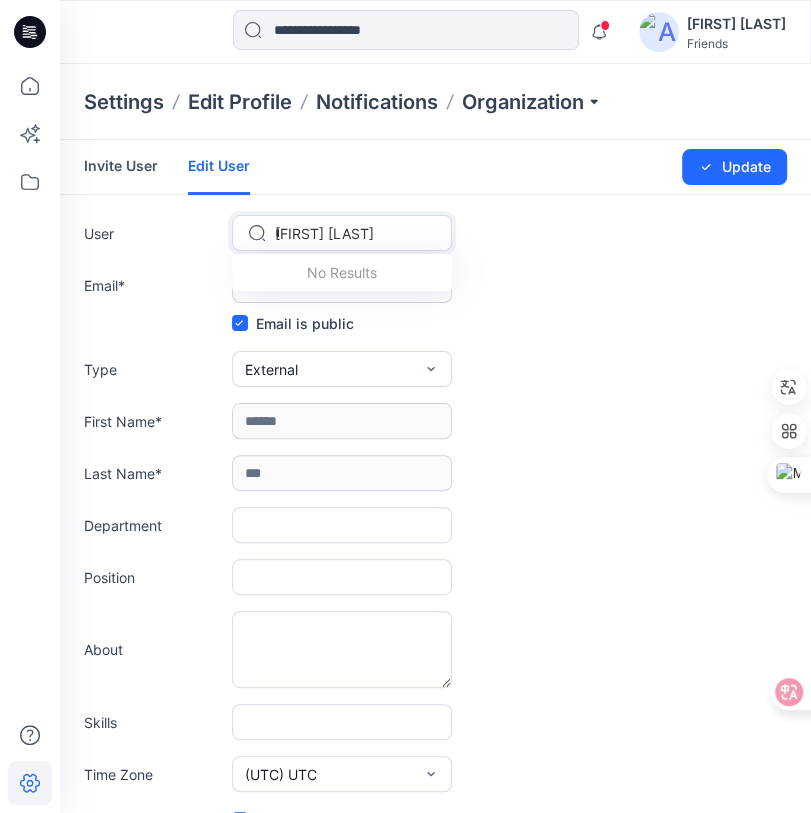 scroll, scrollTop: 0, scrollLeft: 4, axis: horizontal 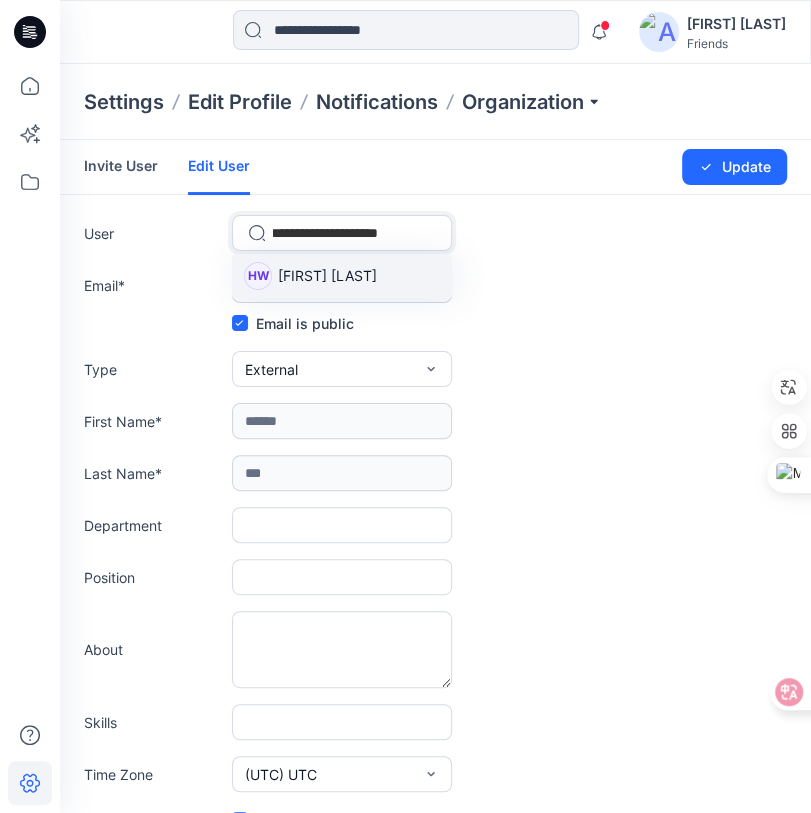 type 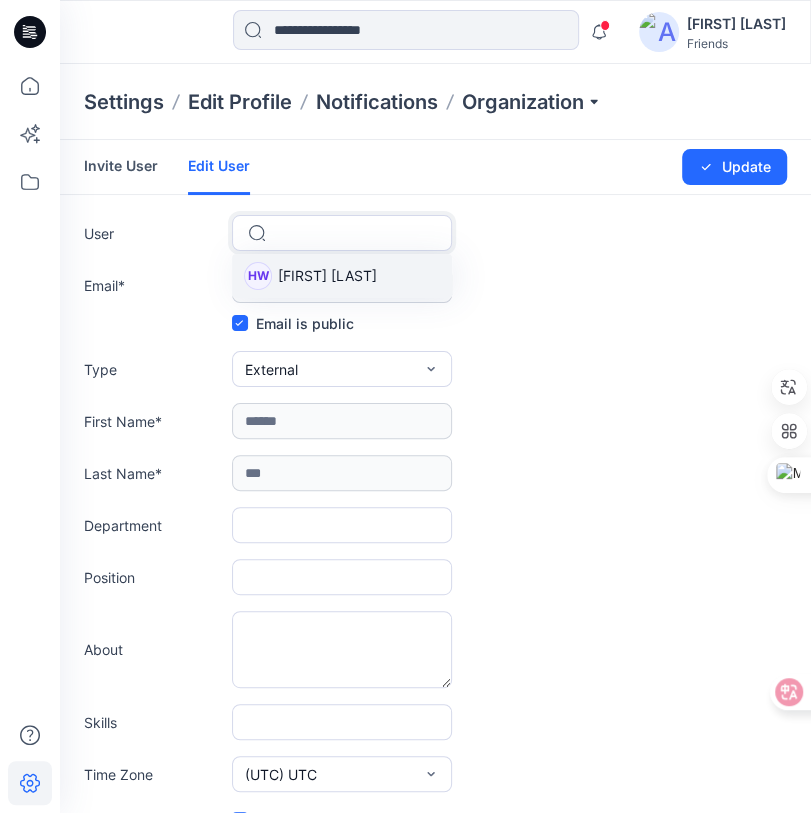 scroll, scrollTop: 0, scrollLeft: 0, axis: both 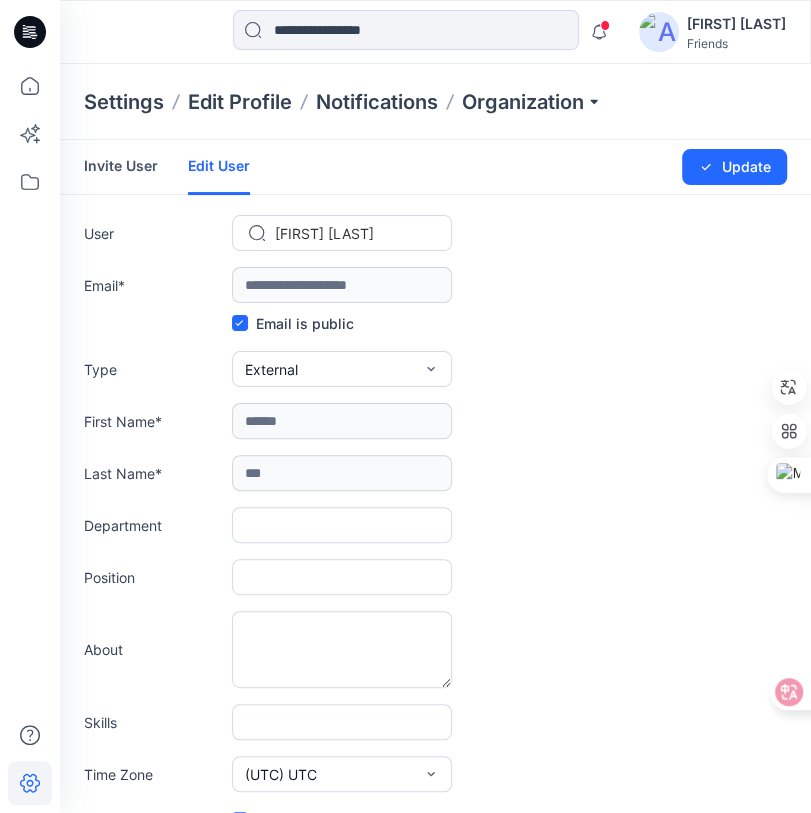 type on "**********" 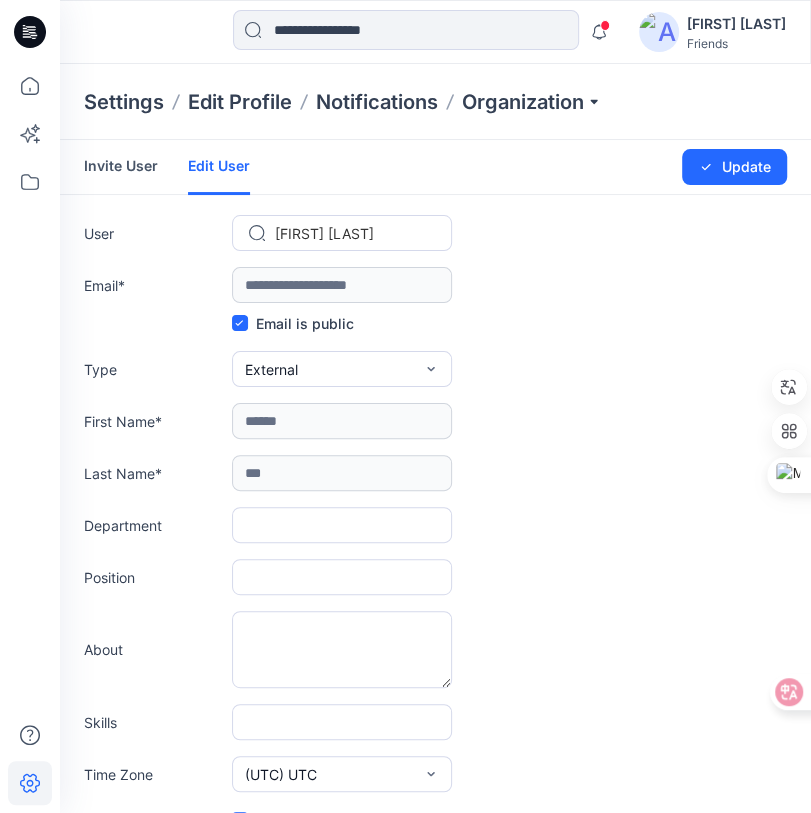 type on "***" 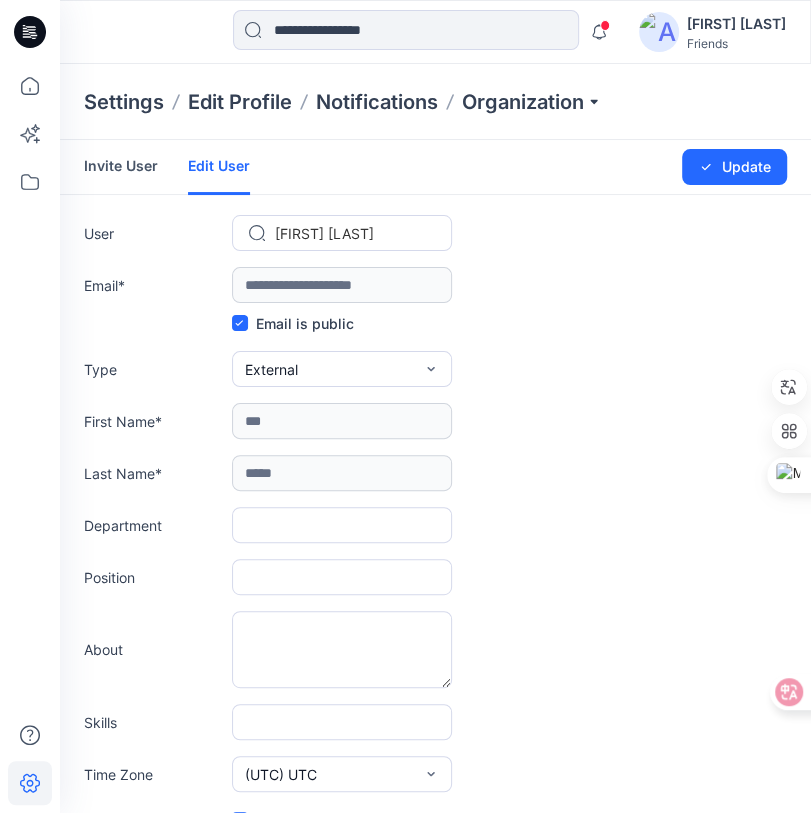 click on "User Hsu Wenya" at bounding box center (435, 233) 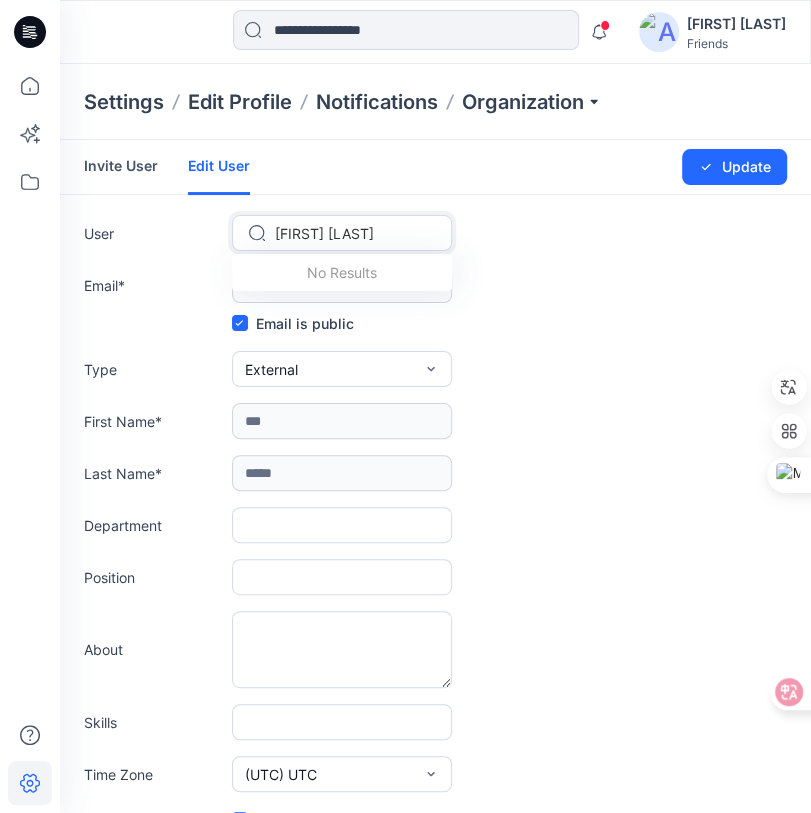 click at bounding box center [354, 233] 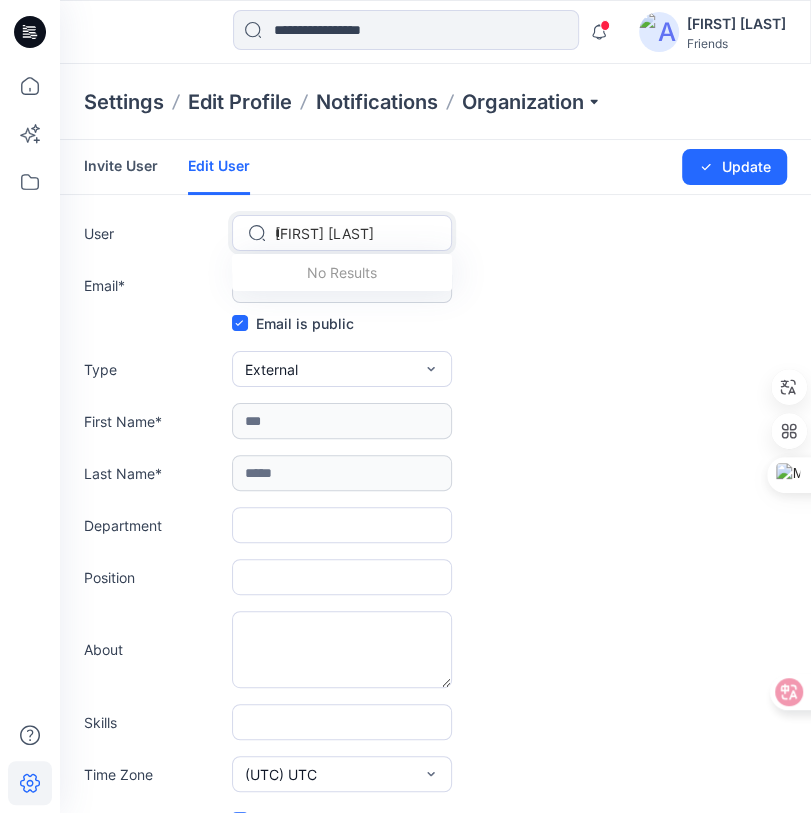 scroll, scrollTop: 0, scrollLeft: 22, axis: horizontal 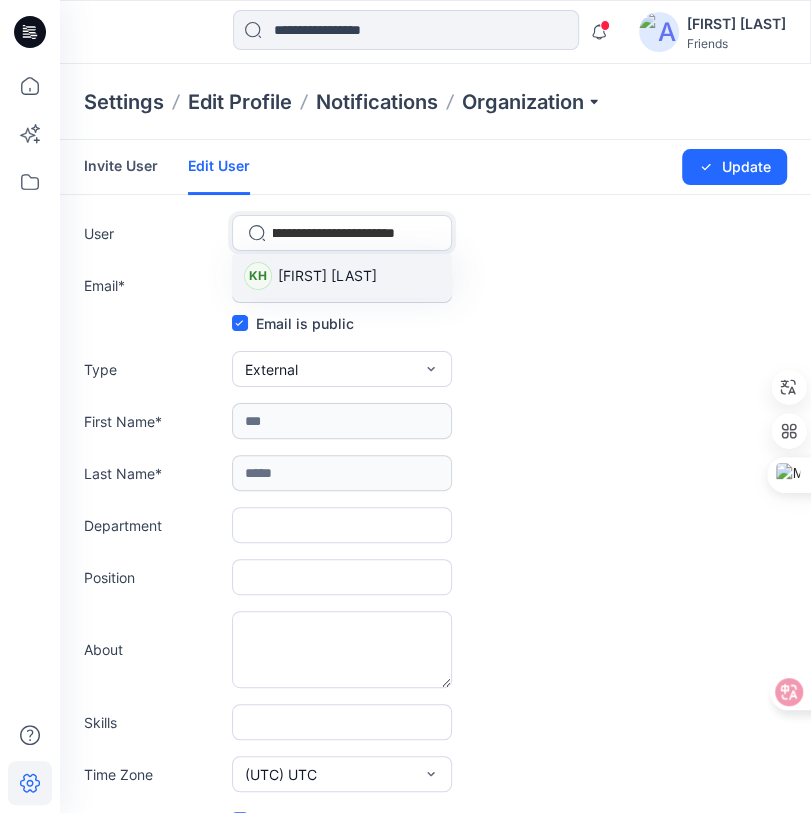 click on "[FIRST] [FIRST] [LAST]" at bounding box center (342, 276) 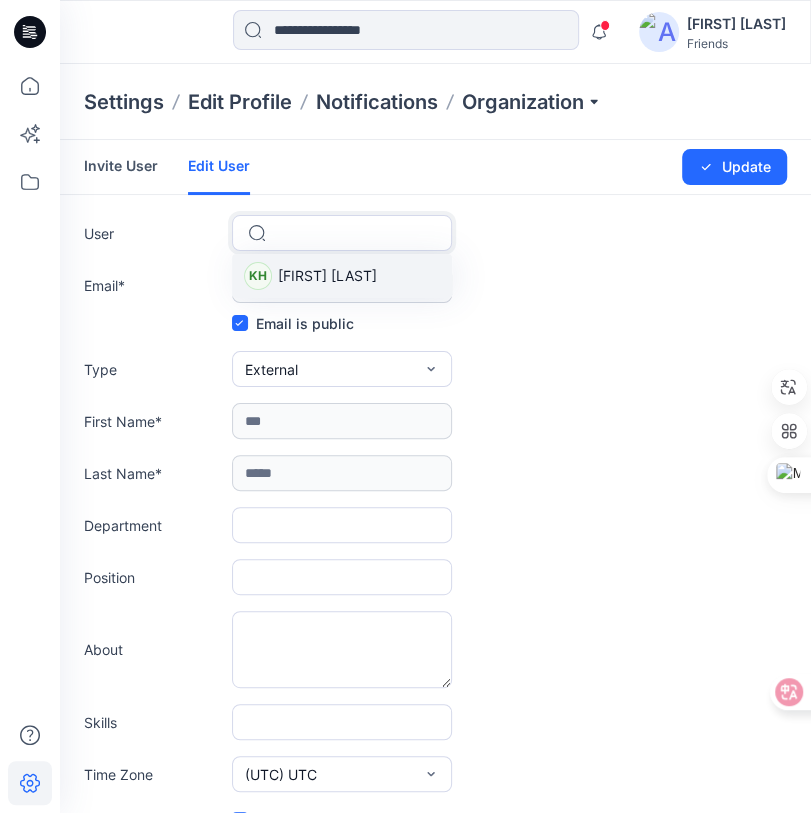 scroll, scrollTop: 0, scrollLeft: 0, axis: both 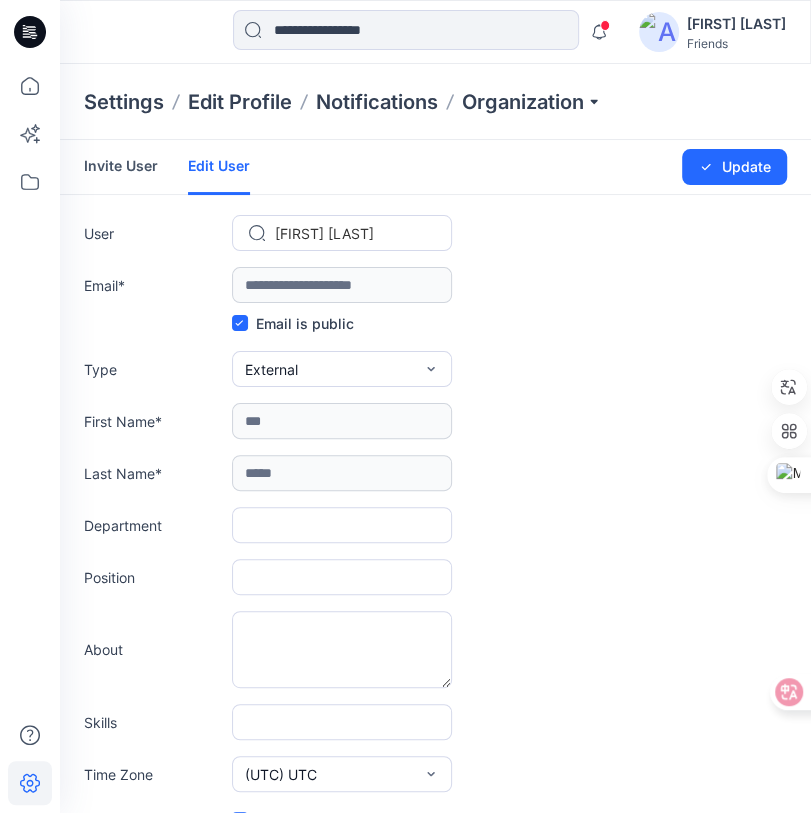 type on "**********" 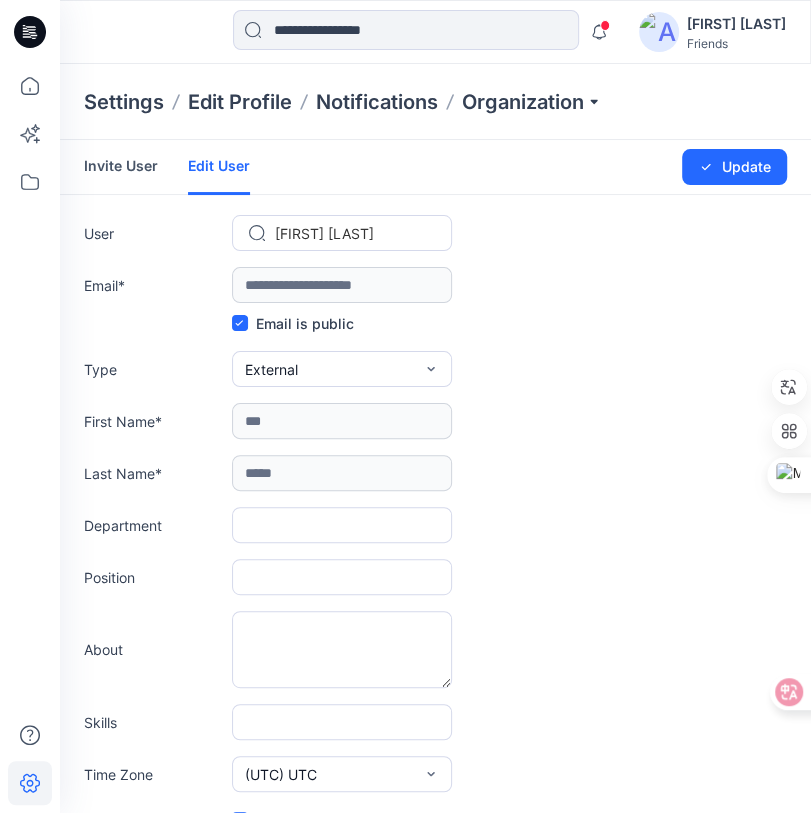 type on "******" 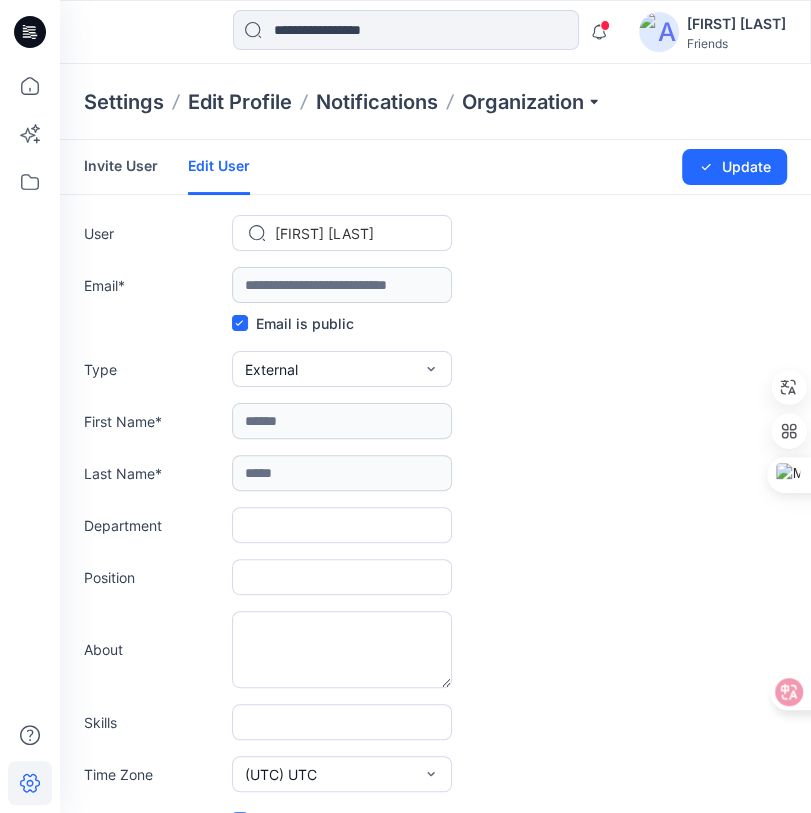 type on "*" 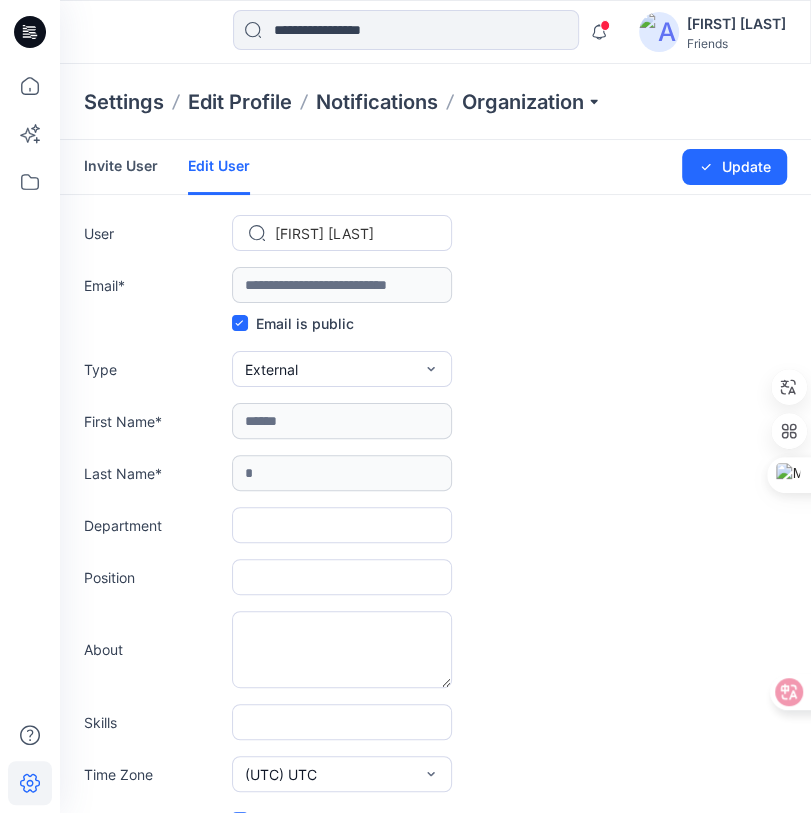 click on "Type External External   Member Admin" at bounding box center (435, 369) 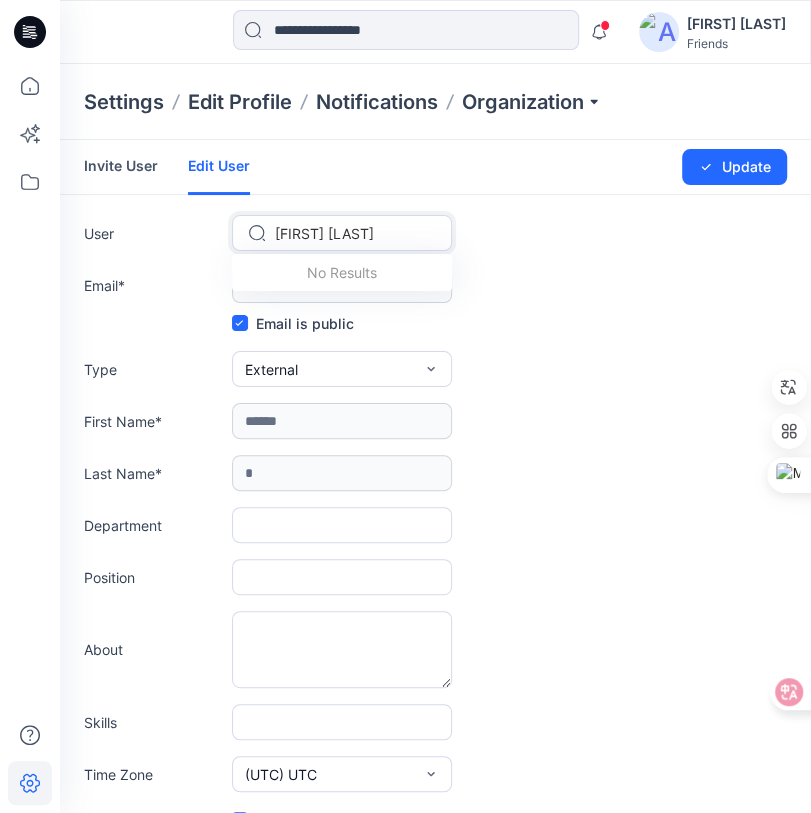 click on "[FIRST] [LAST]" at bounding box center (354, 233) 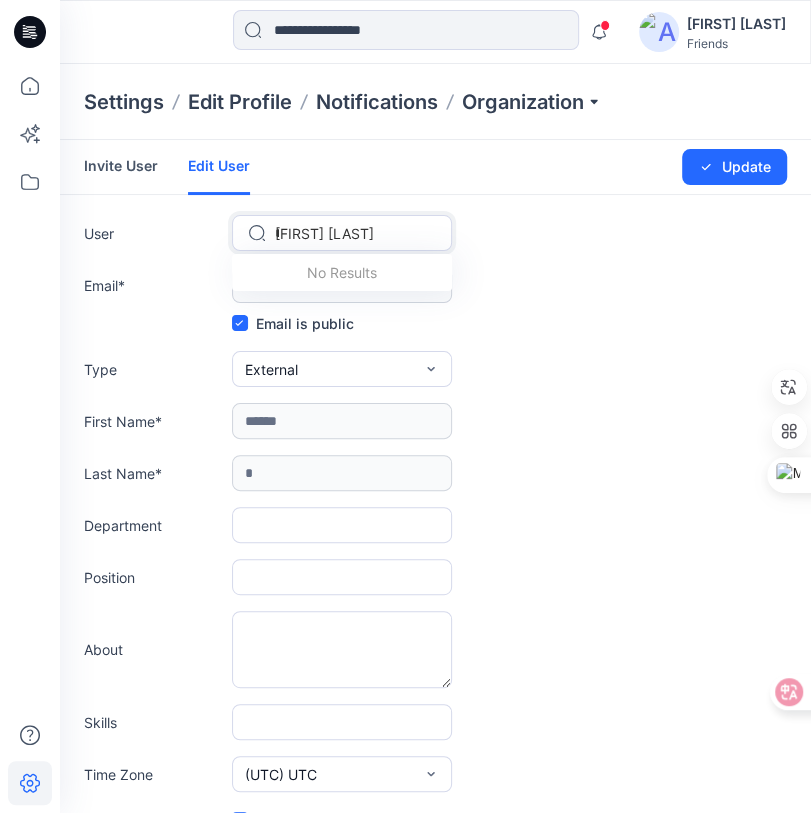 scroll, scrollTop: 0, scrollLeft: 14, axis: horizontal 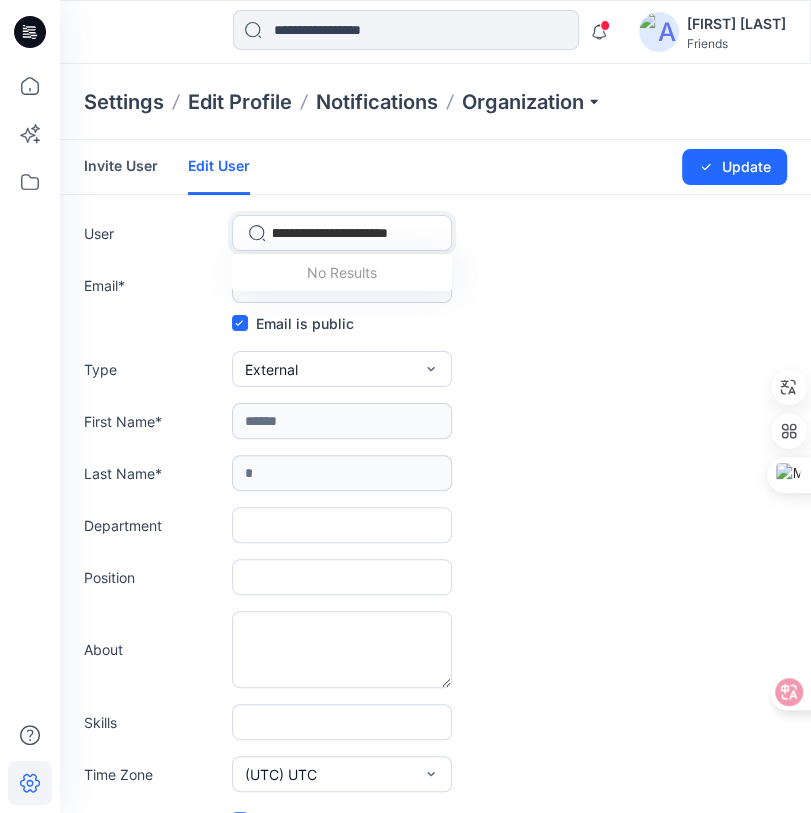 click on "**********" at bounding box center (349, 233) 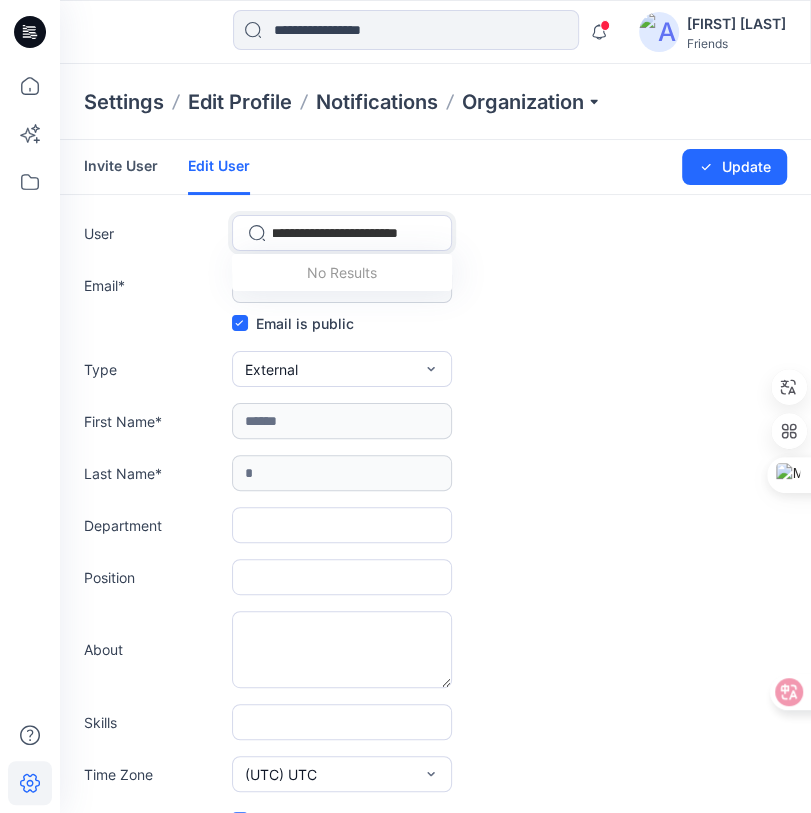 scroll, scrollTop: 0, scrollLeft: 2, axis: horizontal 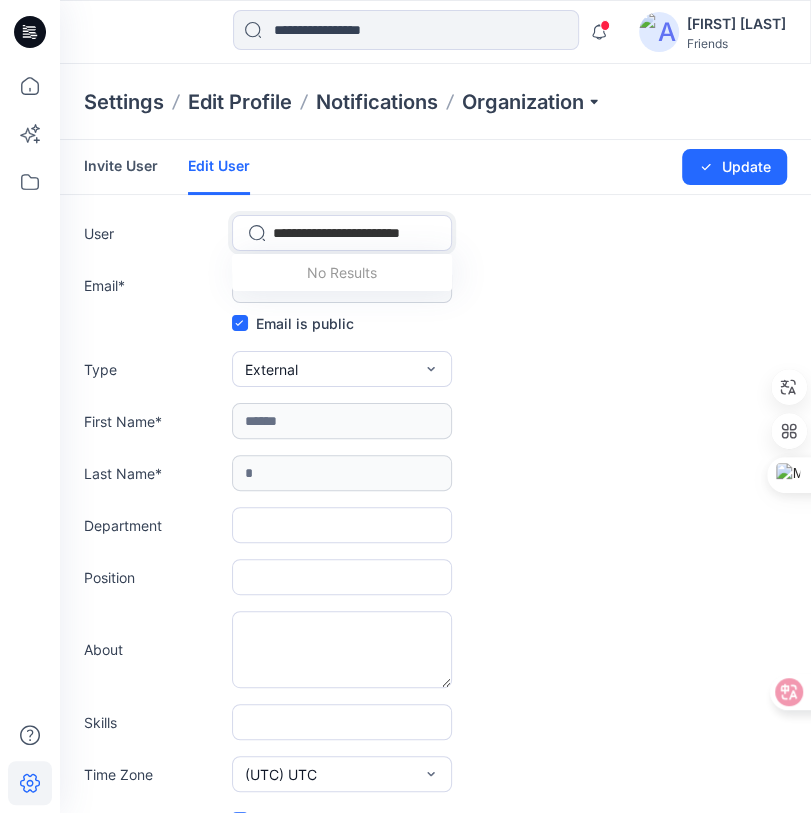 type on "**********" 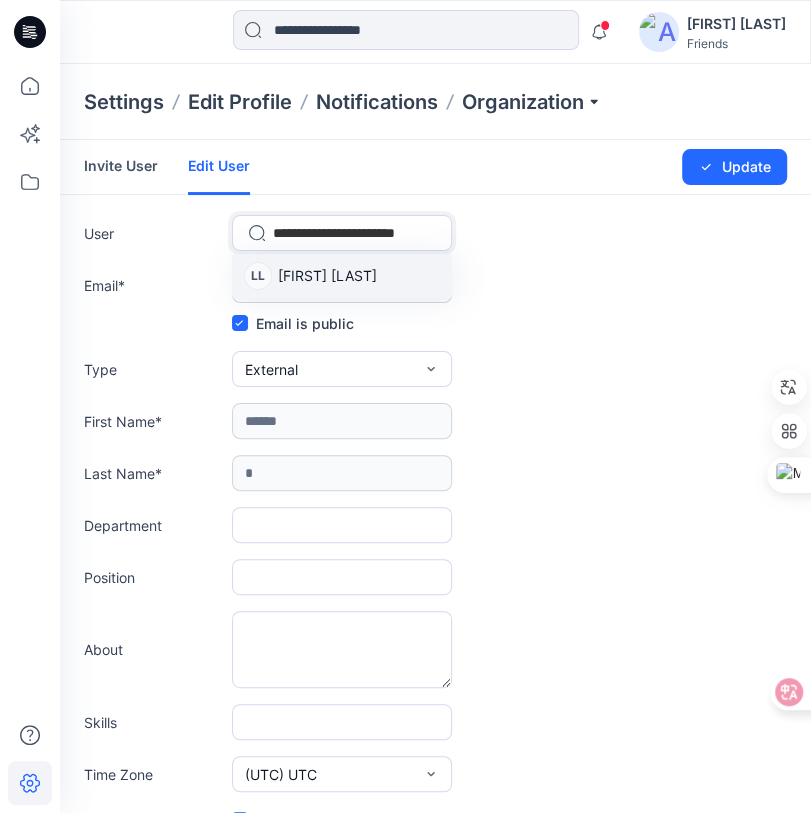click on "[FIRST] [FIRST] [LAST]" at bounding box center [342, 276] 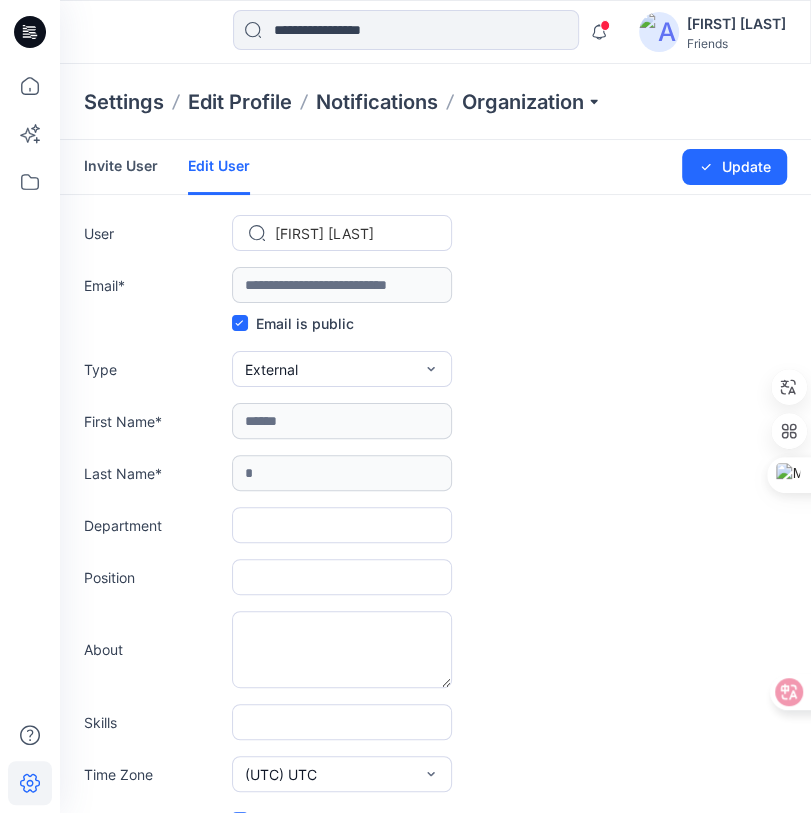 scroll, scrollTop: 0, scrollLeft: 0, axis: both 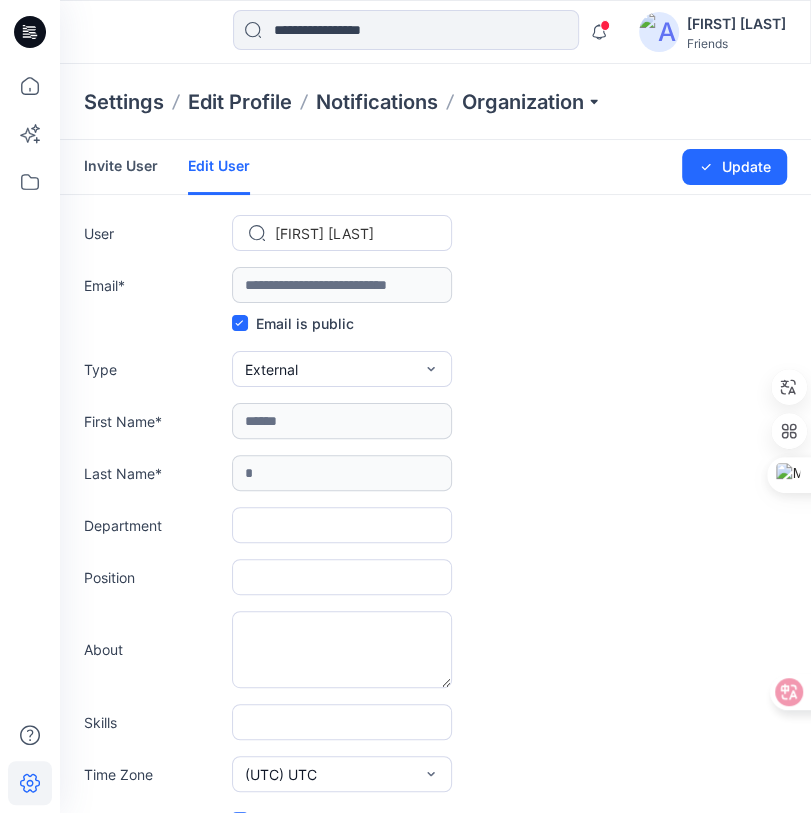 type on "**********" 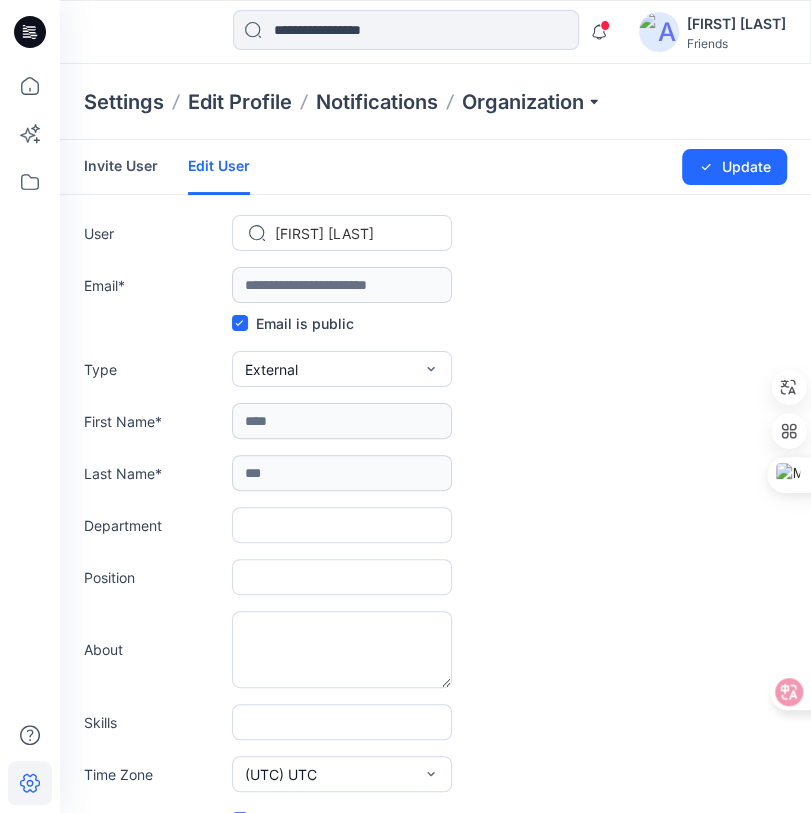 click on "**********" at bounding box center [435, 660] 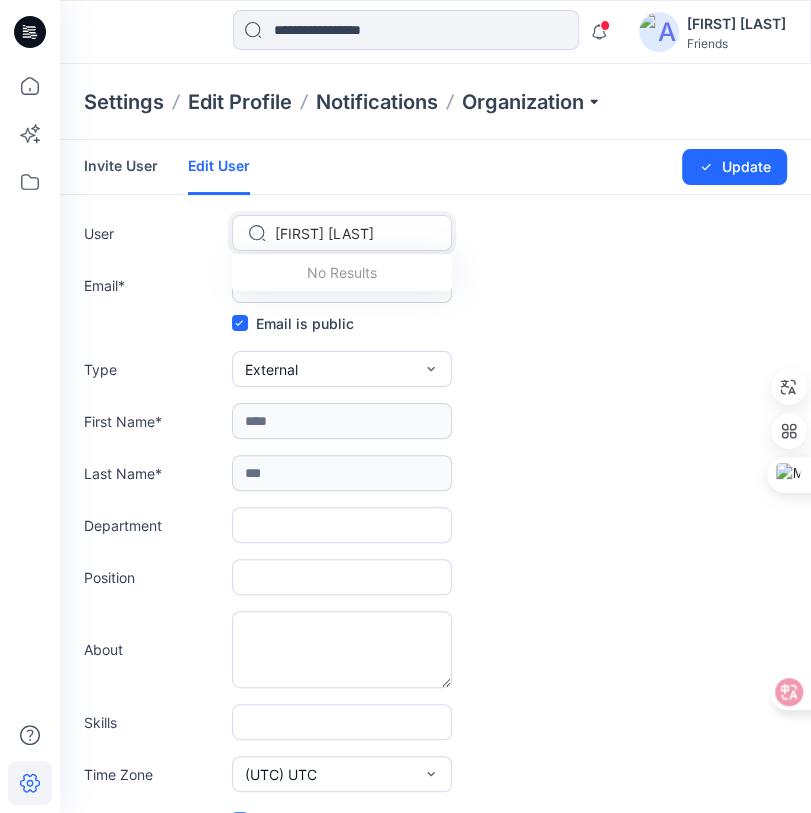 click at bounding box center [354, 233] 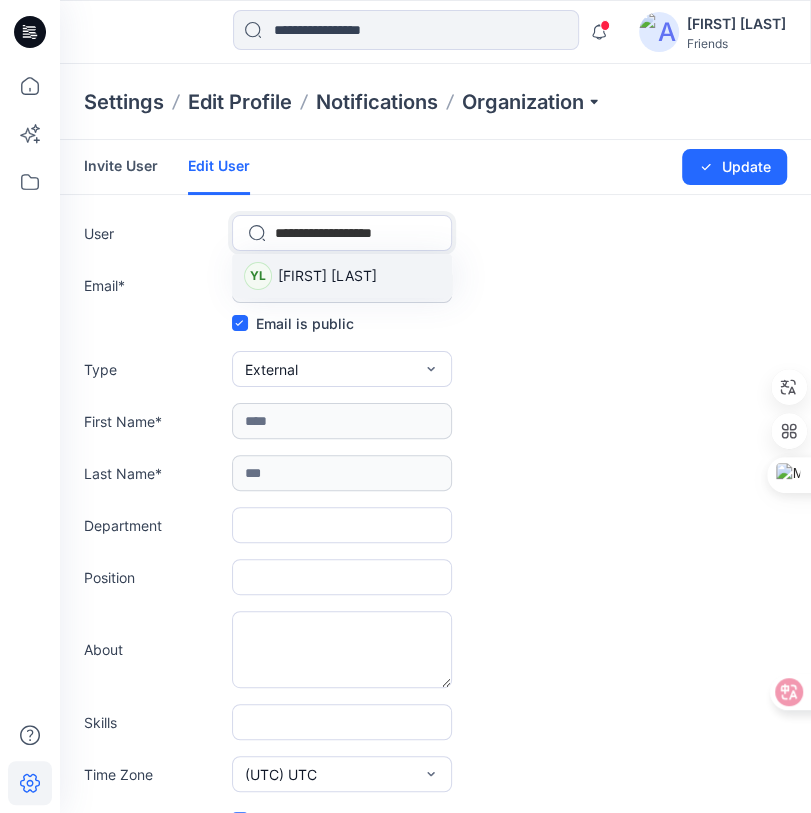 click on "[FIRST] [LAST]" at bounding box center (327, 275) 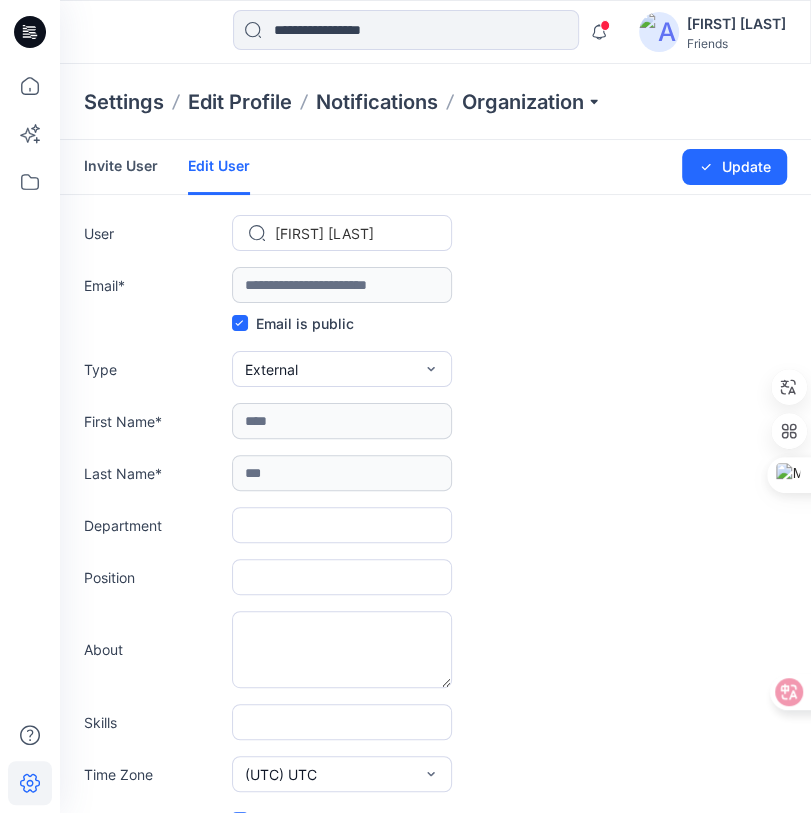 type on "**********" 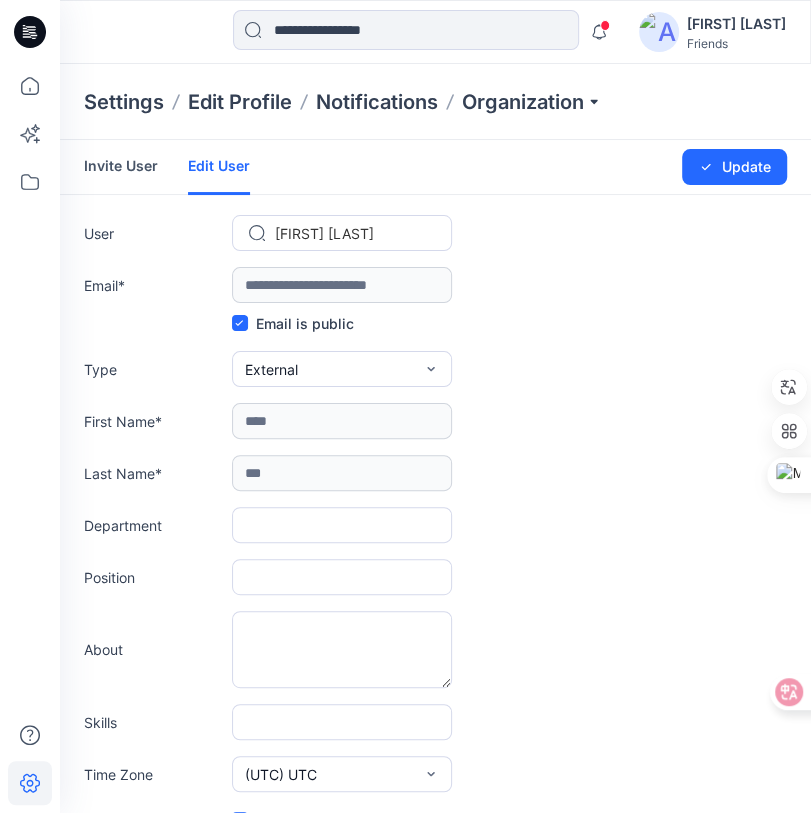 type on "********" 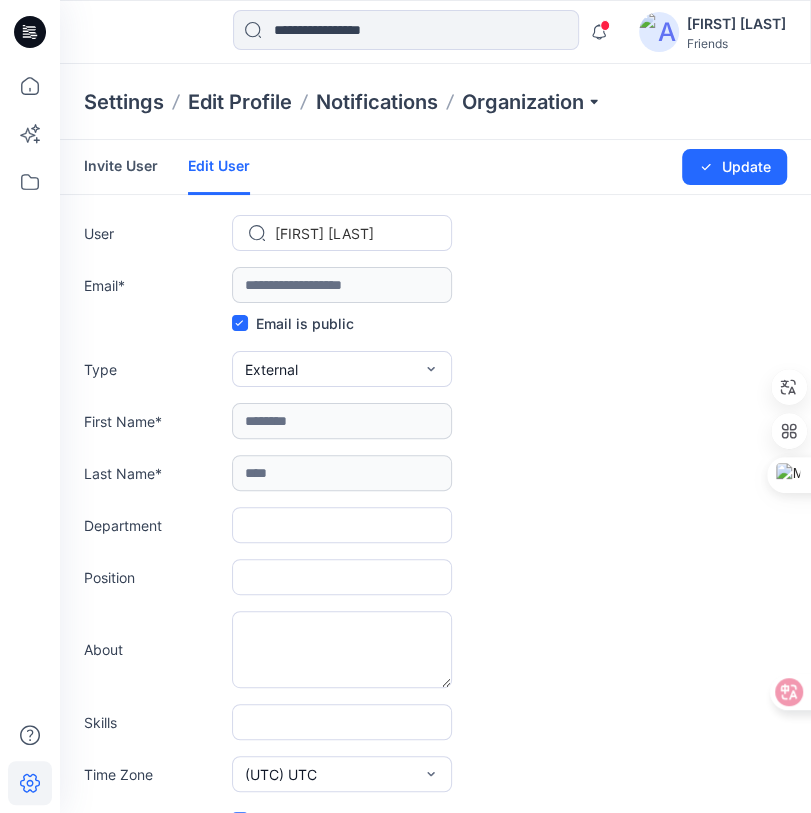 click on "**********" at bounding box center (435, 660) 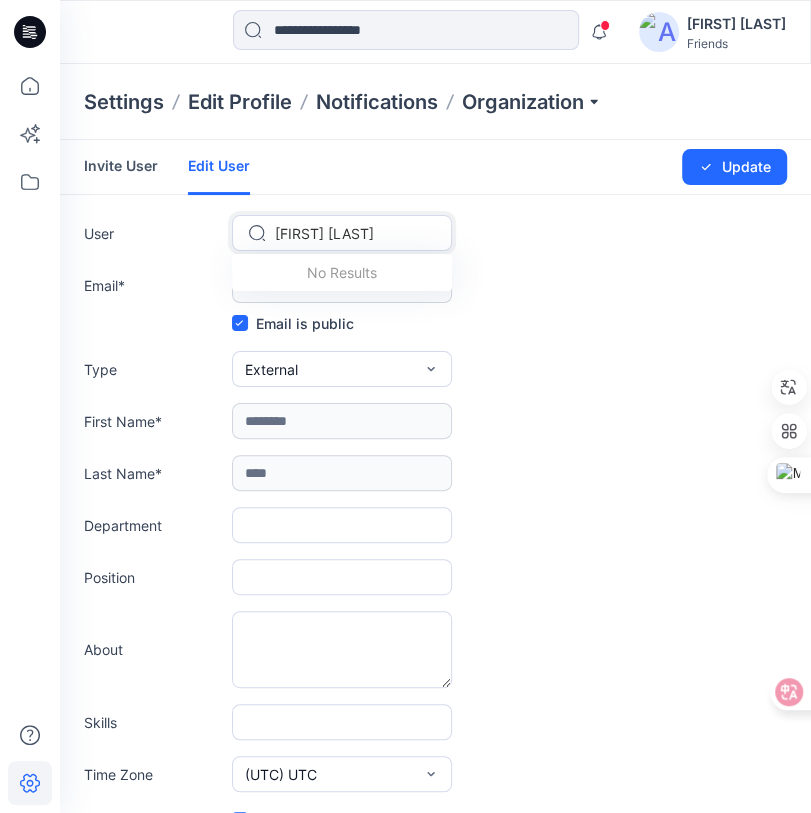 paste on "**********" 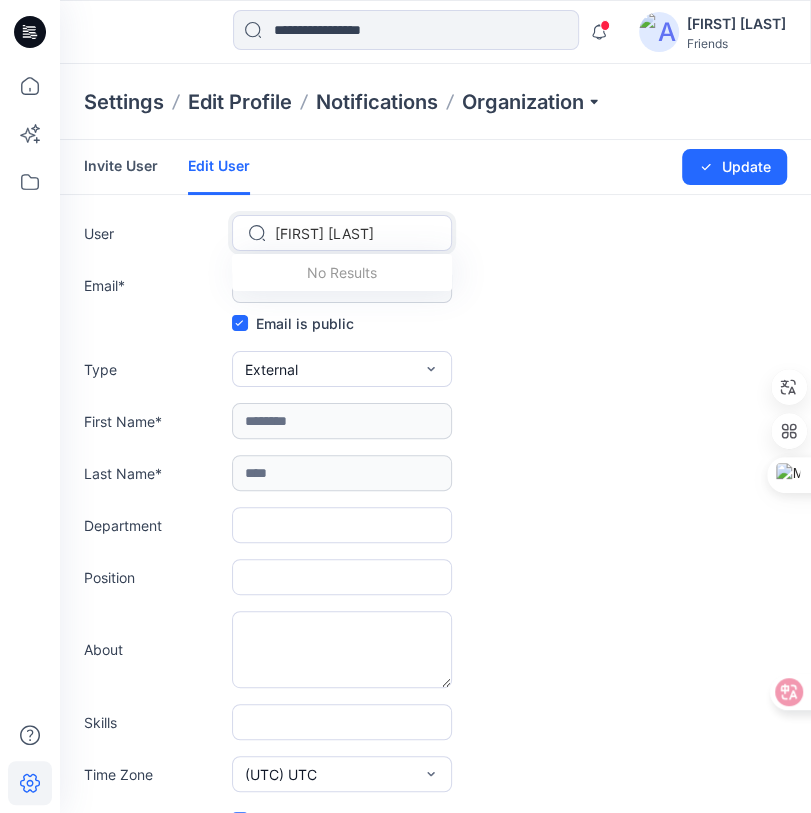 type on "**********" 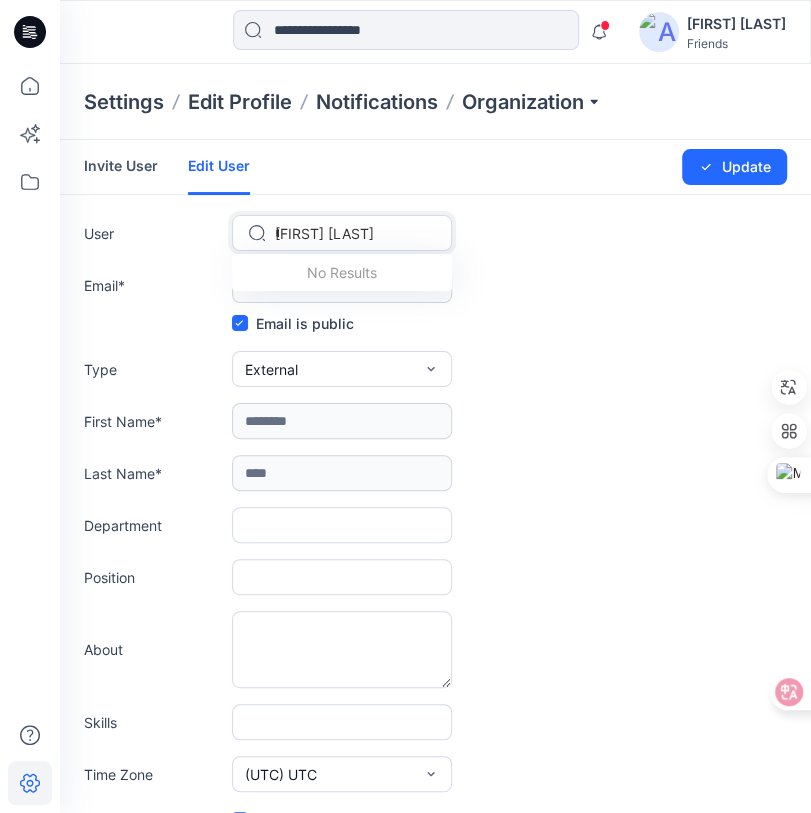 scroll, scrollTop: 0, scrollLeft: 19, axis: horizontal 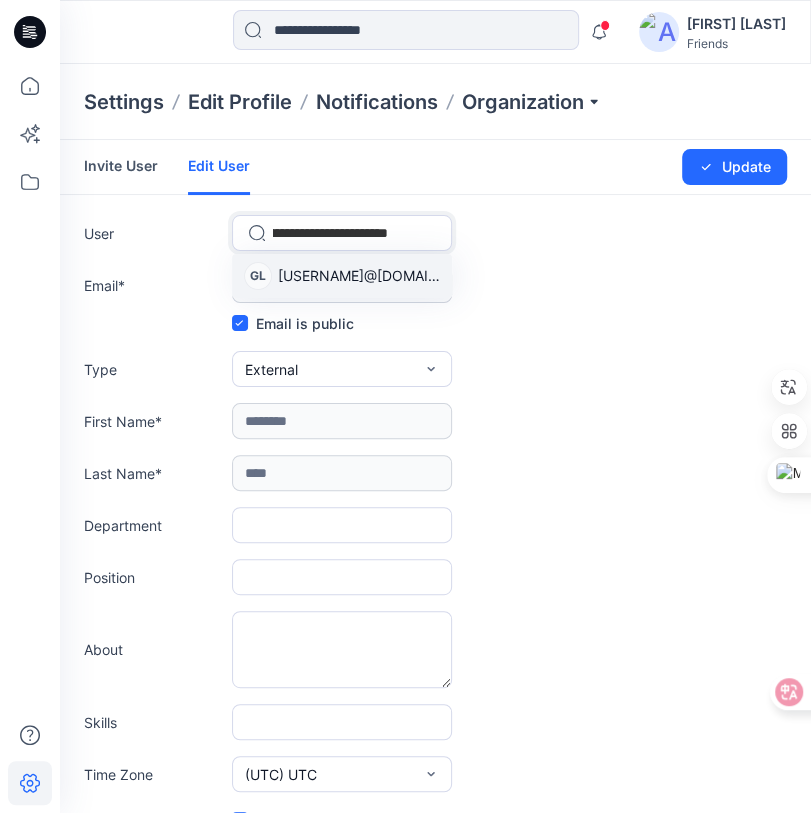 click on "grace.lin@vastfocus.com.tw" at bounding box center [359, 275] 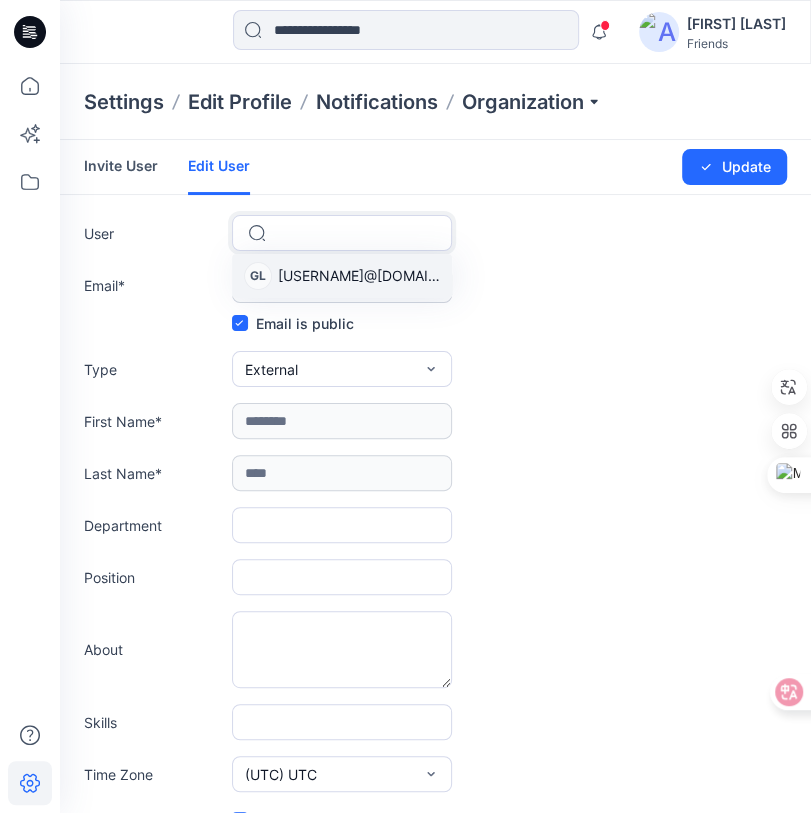 scroll, scrollTop: 0, scrollLeft: 0, axis: both 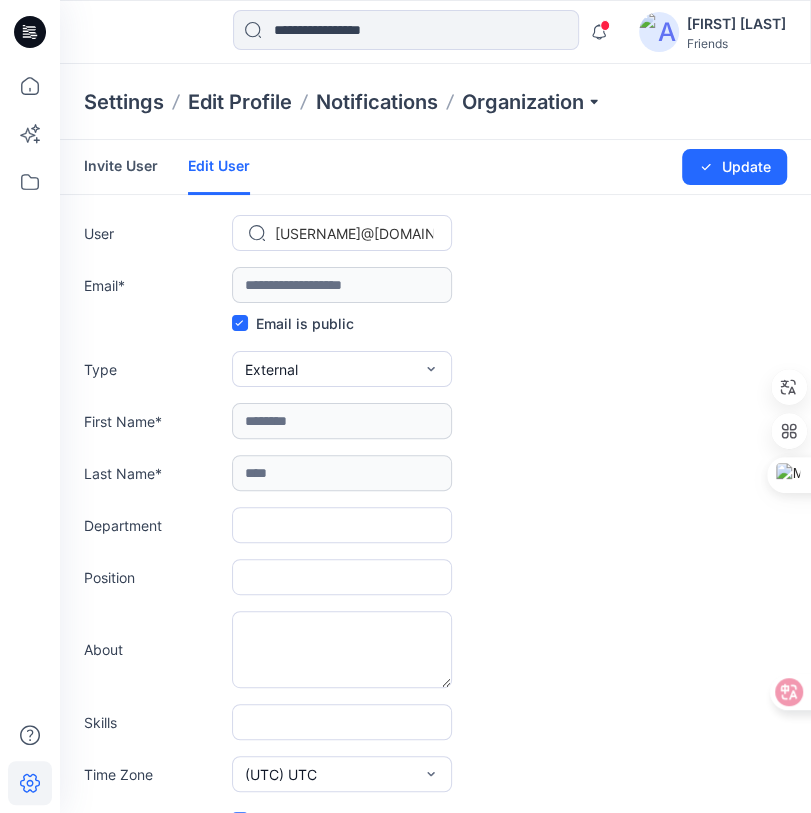 type on "**********" 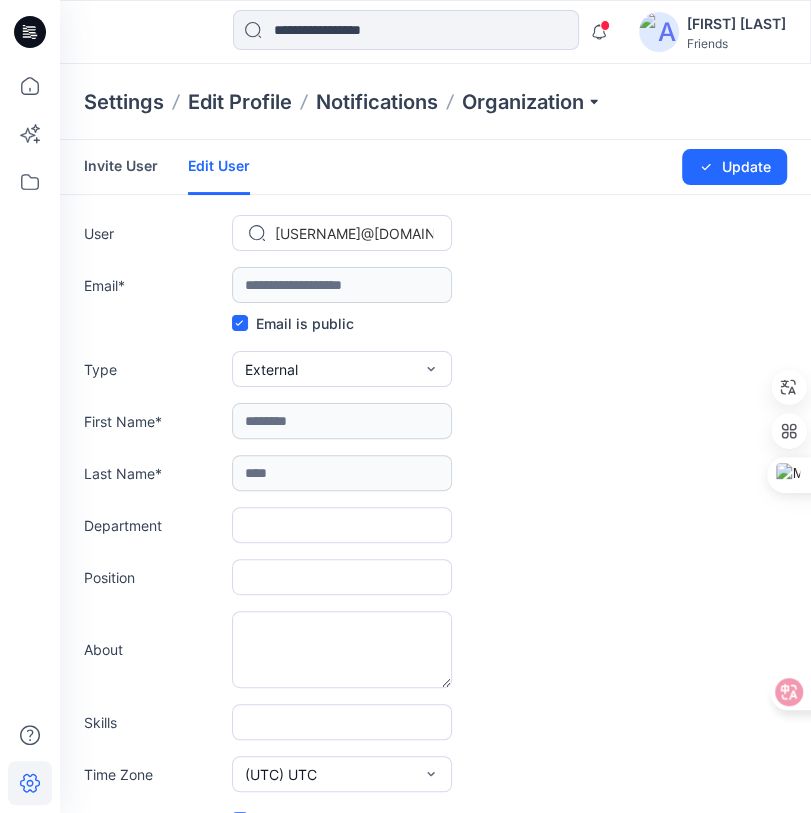 type 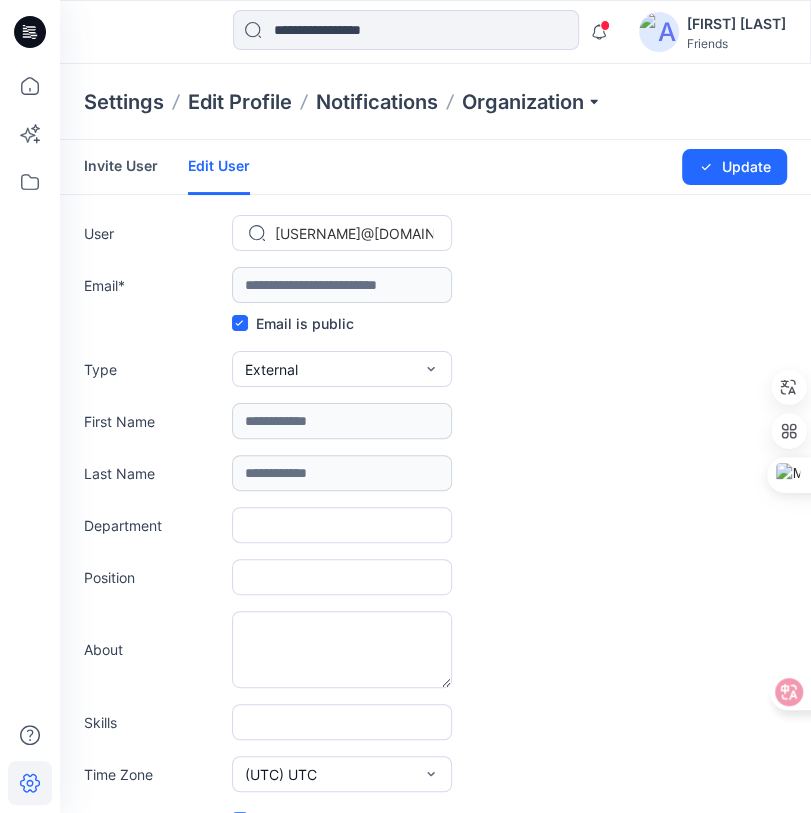 click on "Changes Saved" at bounding box center [597, 167] 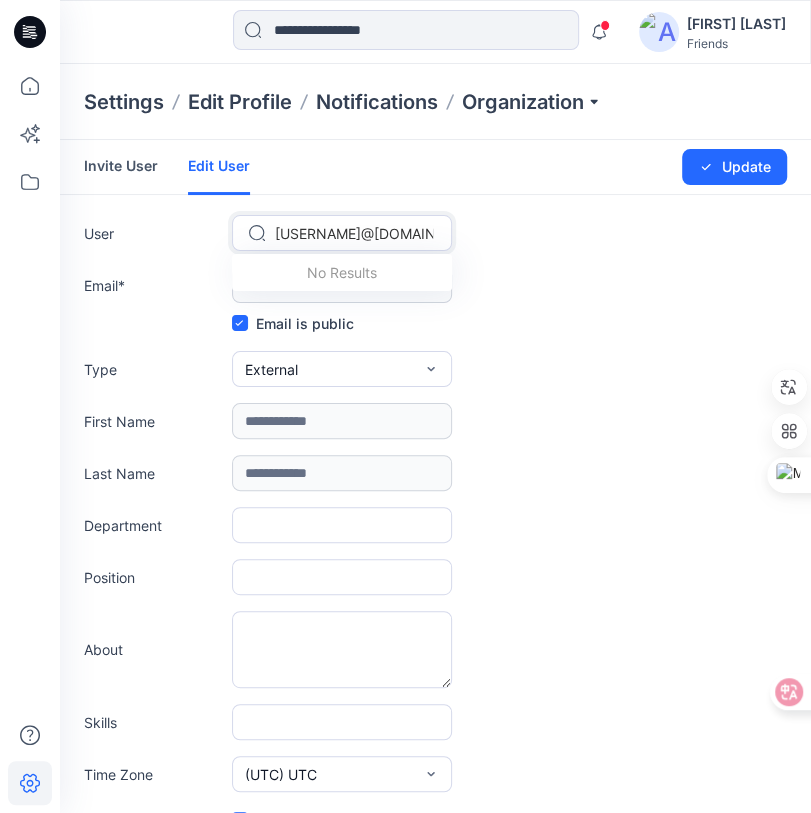 paste on "**********" 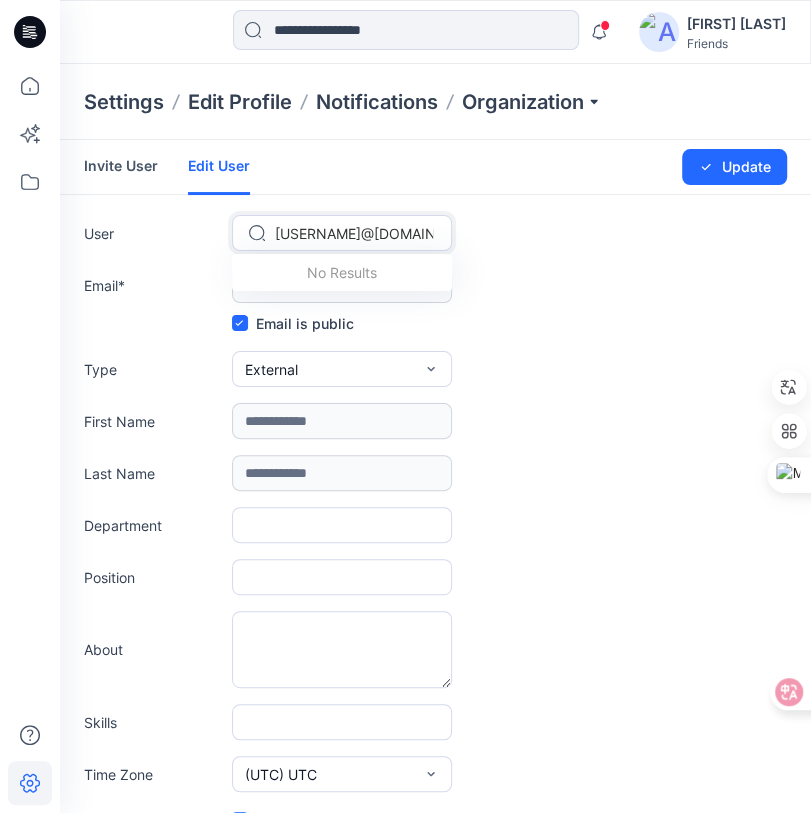 type on "**********" 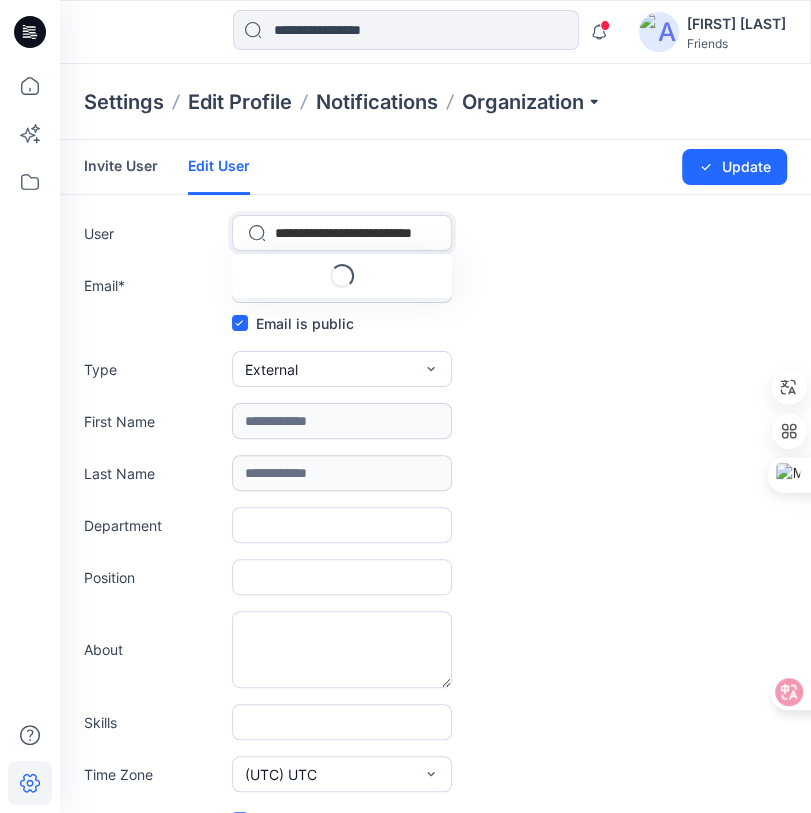 scroll, scrollTop: 0, scrollLeft: 19, axis: horizontal 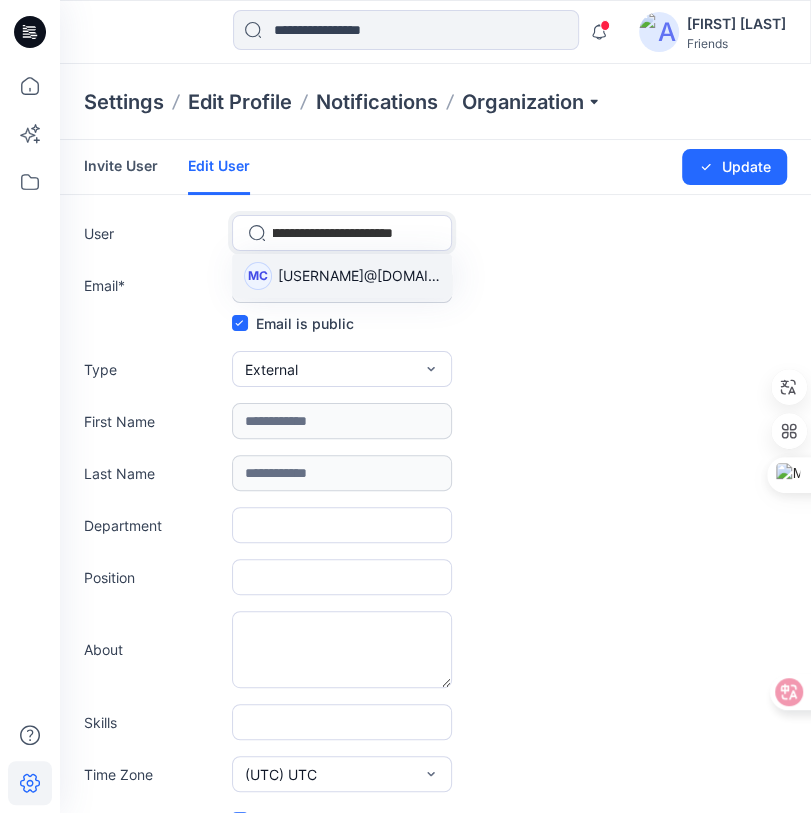 click on "milly.chiu@vastfocus.com.tw" at bounding box center [359, 275] 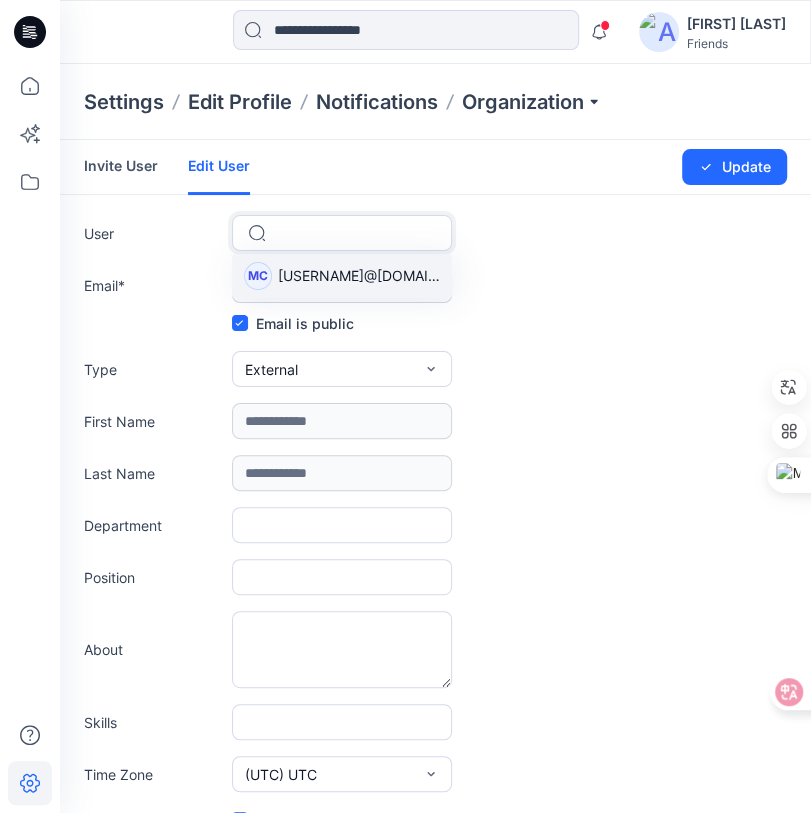 scroll, scrollTop: 0, scrollLeft: 0, axis: both 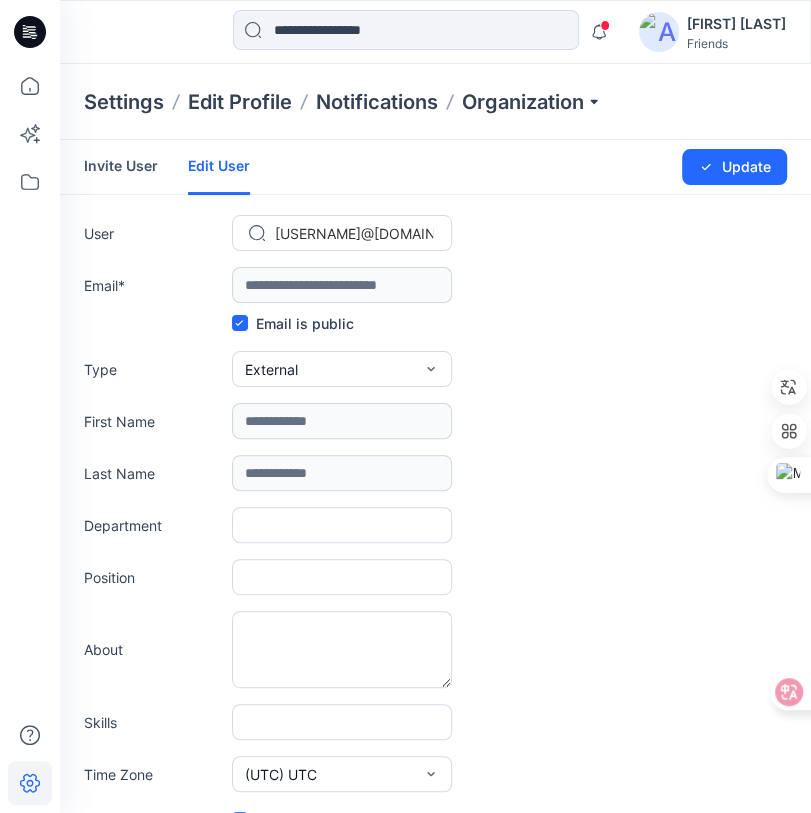 type on "**********" 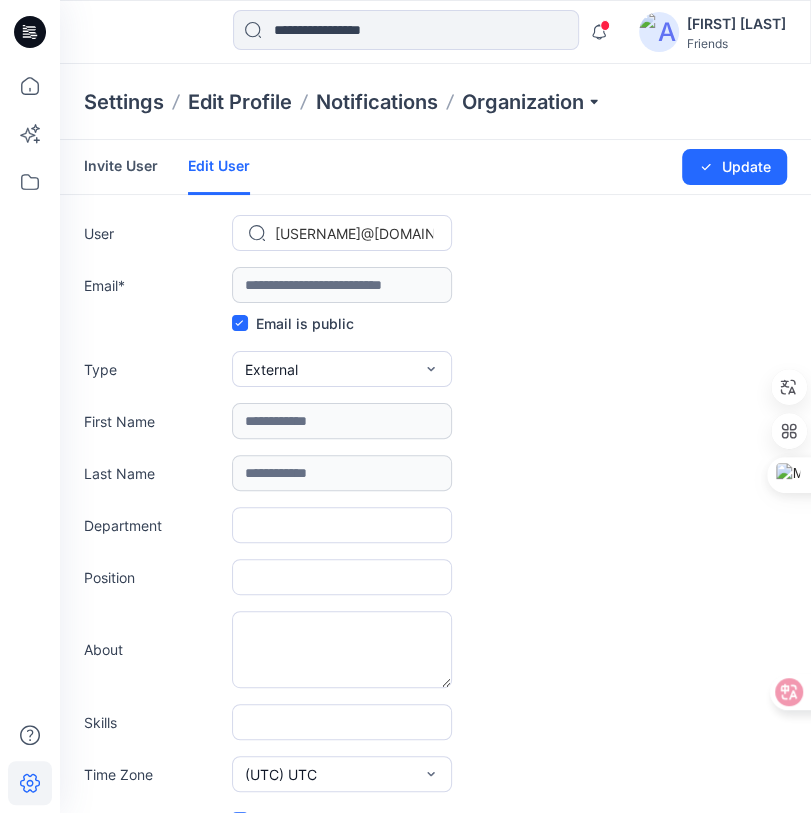 click on "Invite User Edit User Changes Saved   Update" at bounding box center (435, 167) 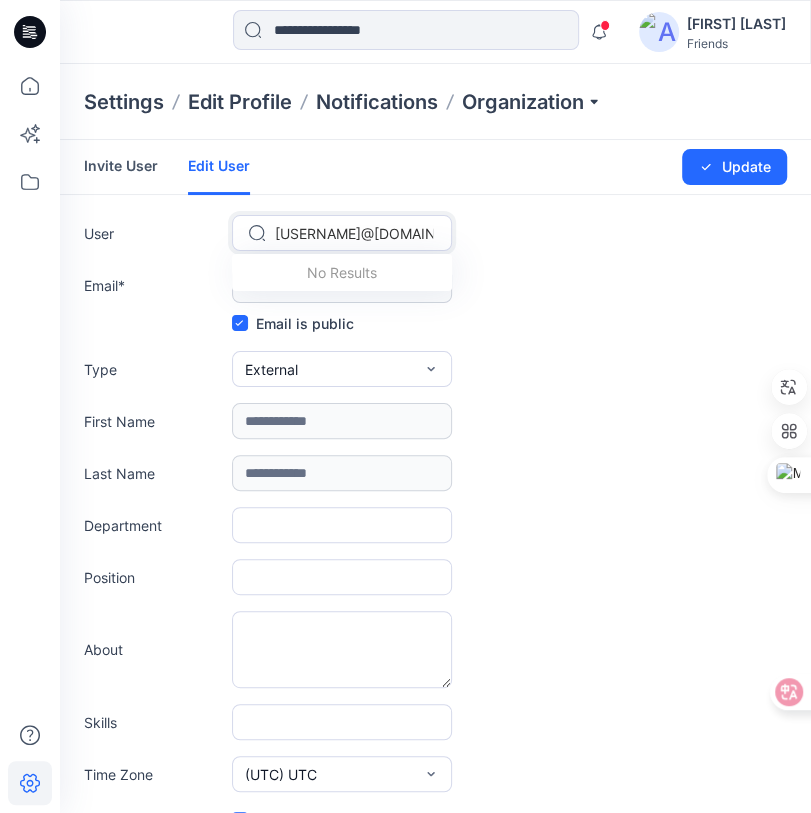 click at bounding box center [354, 233] 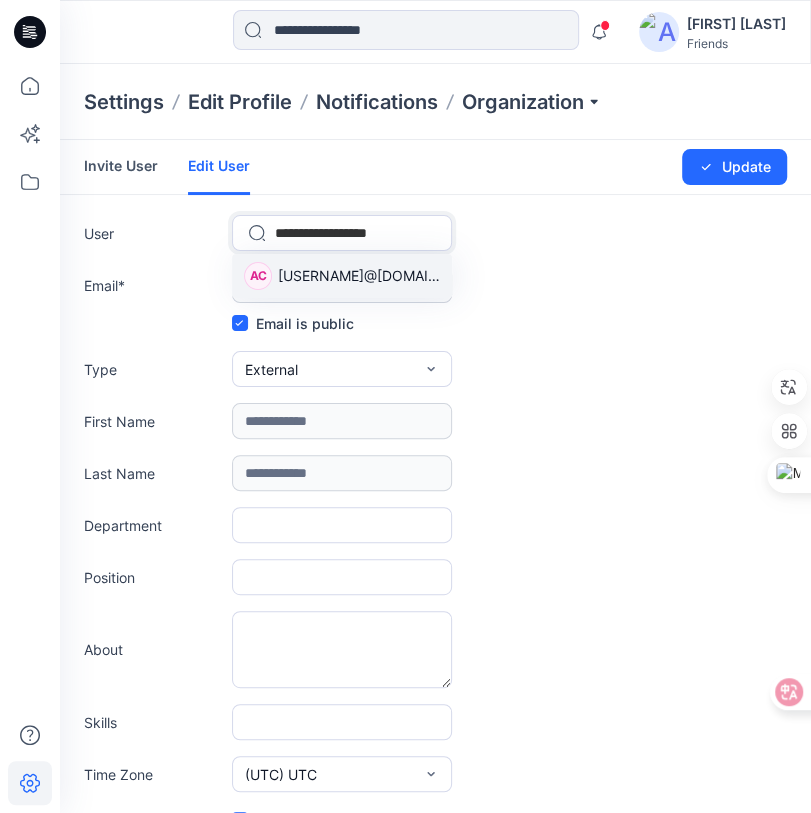 click on "amy88999@gmail.com" at bounding box center (359, 275) 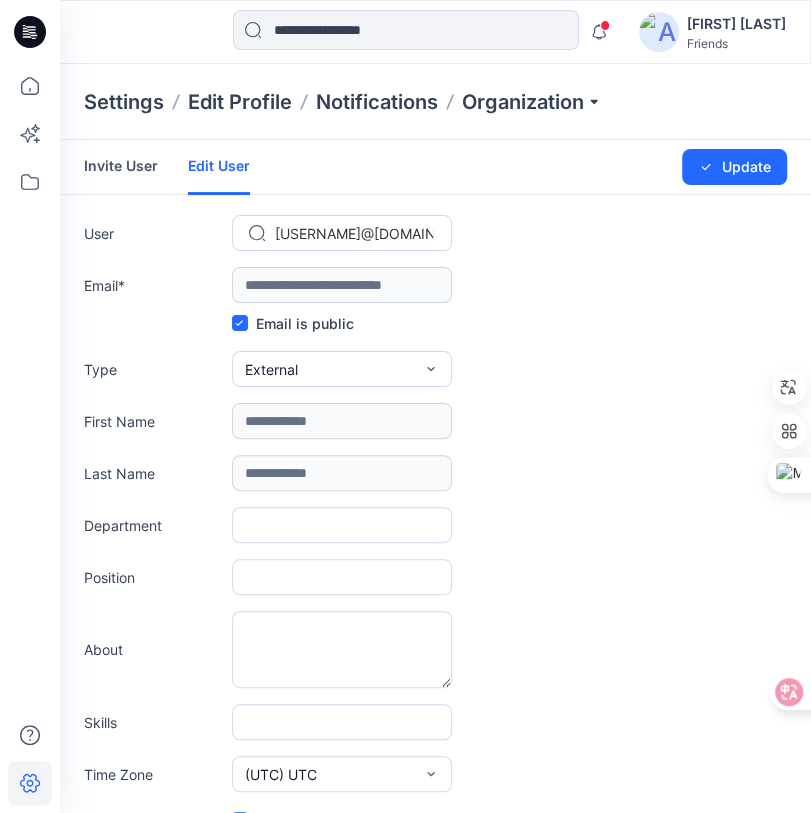 type on "**********" 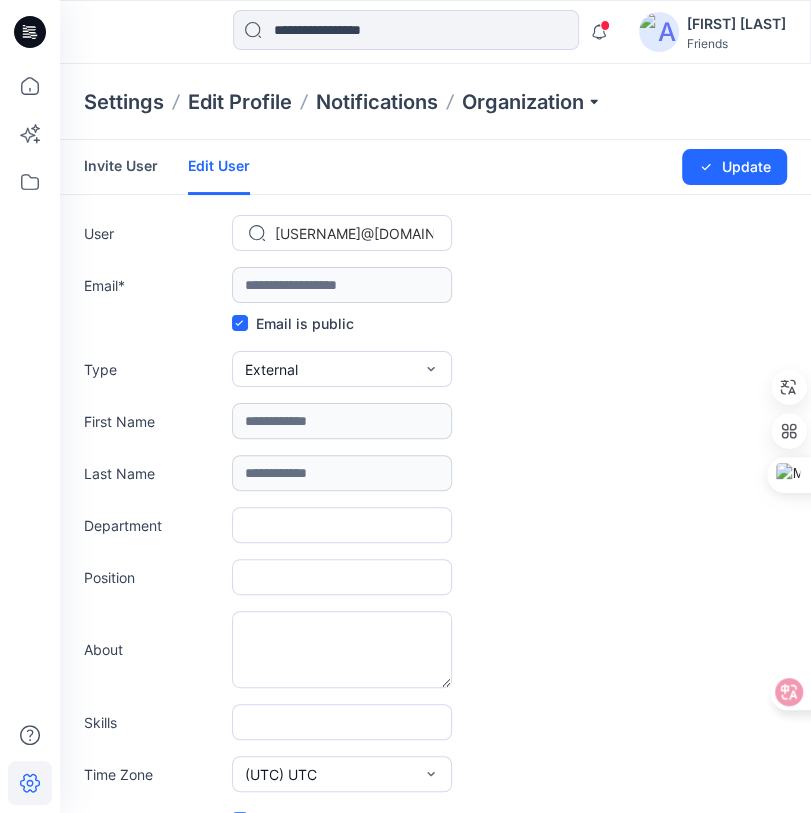 click at bounding box center (354, 233) 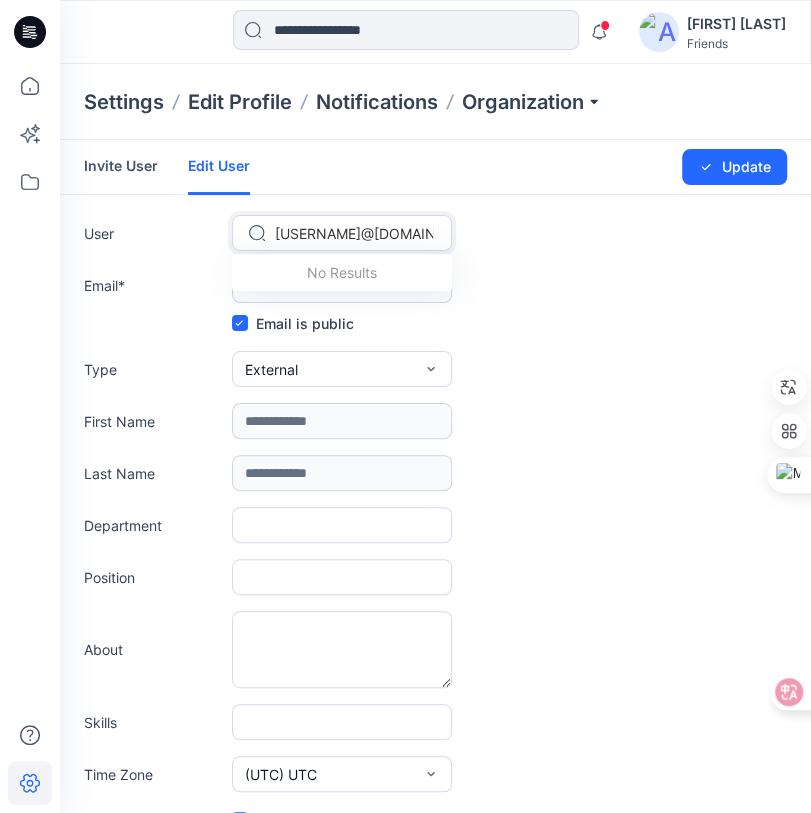 paste on "**********" 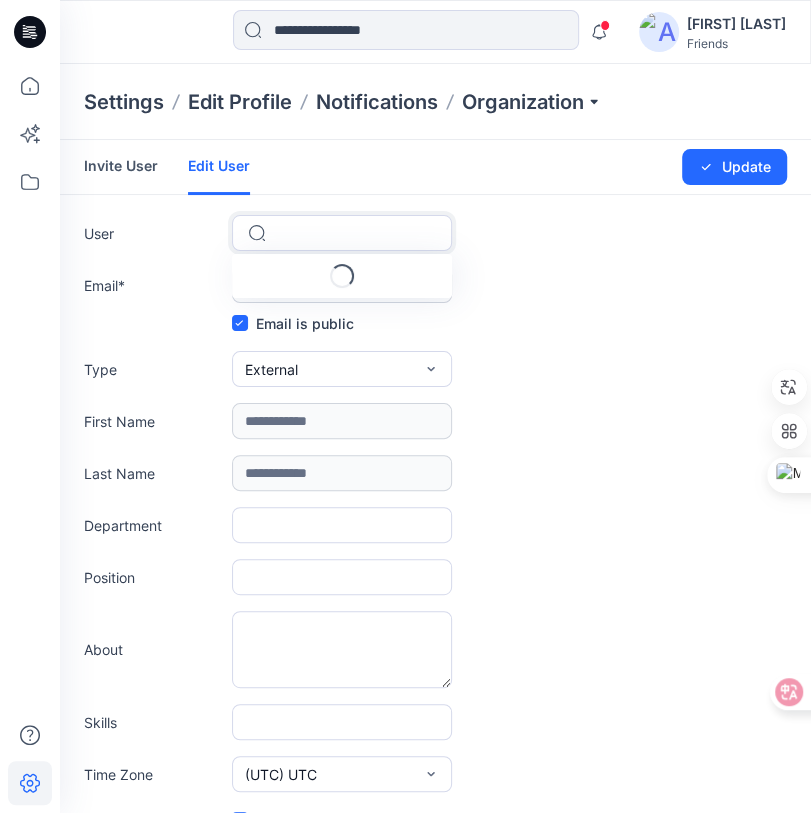 type on "**********" 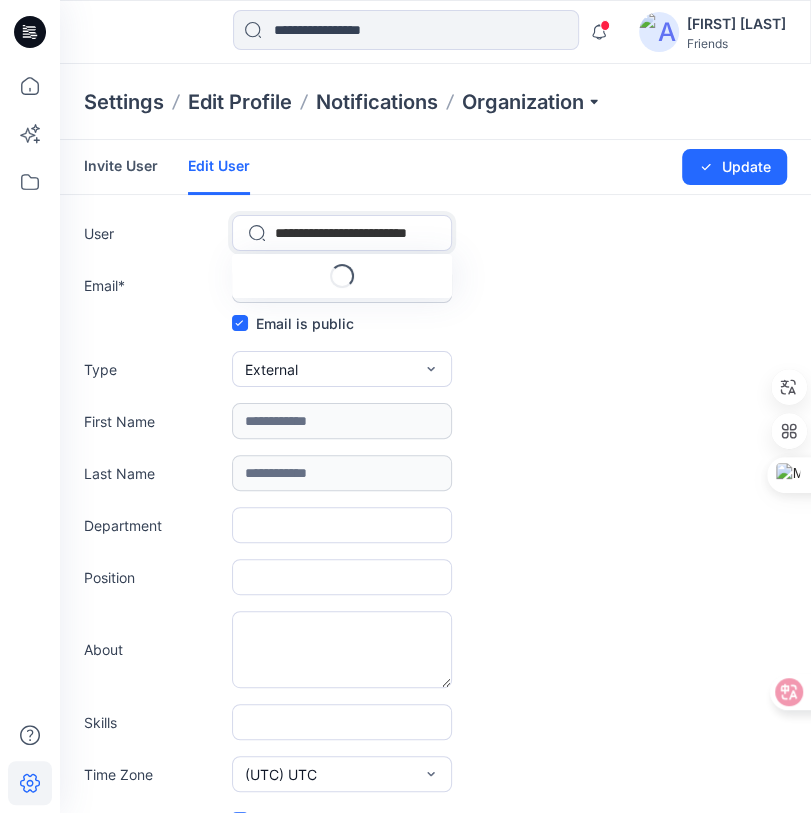 scroll, scrollTop: 0, scrollLeft: 18, axis: horizontal 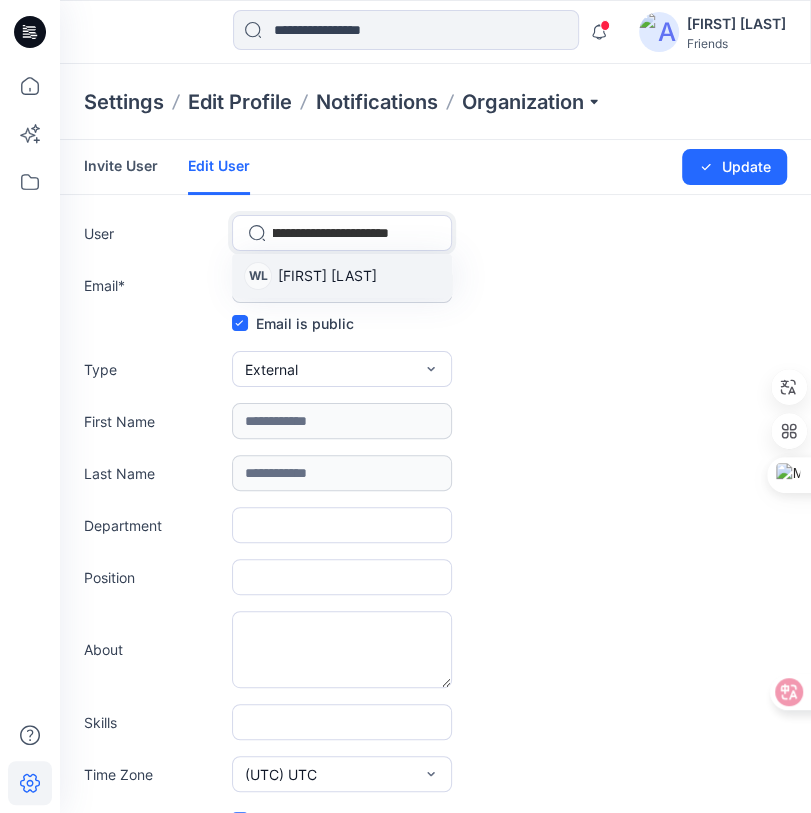 click on "[FIRST] [LAST]" at bounding box center [327, 275] 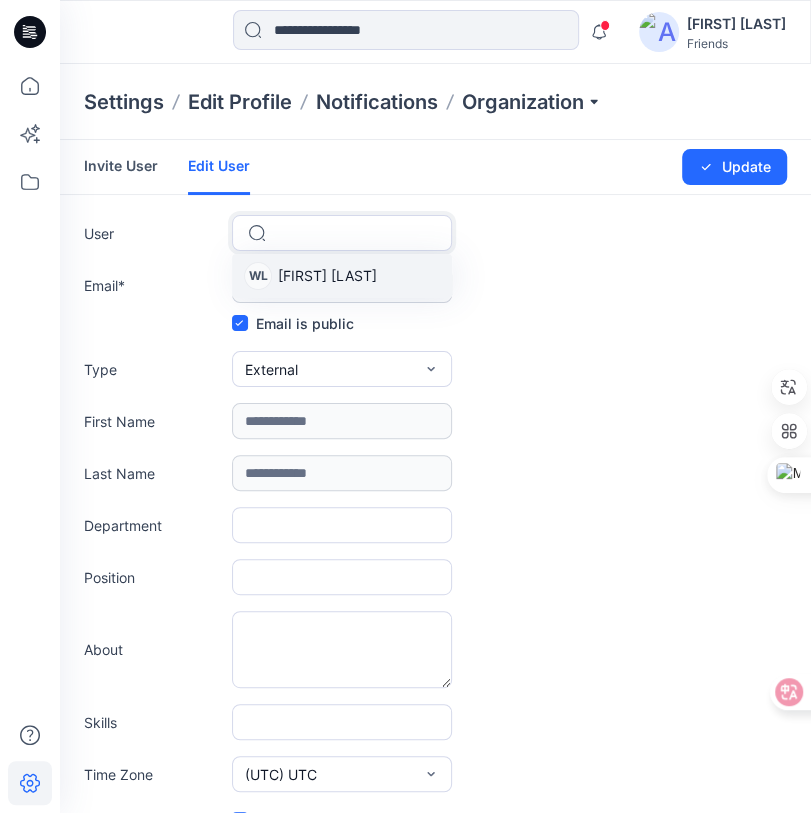 scroll, scrollTop: 0, scrollLeft: 0, axis: both 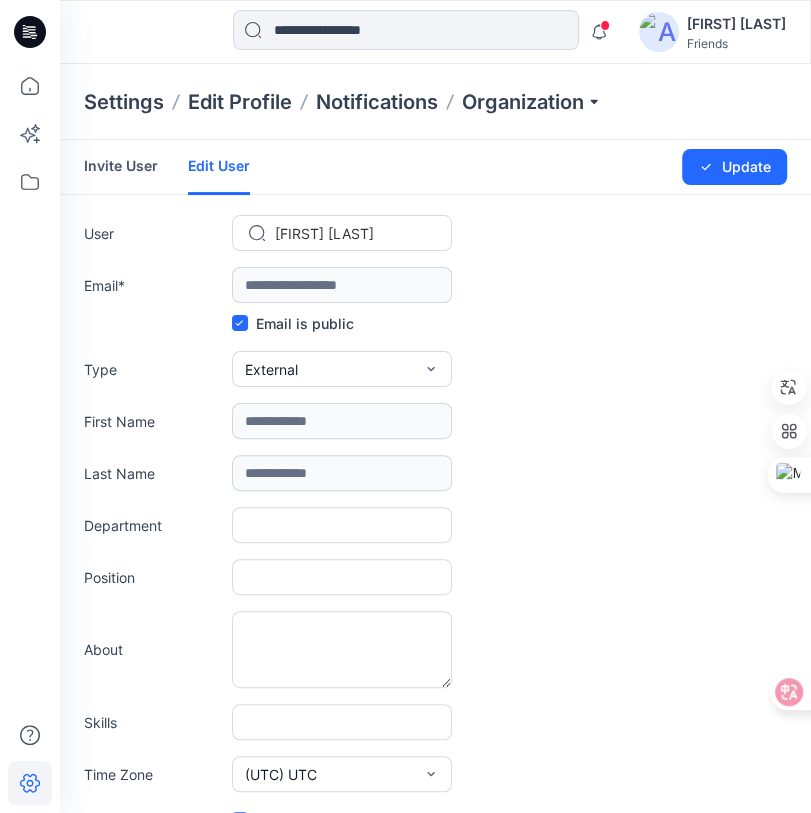 type on "**********" 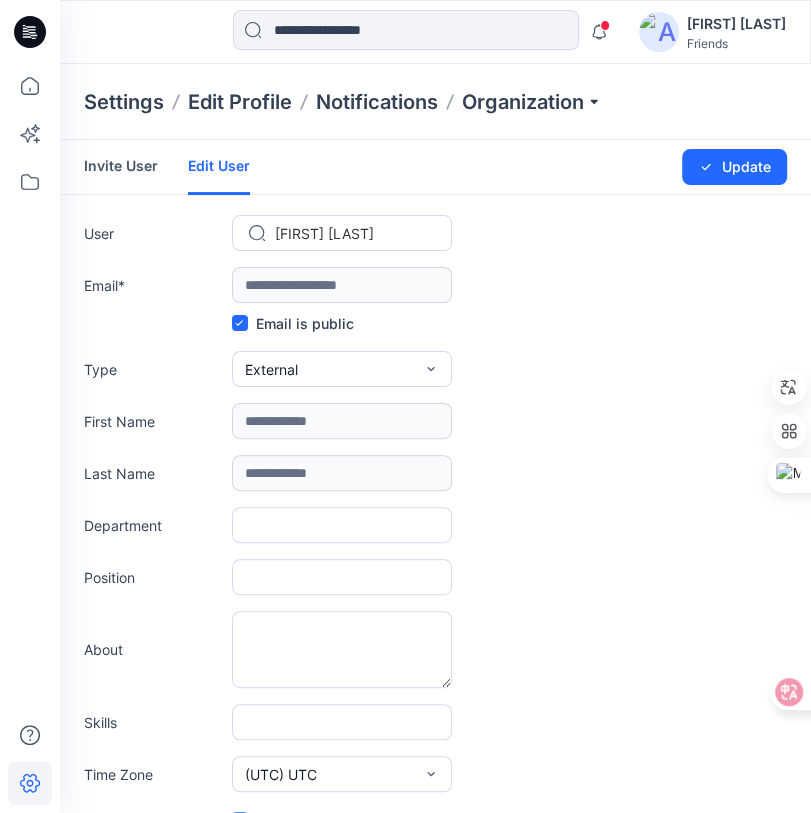 type on "*******" 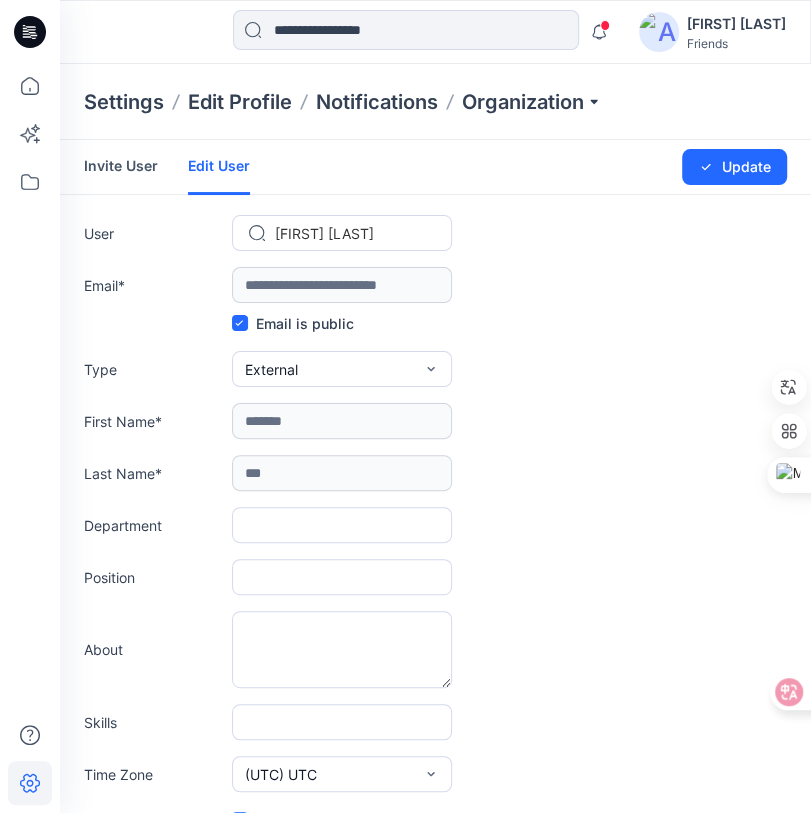 click on "**********" at bounding box center (435, 285) 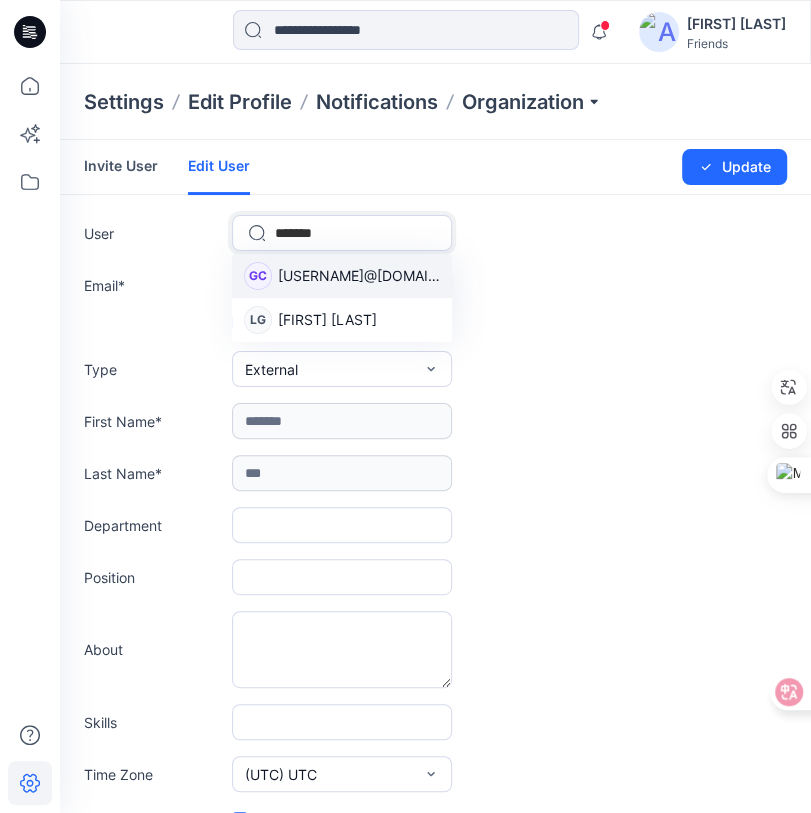 type on "********" 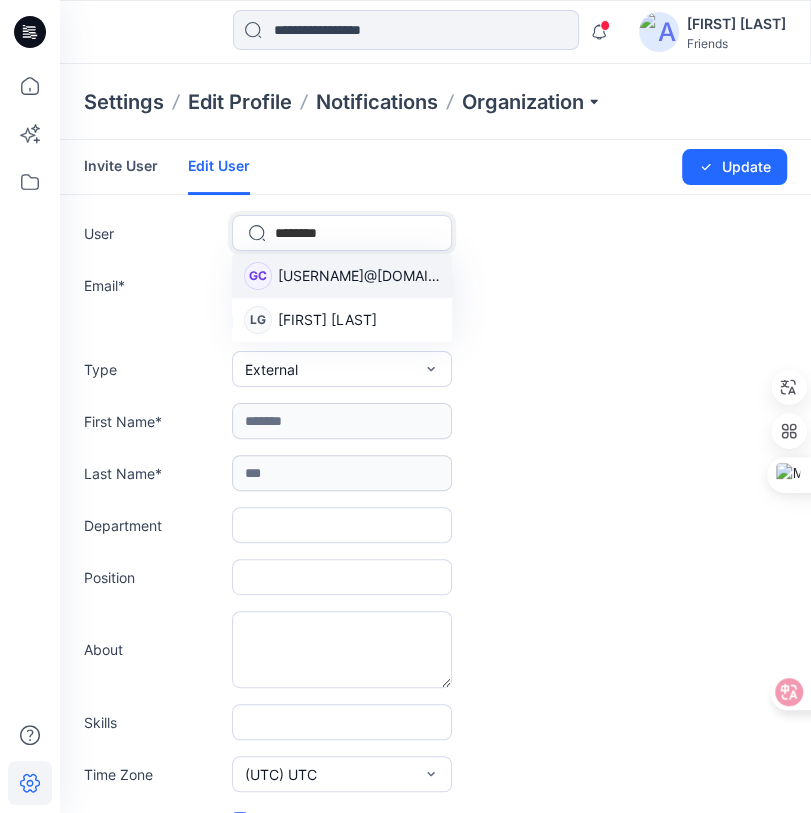 click on "gracelin@gmail.com" at bounding box center (359, 275) 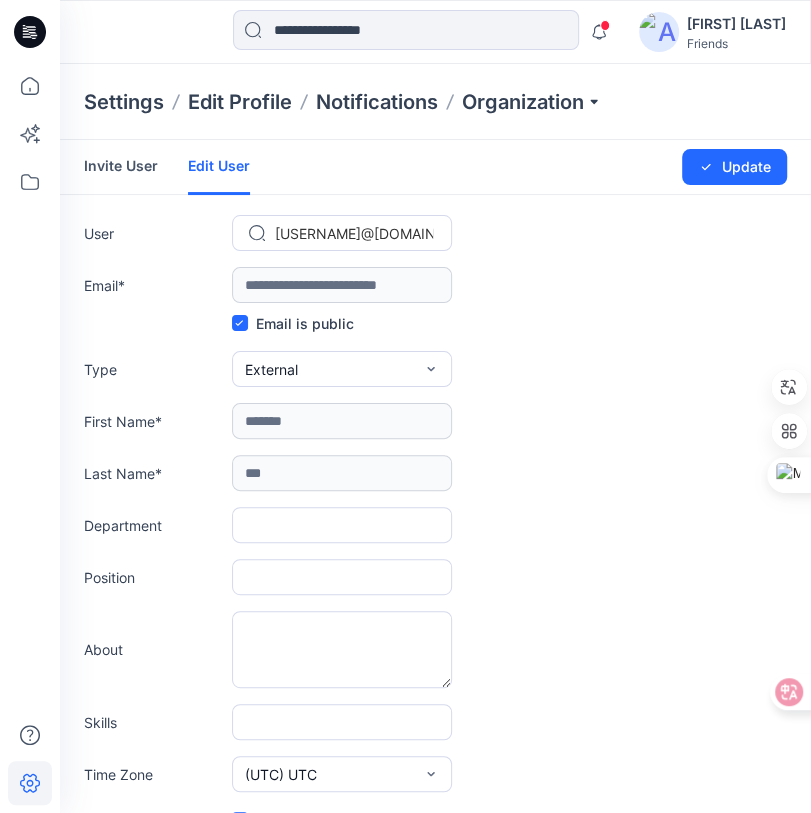 type on "**********" 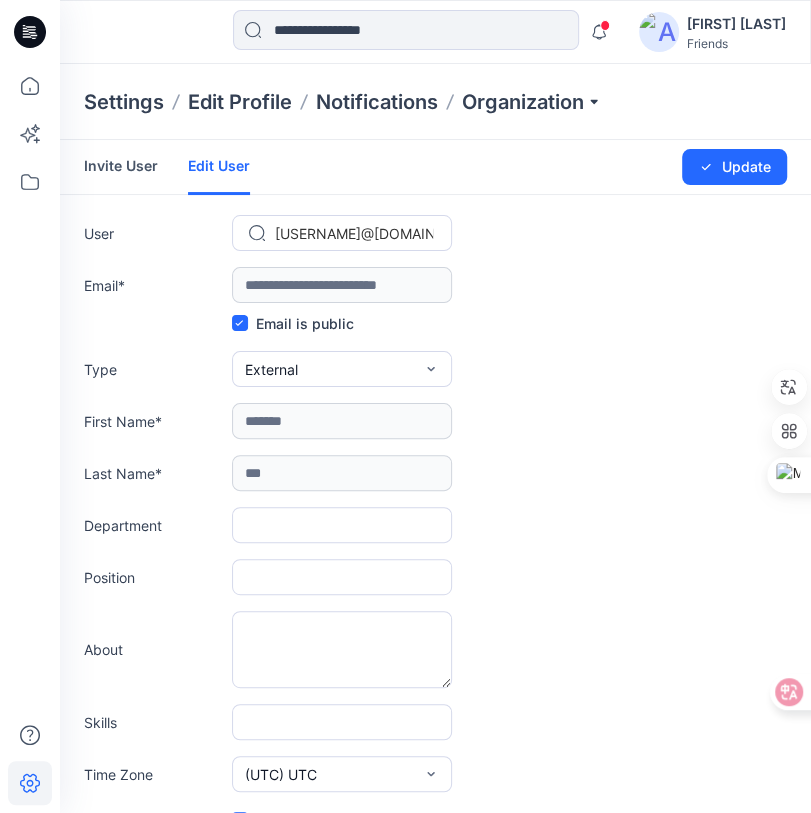 type 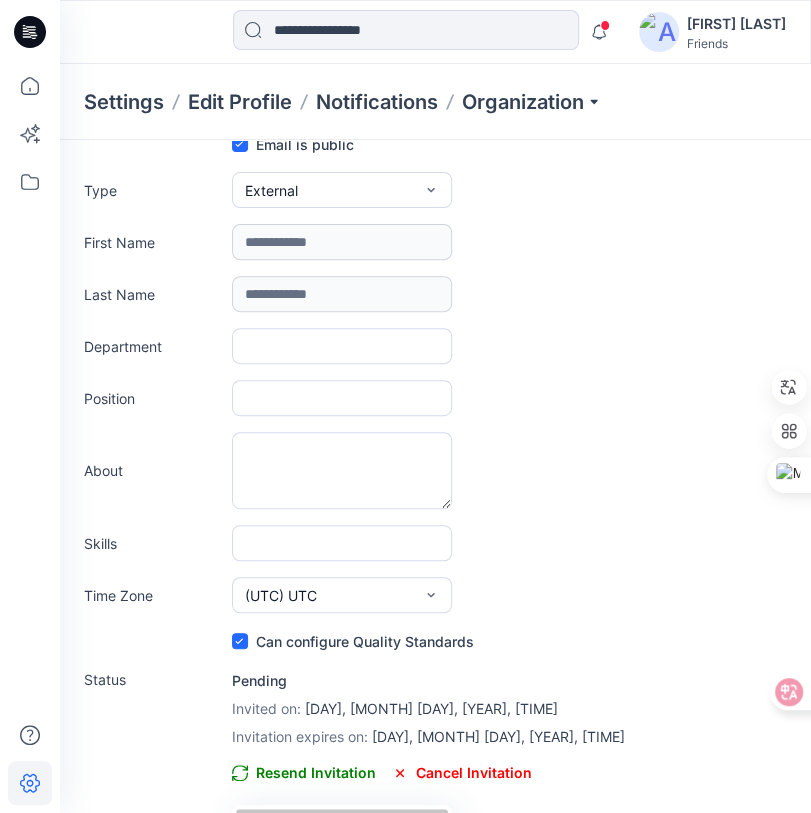 scroll, scrollTop: 0, scrollLeft: 0, axis: both 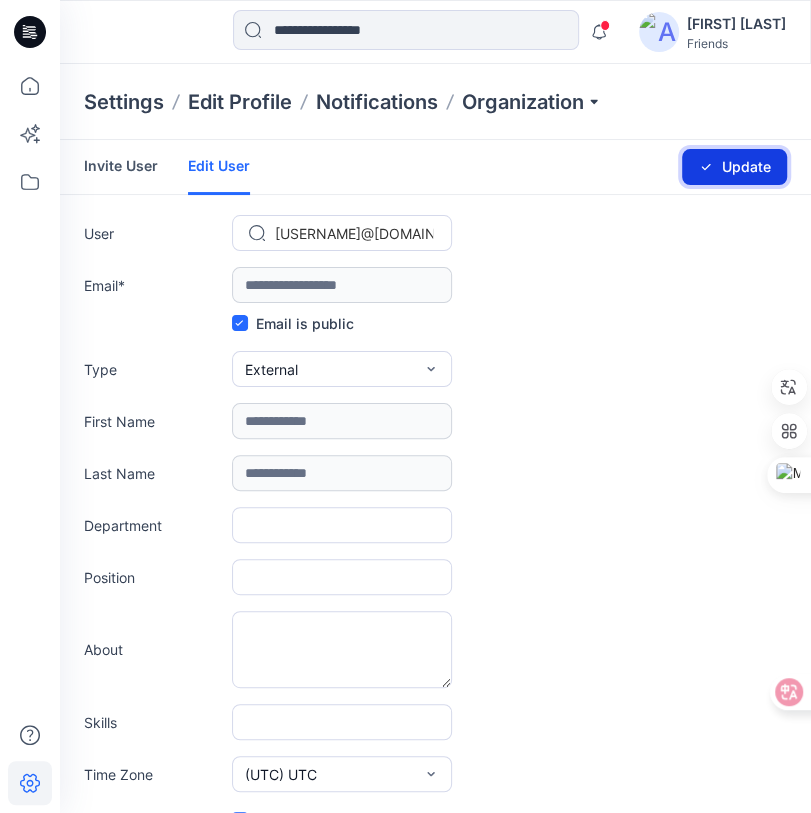 click on "Update" at bounding box center (734, 167) 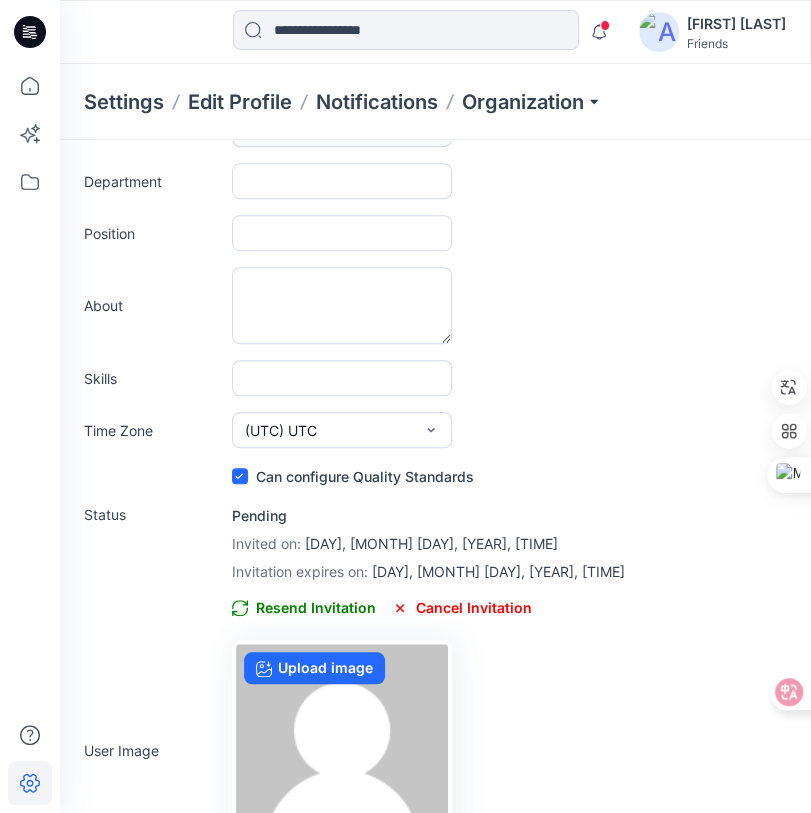 scroll, scrollTop: 305, scrollLeft: 0, axis: vertical 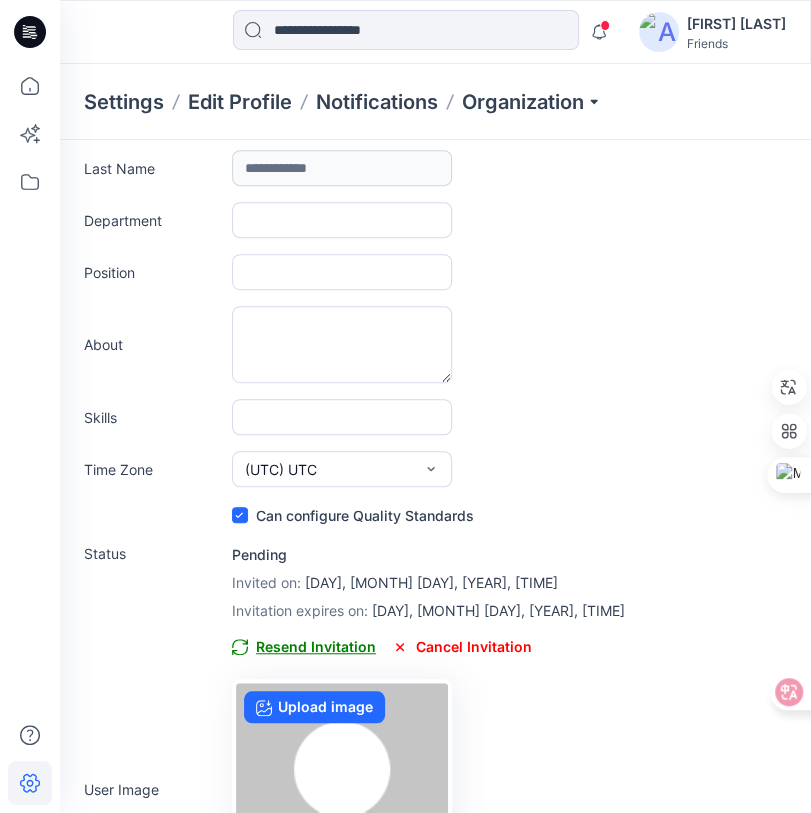 click on "Resend Invitation" at bounding box center (304, 647) 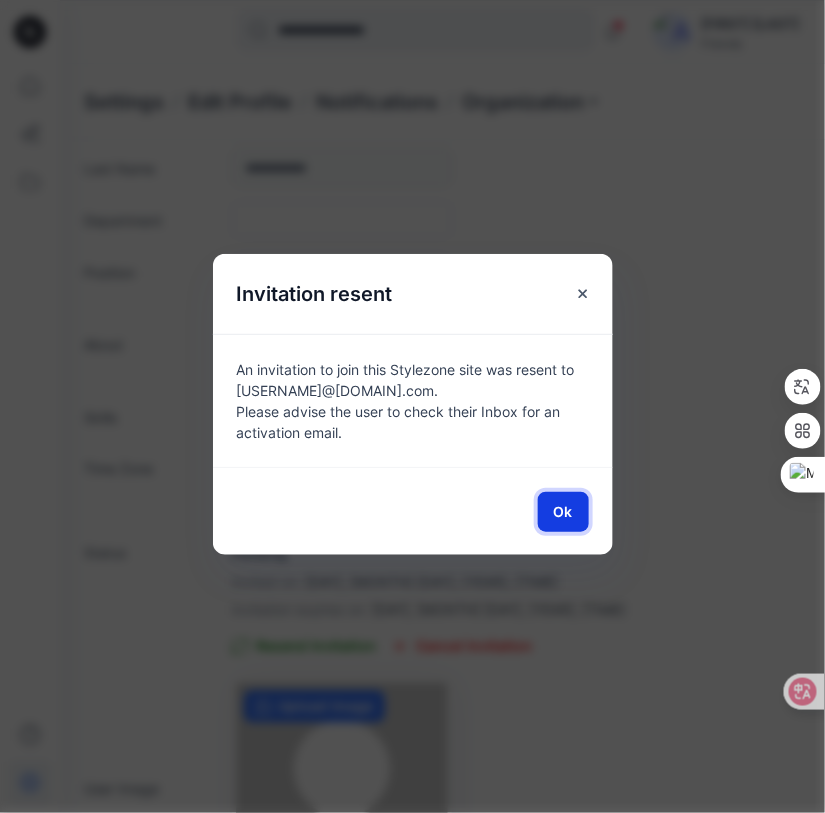 click on "Ok" at bounding box center [563, 512] 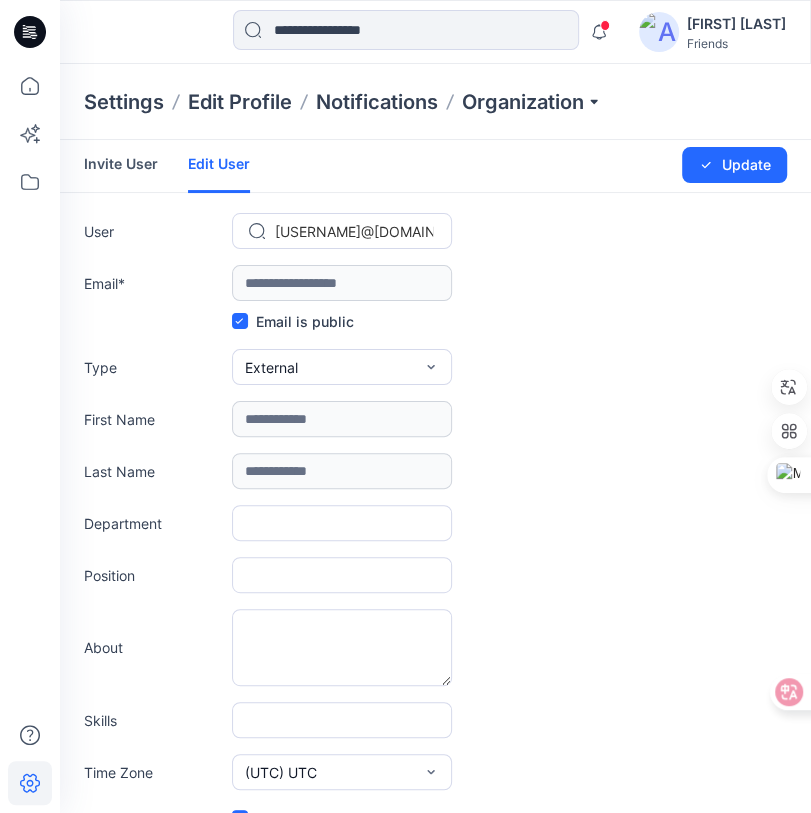 scroll, scrollTop: 0, scrollLeft: 0, axis: both 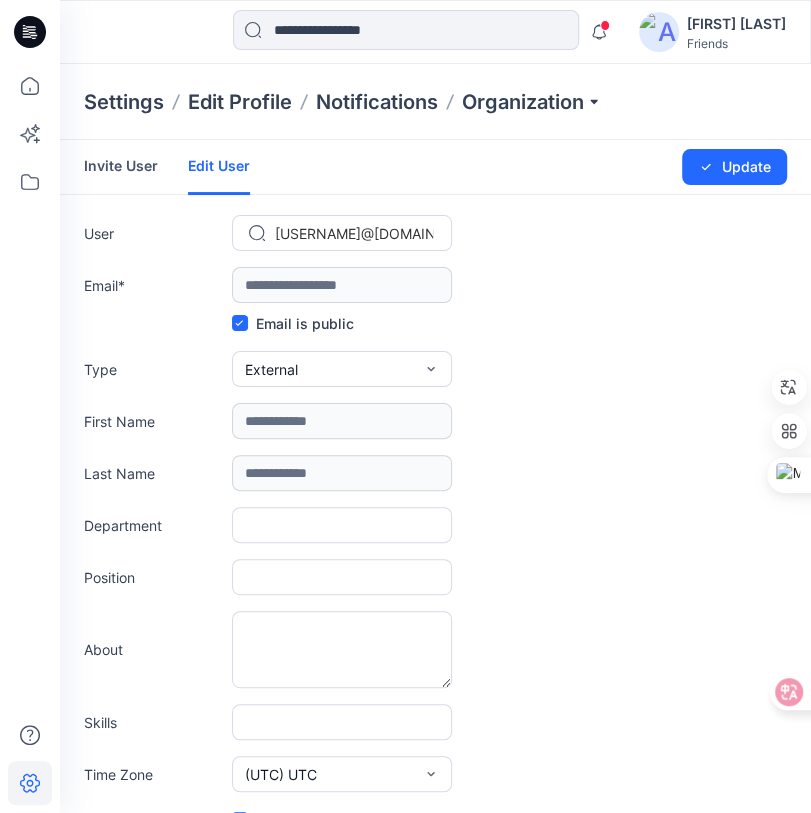click on "**********" at bounding box center (435, 285) 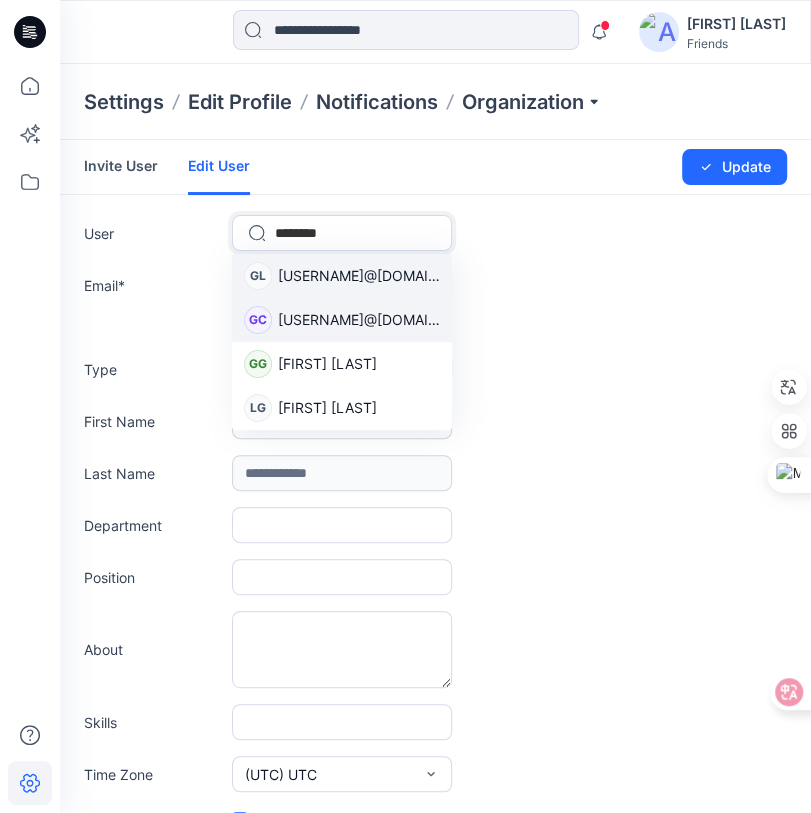 type on "*******" 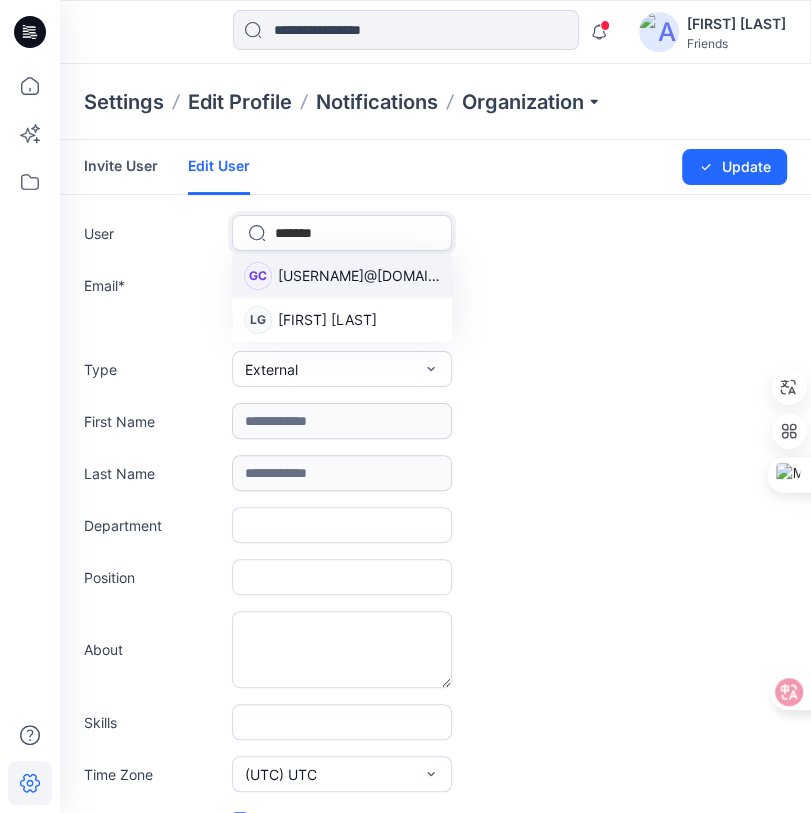 click on "gracelin@gmail.com" at bounding box center (359, 275) 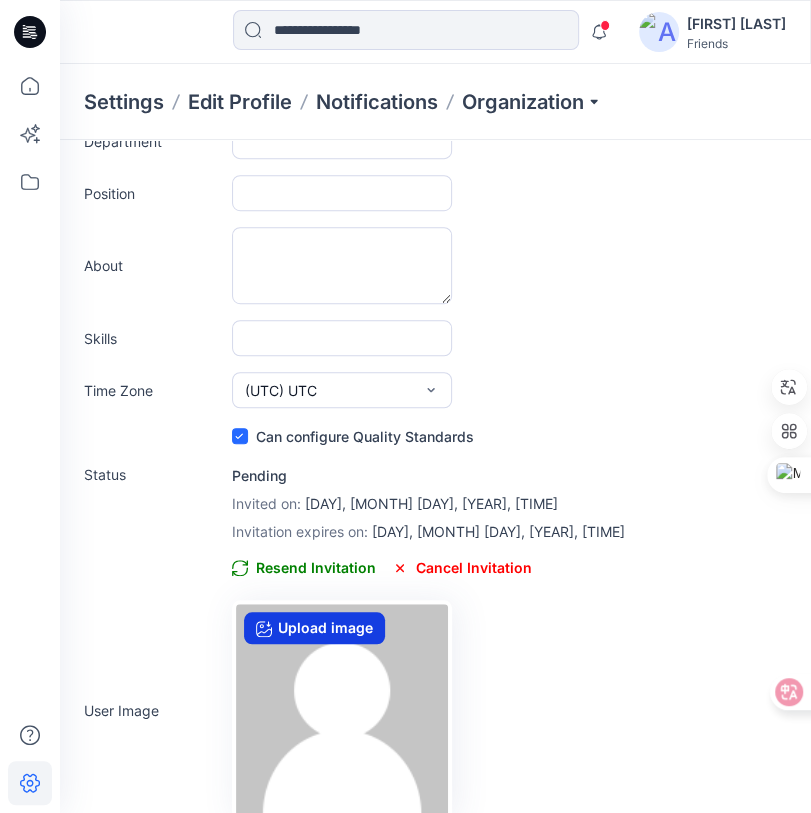 scroll, scrollTop: 399, scrollLeft: 0, axis: vertical 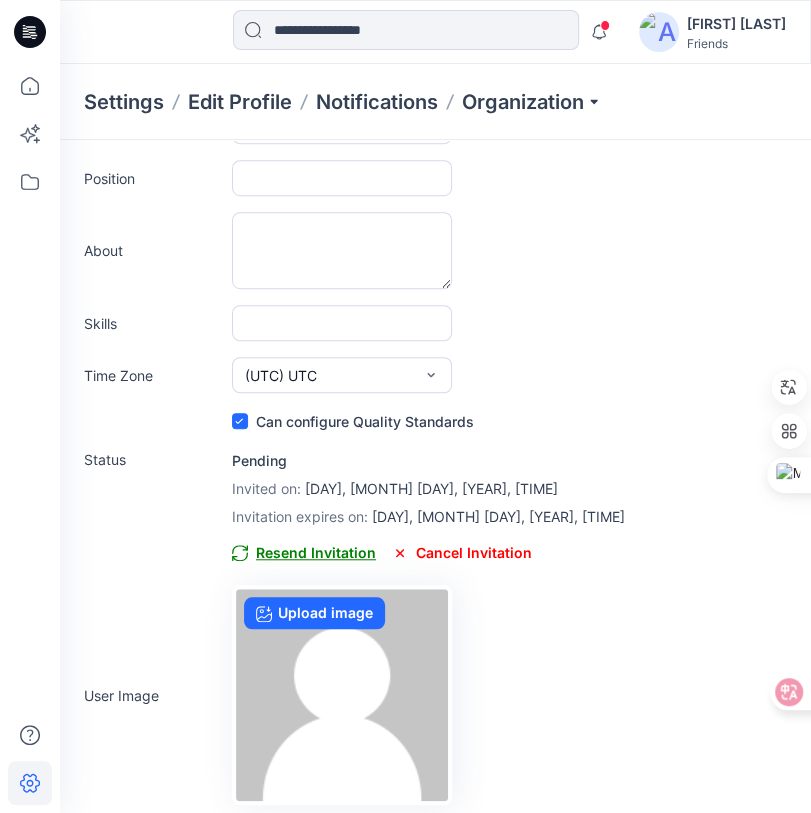 click on "Resend Invitation" at bounding box center [304, 553] 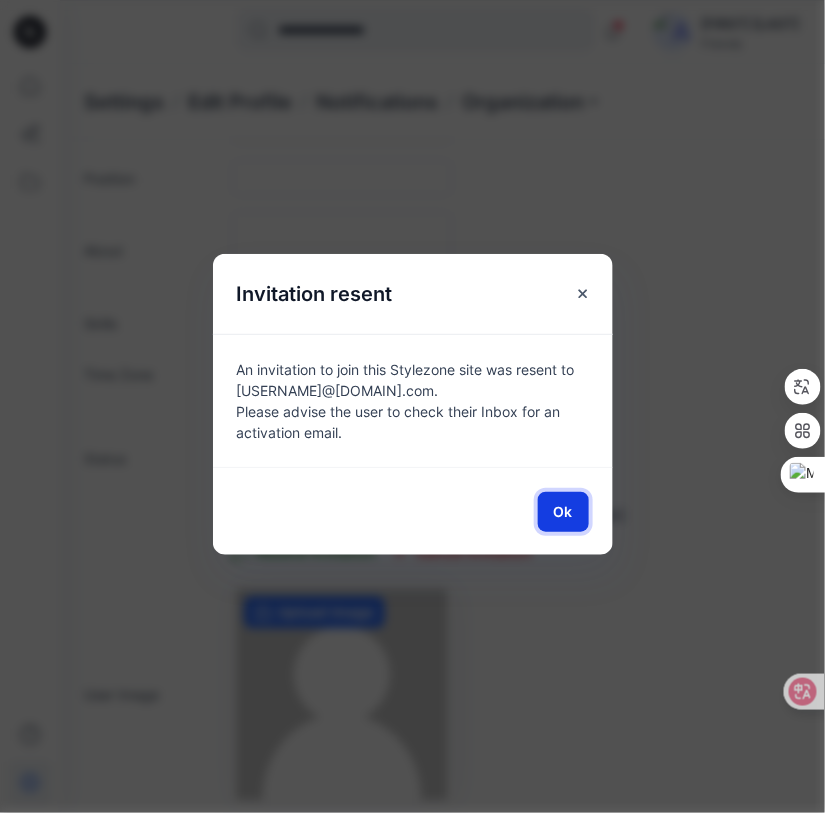 click on "Ok" at bounding box center (563, 511) 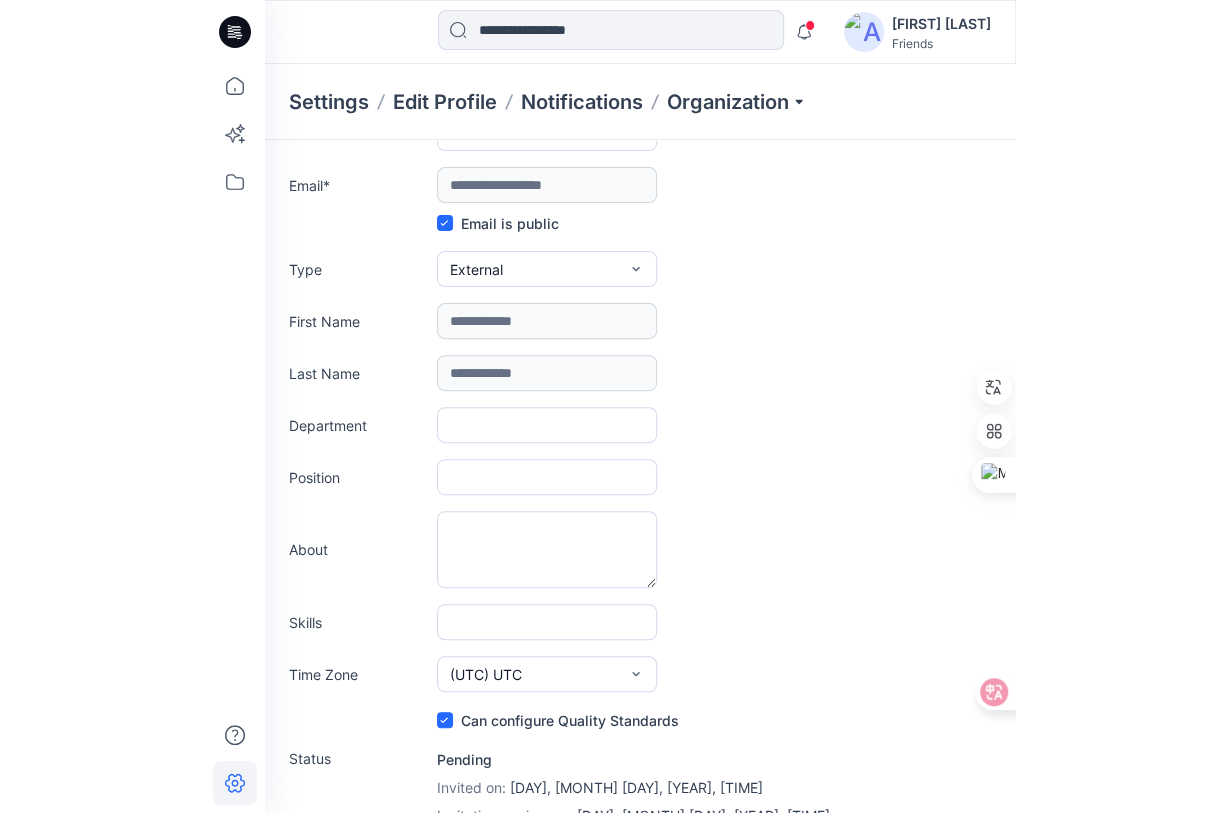 scroll, scrollTop: 0, scrollLeft: 0, axis: both 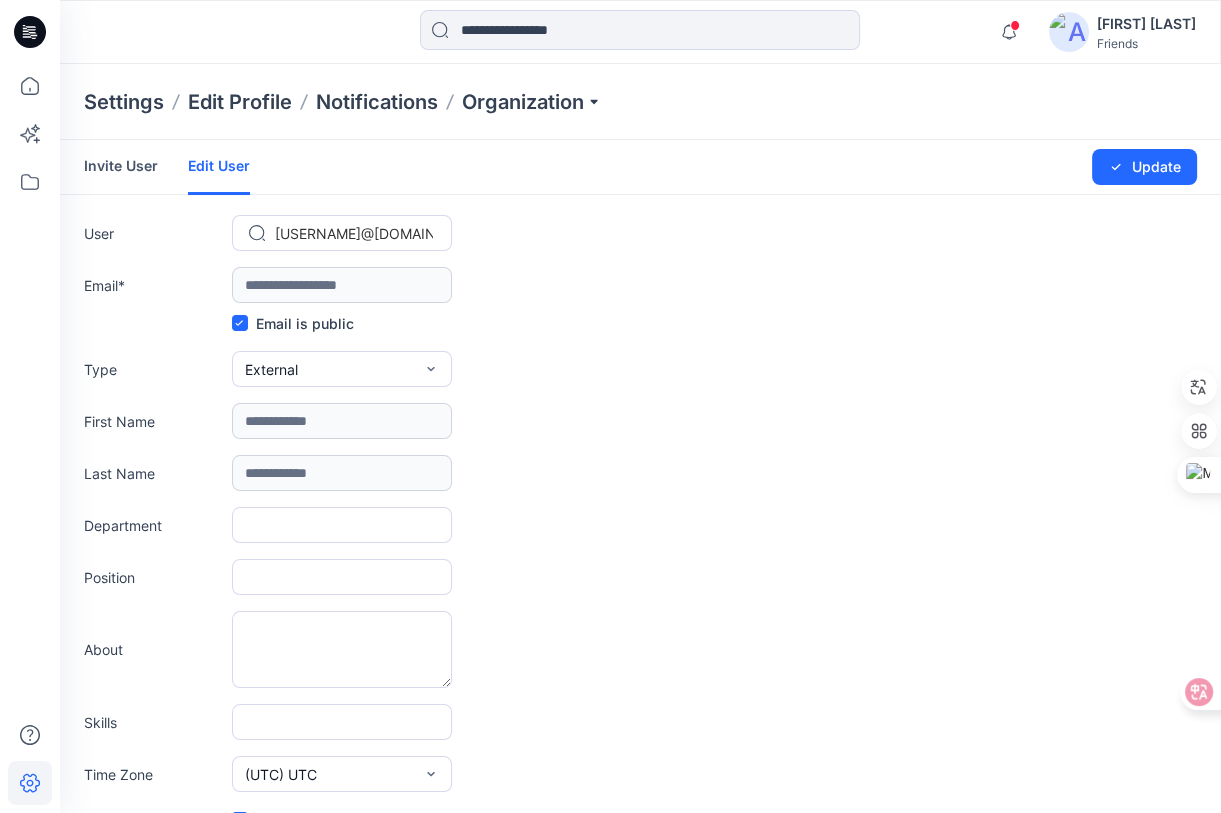 click at bounding box center [354, 233] 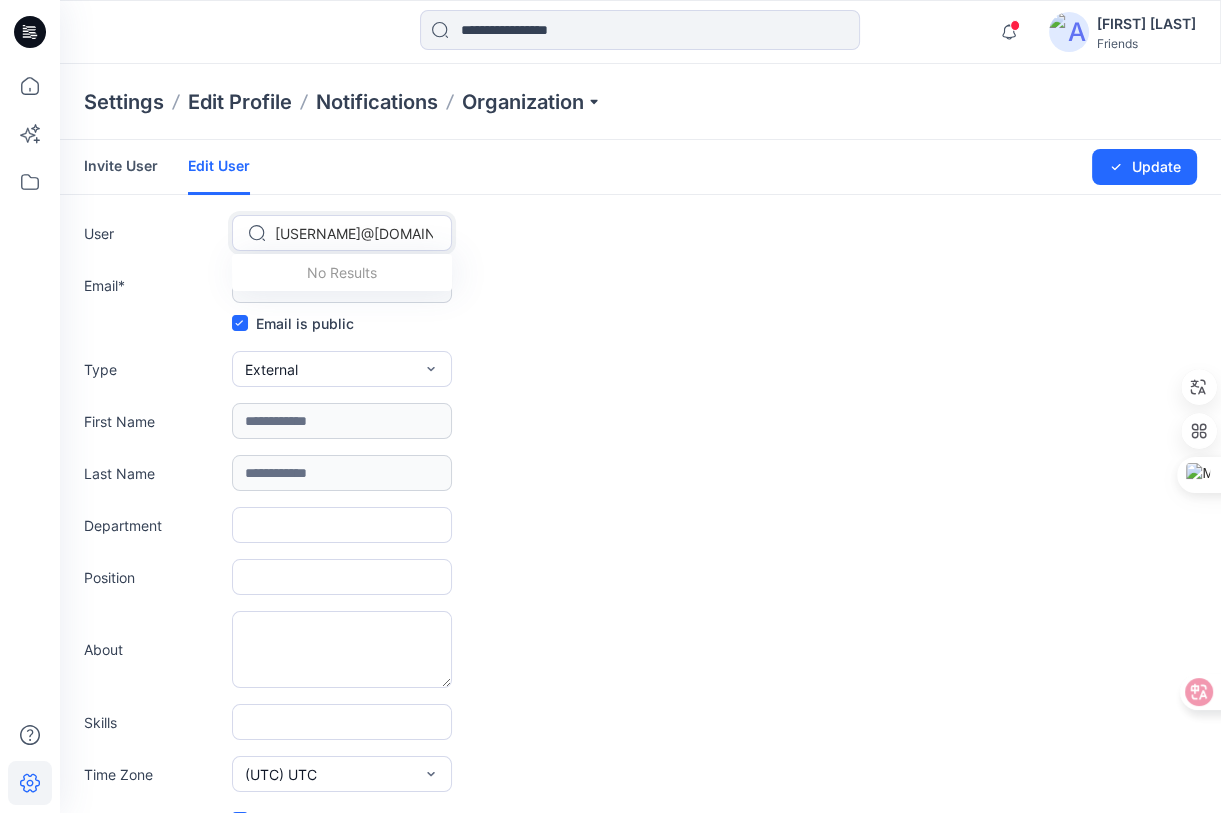paste on "**********" 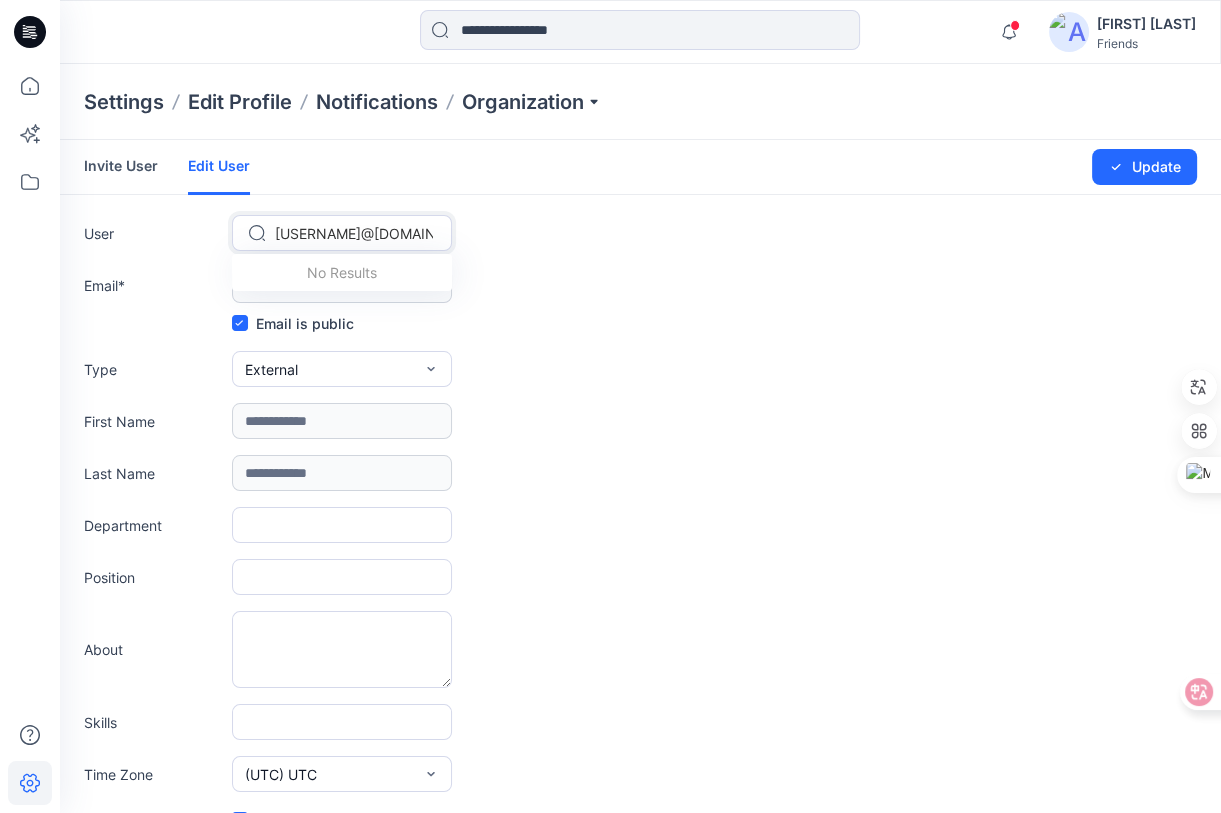 type on "**********" 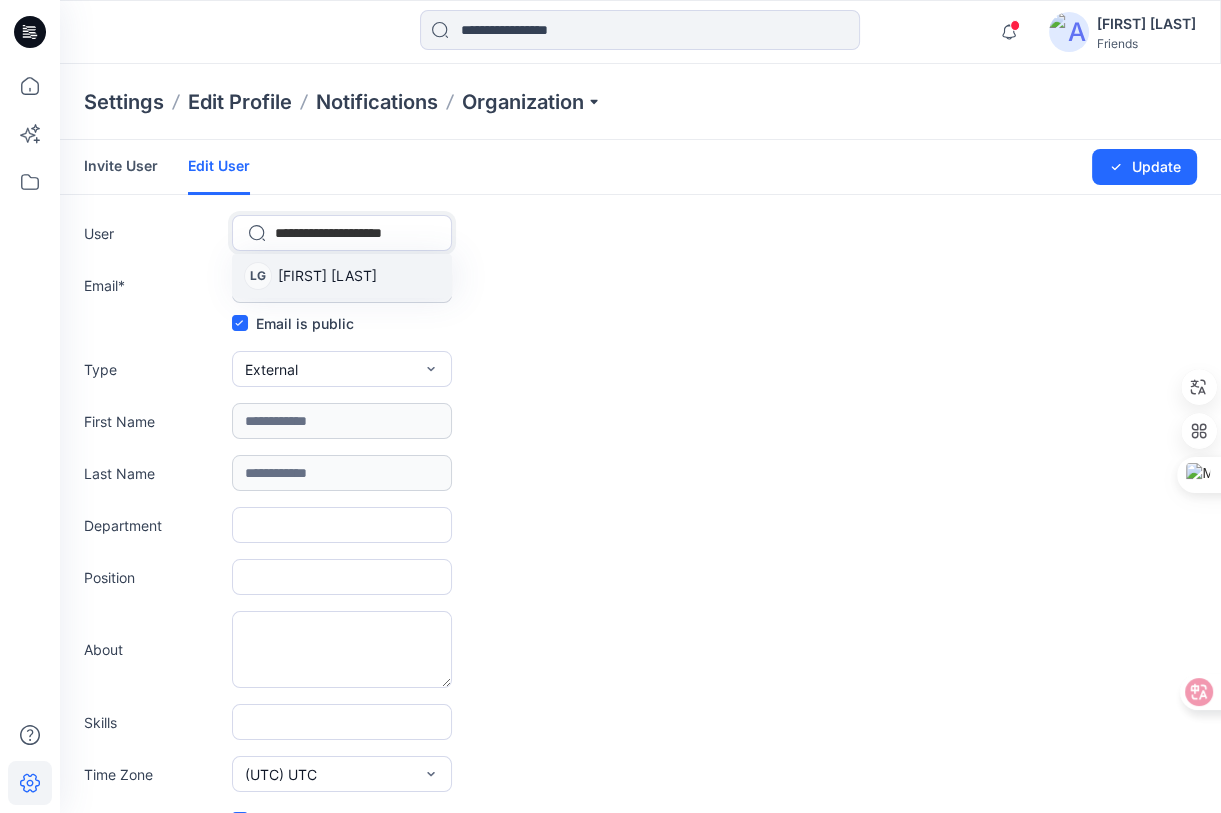click on "[FIRST] [LAST]" at bounding box center [327, 275] 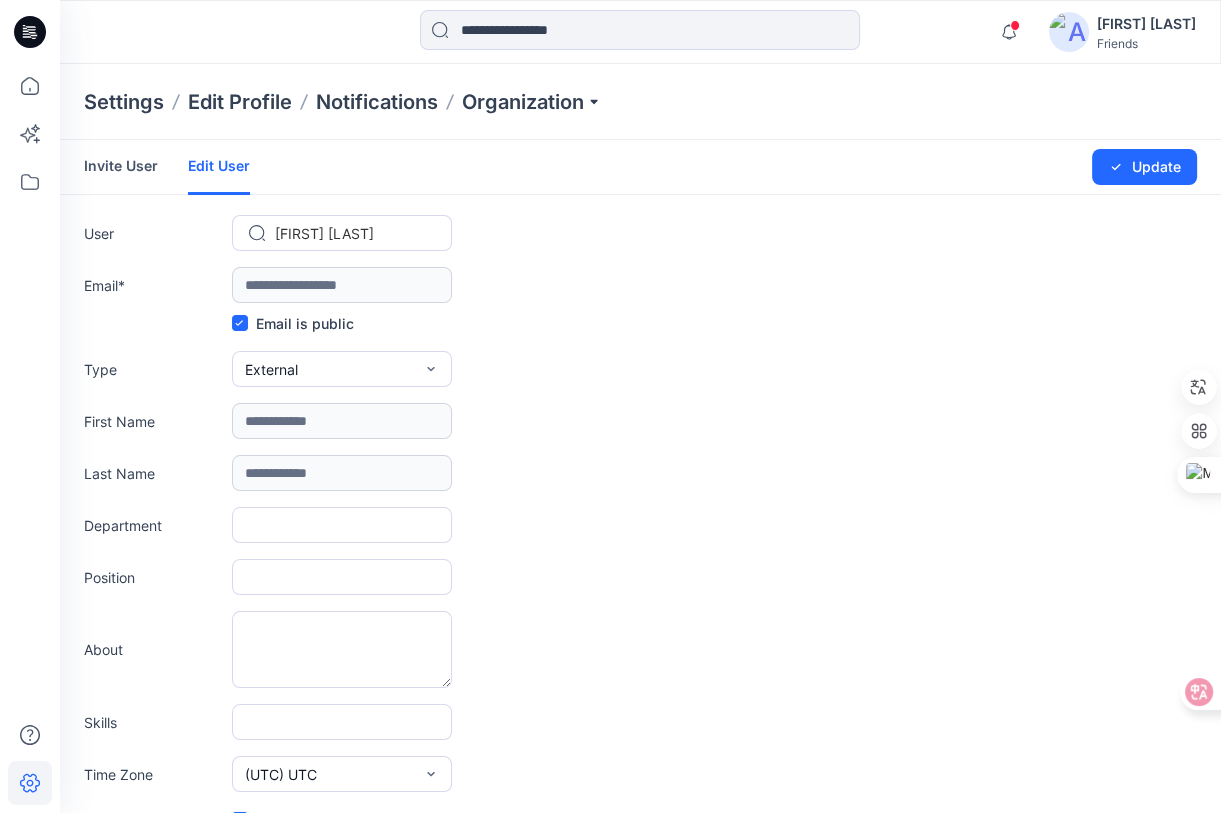 type on "**********" 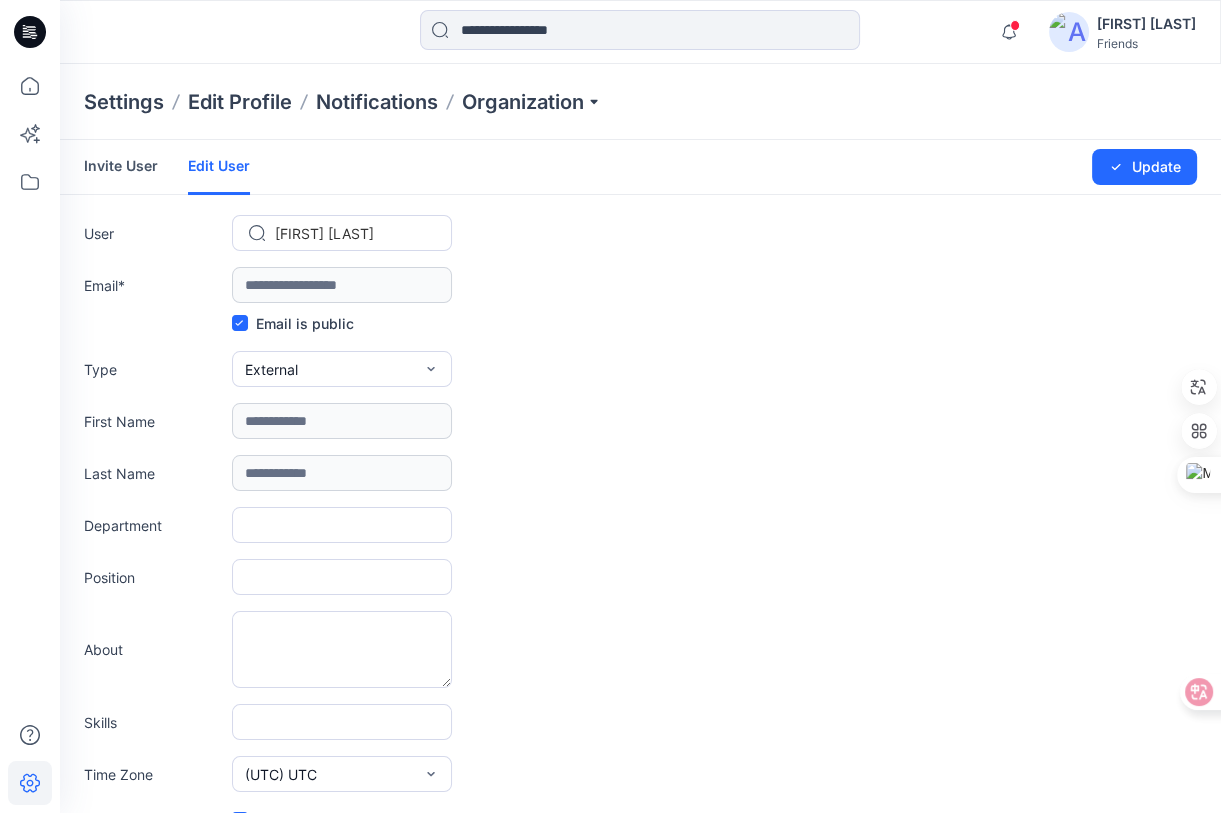 type on "***" 